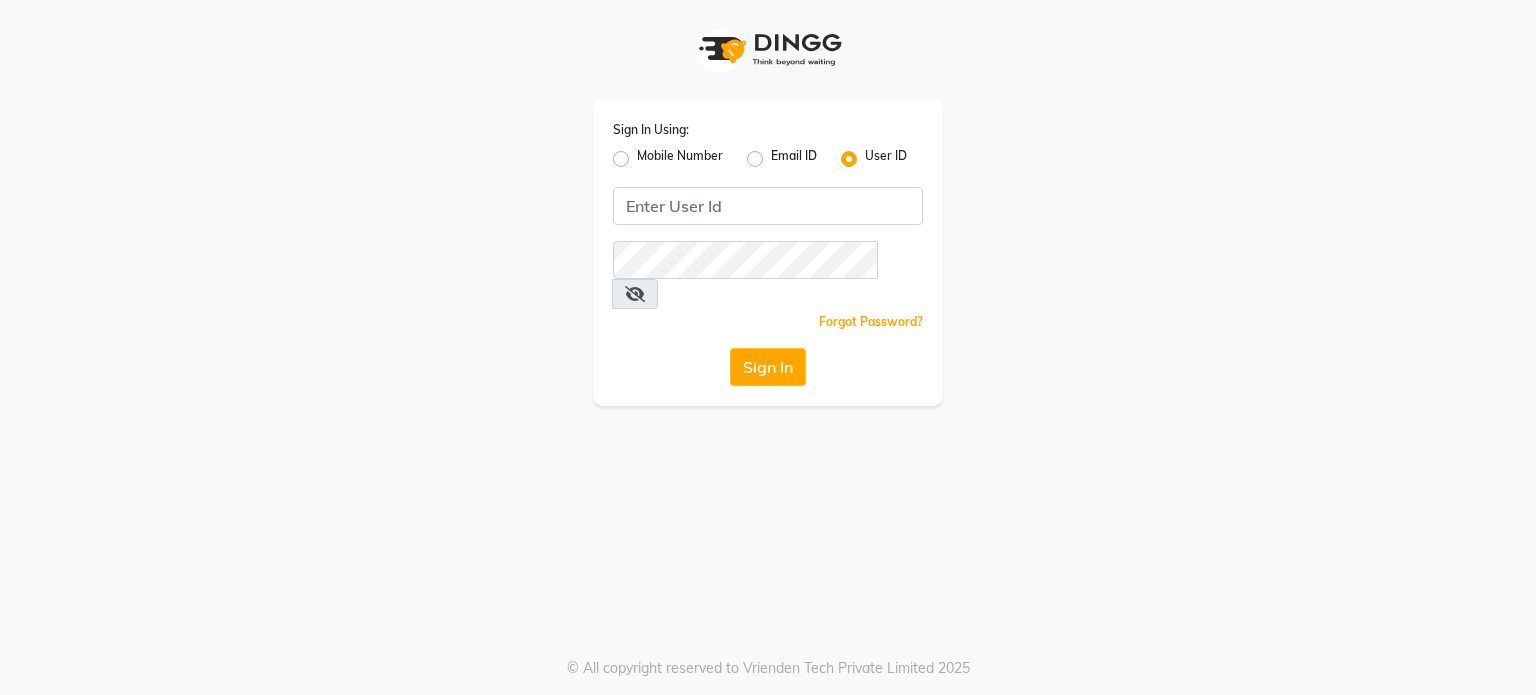 scroll, scrollTop: 0, scrollLeft: 0, axis: both 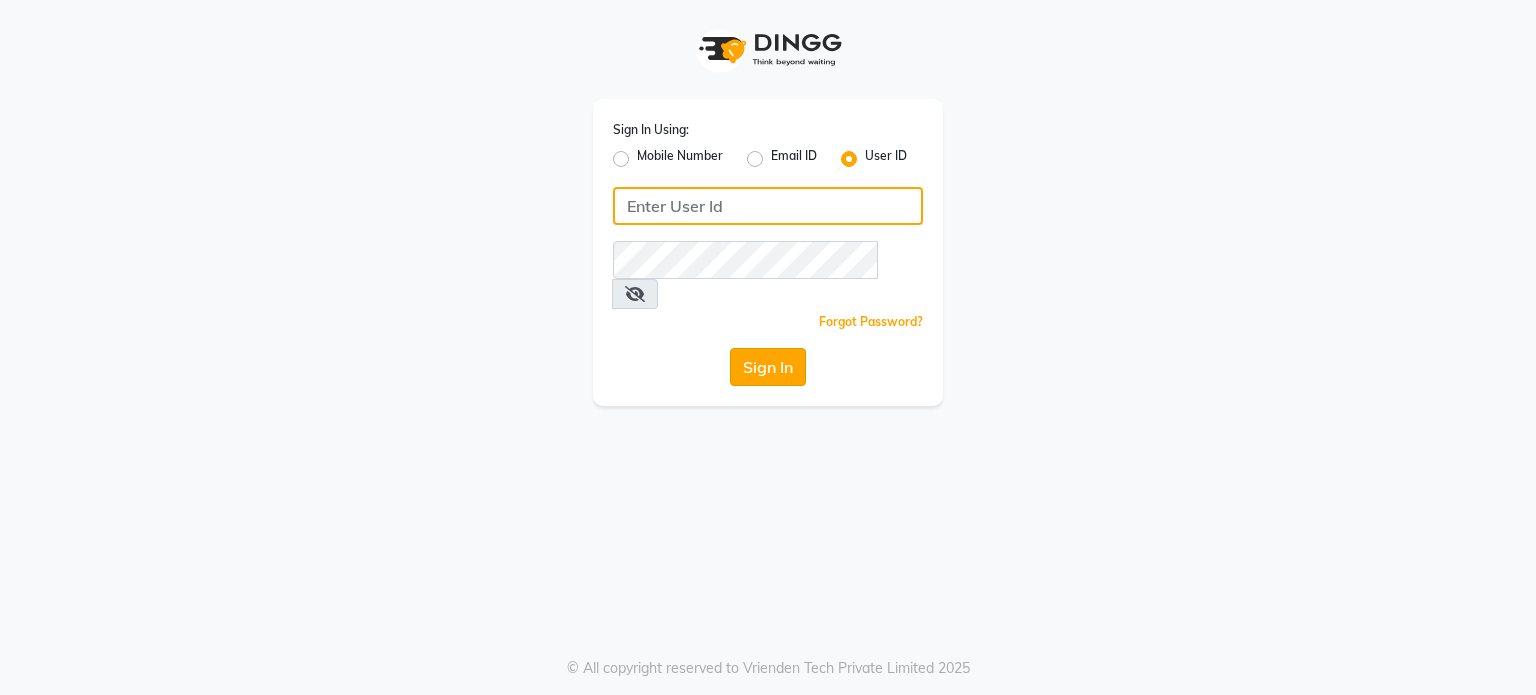 type on "punehaircompany" 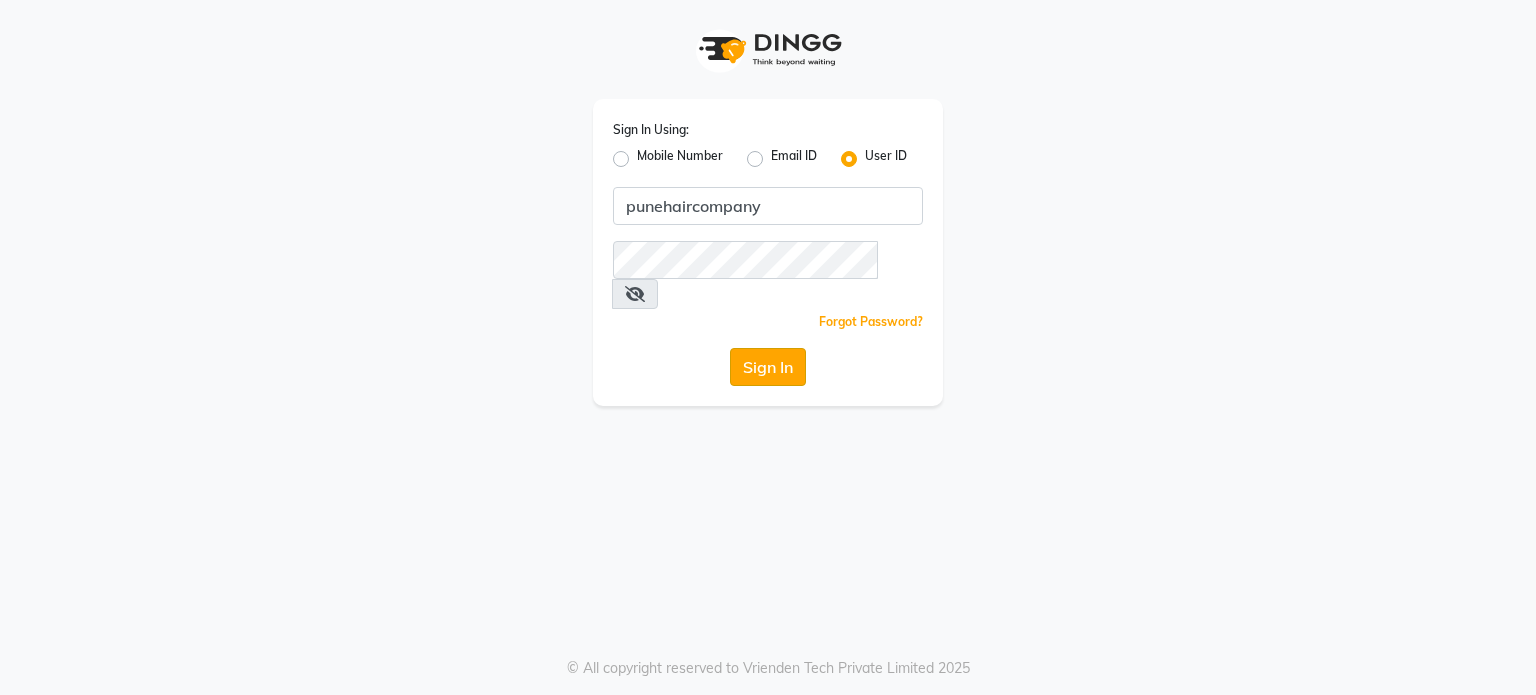 click on "Sign In" 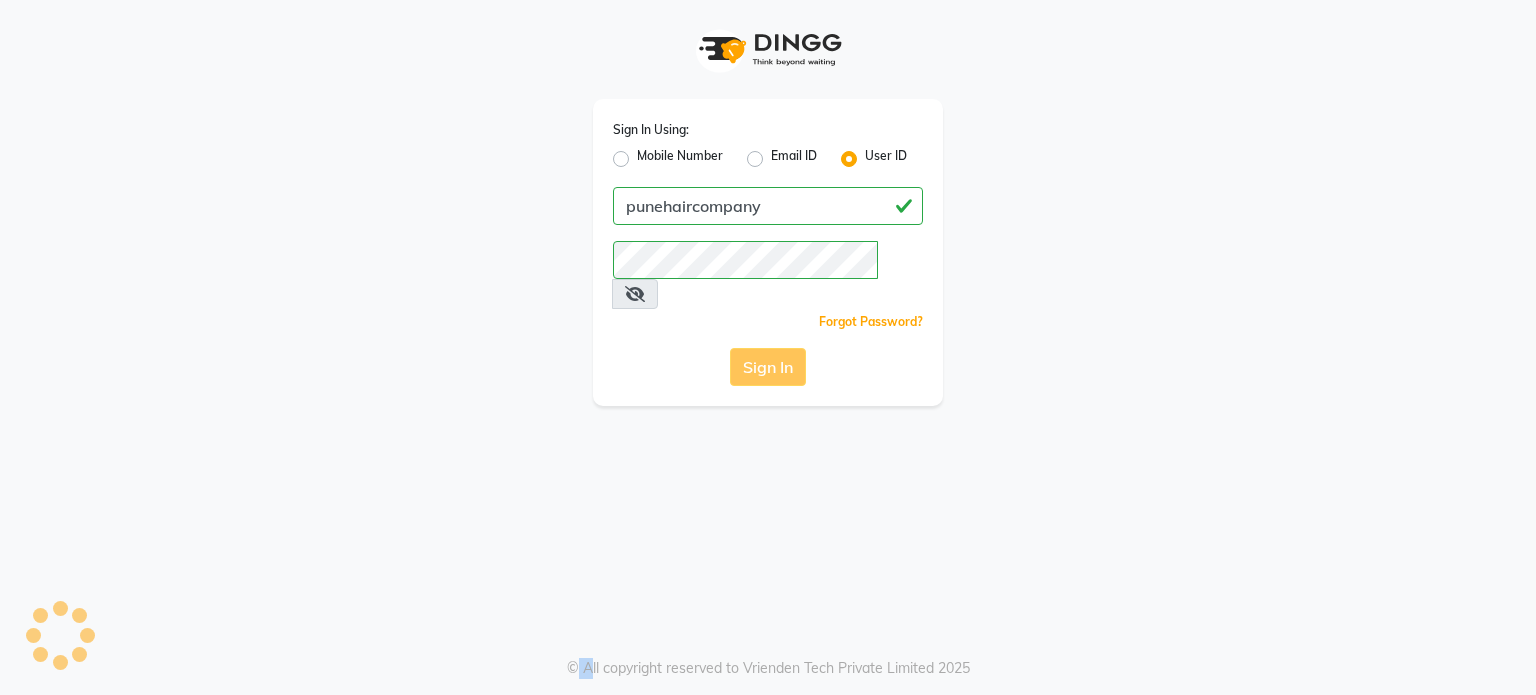 click on "Sign In" 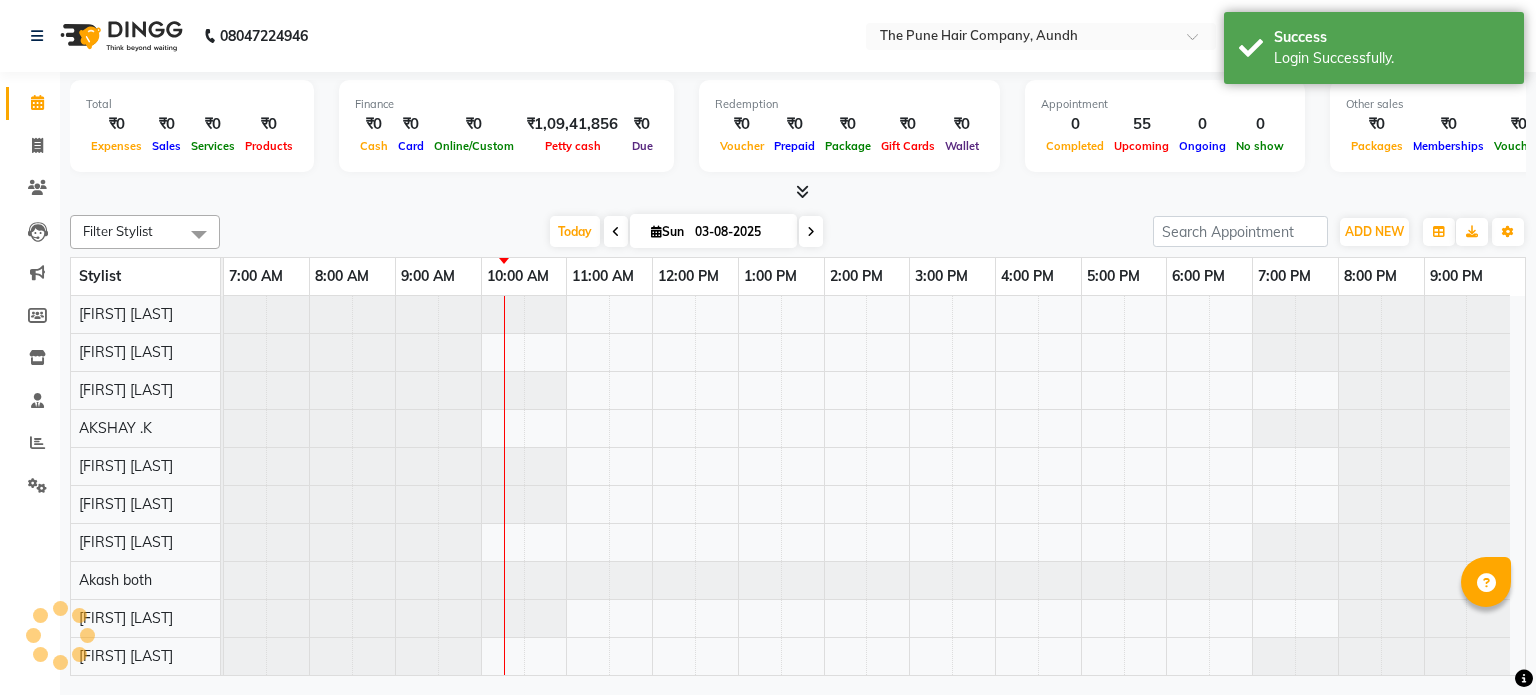 scroll, scrollTop: 27, scrollLeft: 0, axis: vertical 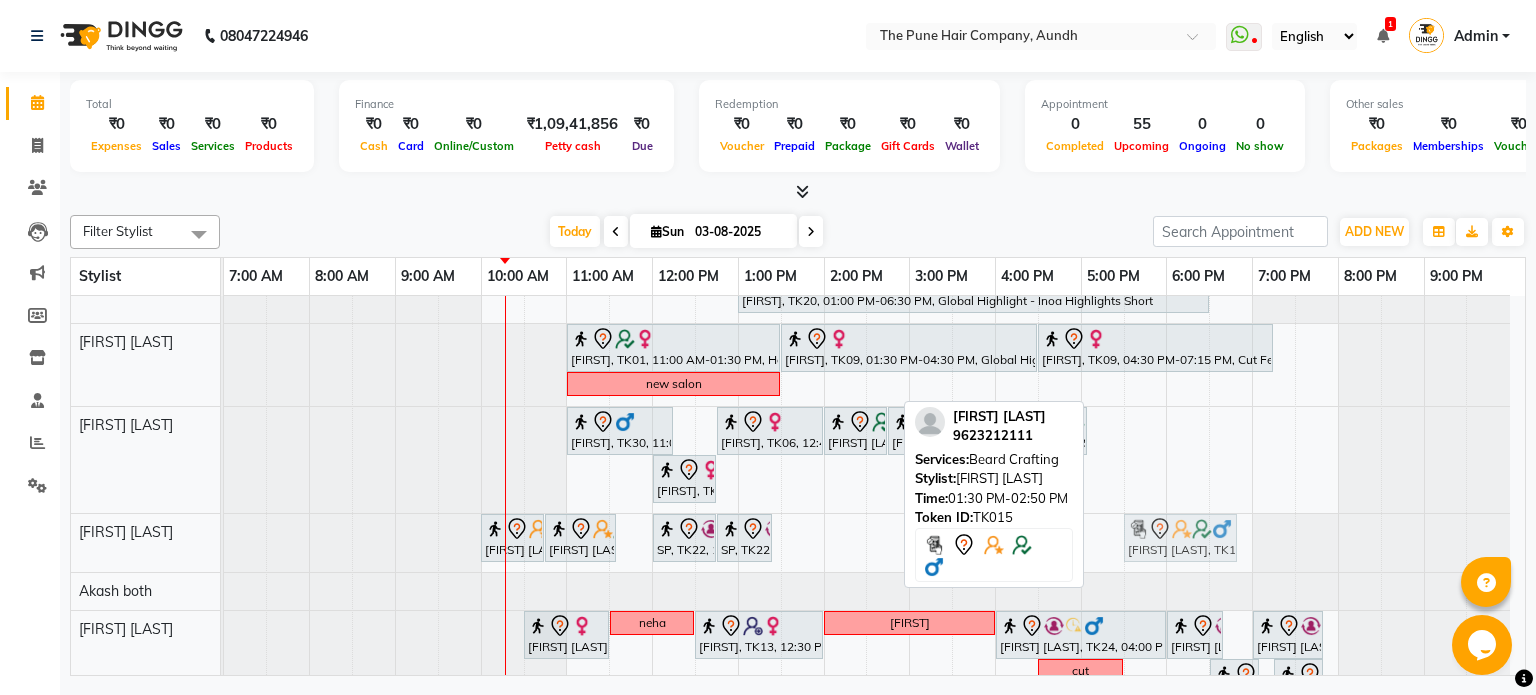 drag, startPoint x: 841, startPoint y: 526, endPoint x: 1185, endPoint y: 528, distance: 344.00583 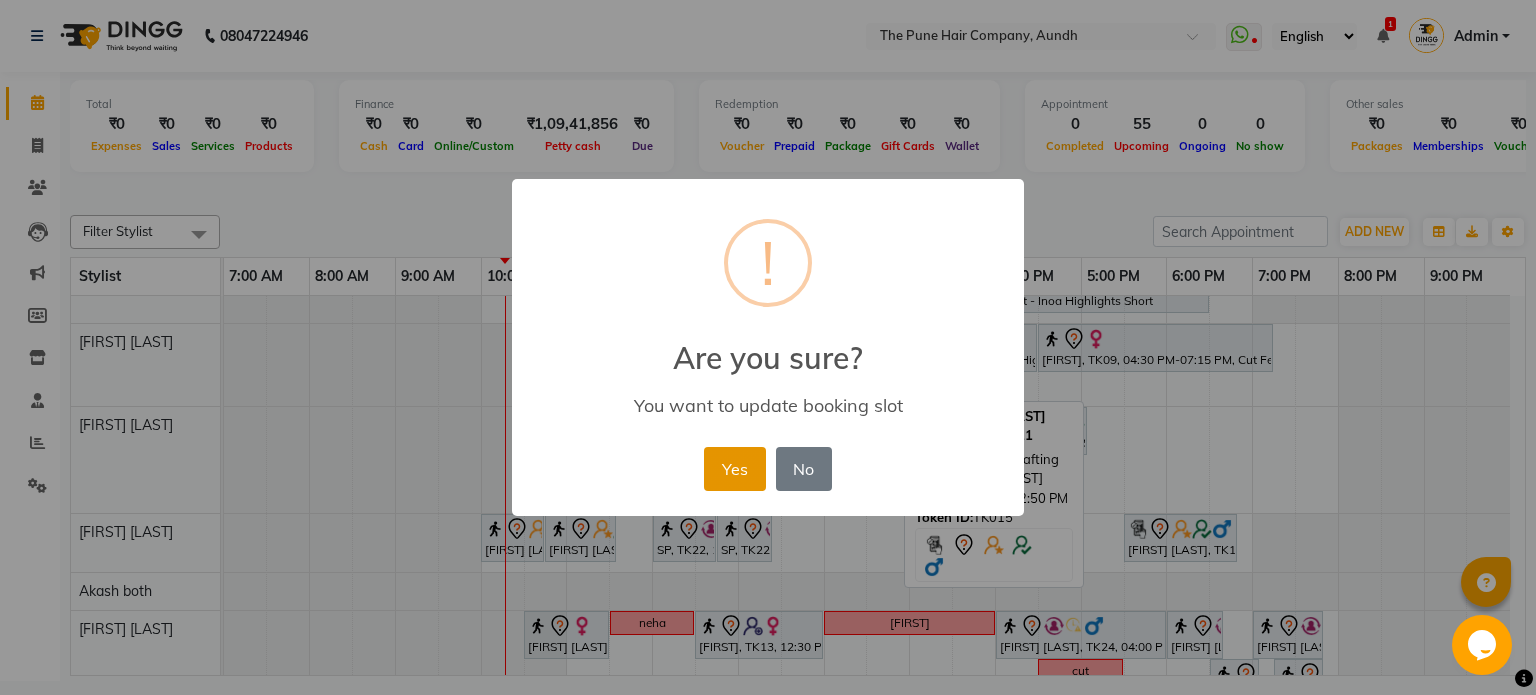 click on "Yes" at bounding box center (734, 469) 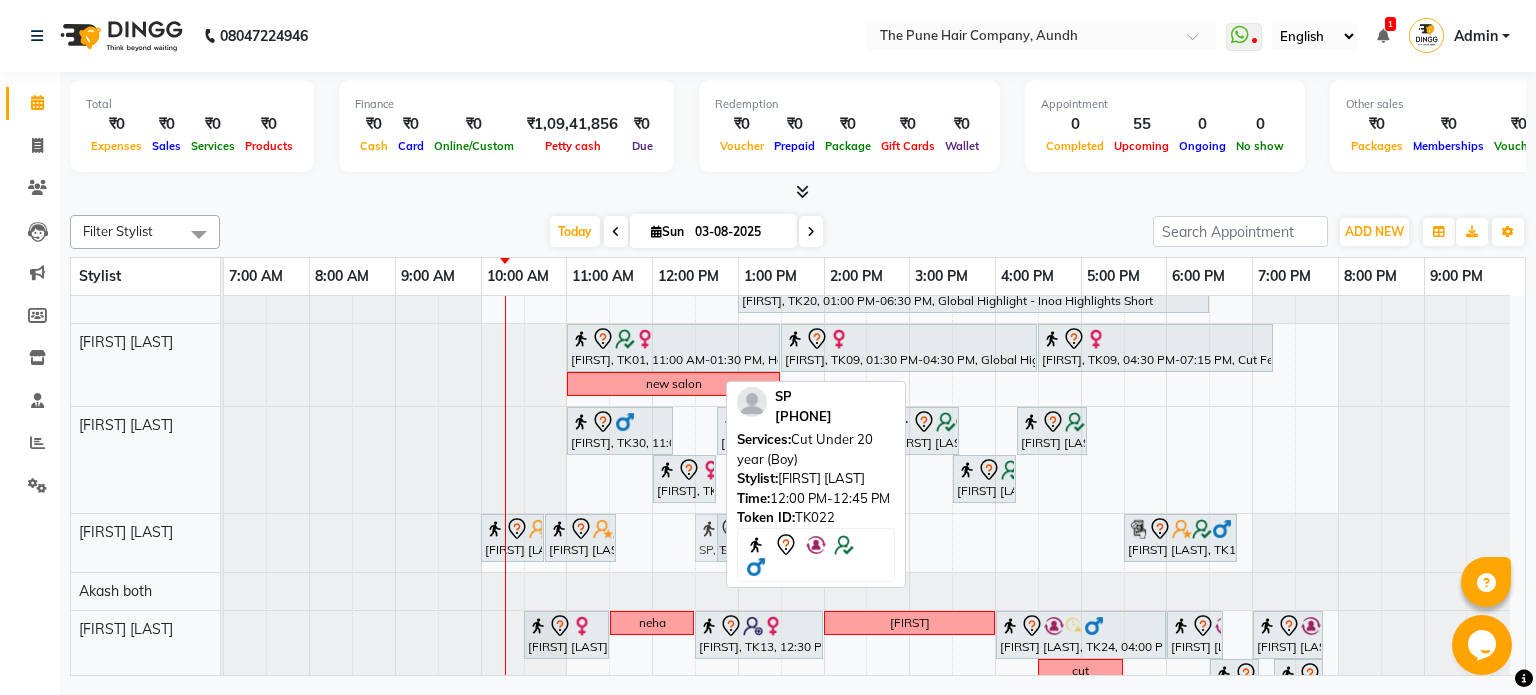 drag, startPoint x: 685, startPoint y: 535, endPoint x: 732, endPoint y: 526, distance: 47.853943 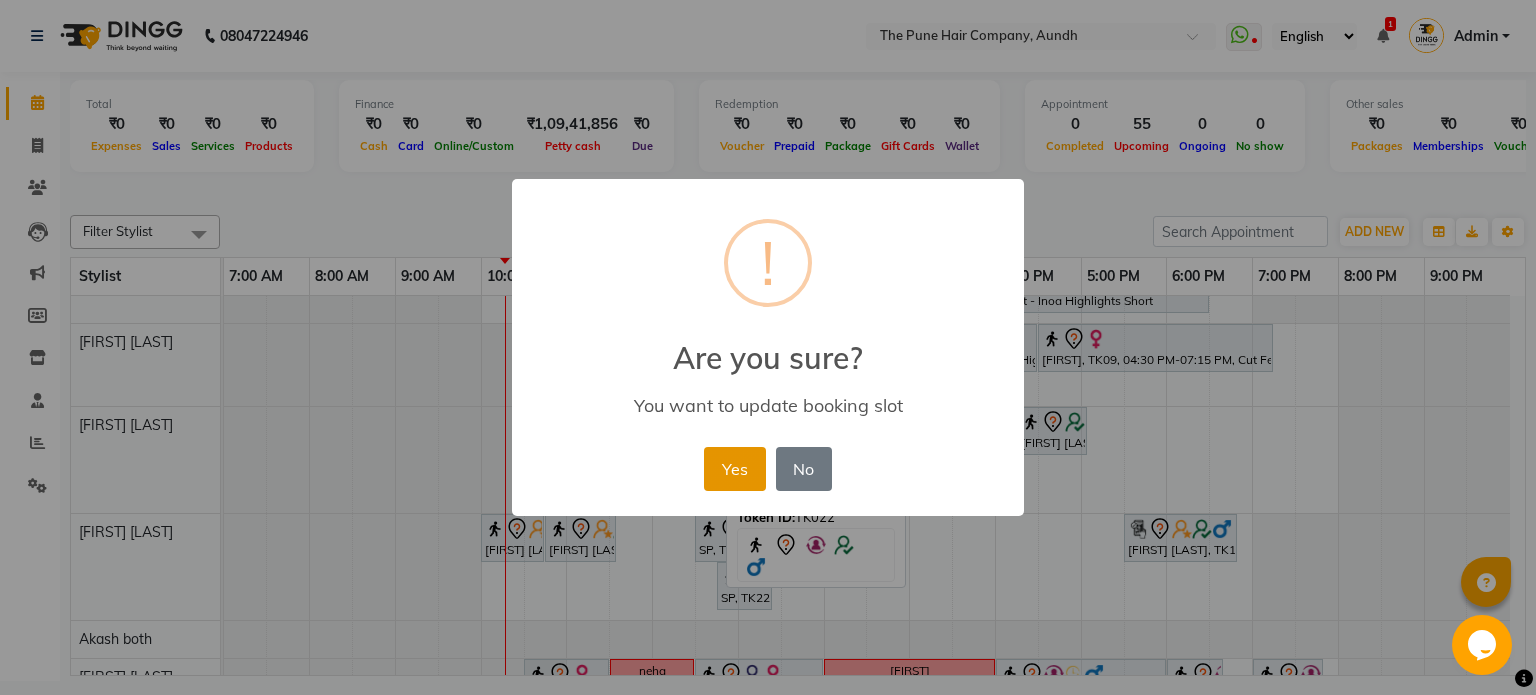 click on "Yes" at bounding box center (734, 469) 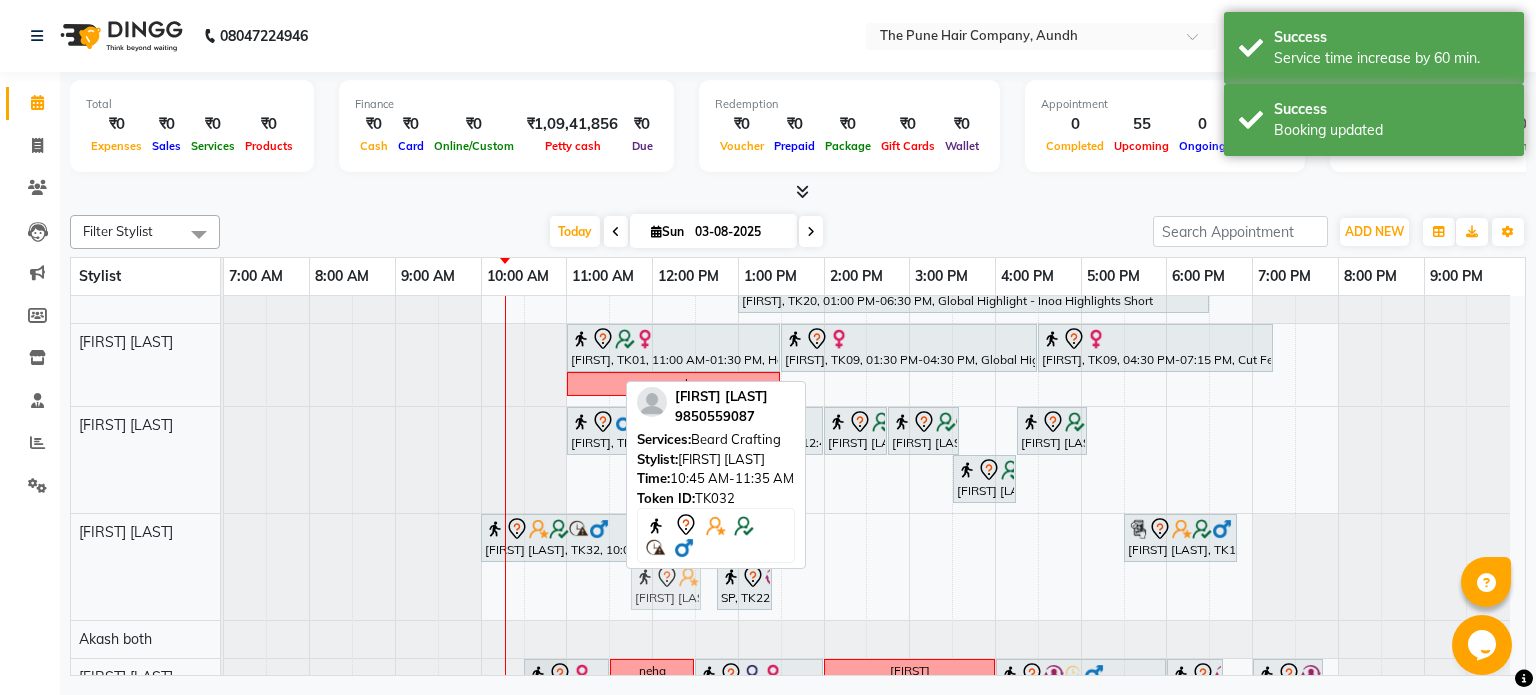 drag, startPoint x: 580, startPoint y: 571, endPoint x: 659, endPoint y: 579, distance: 79.40403 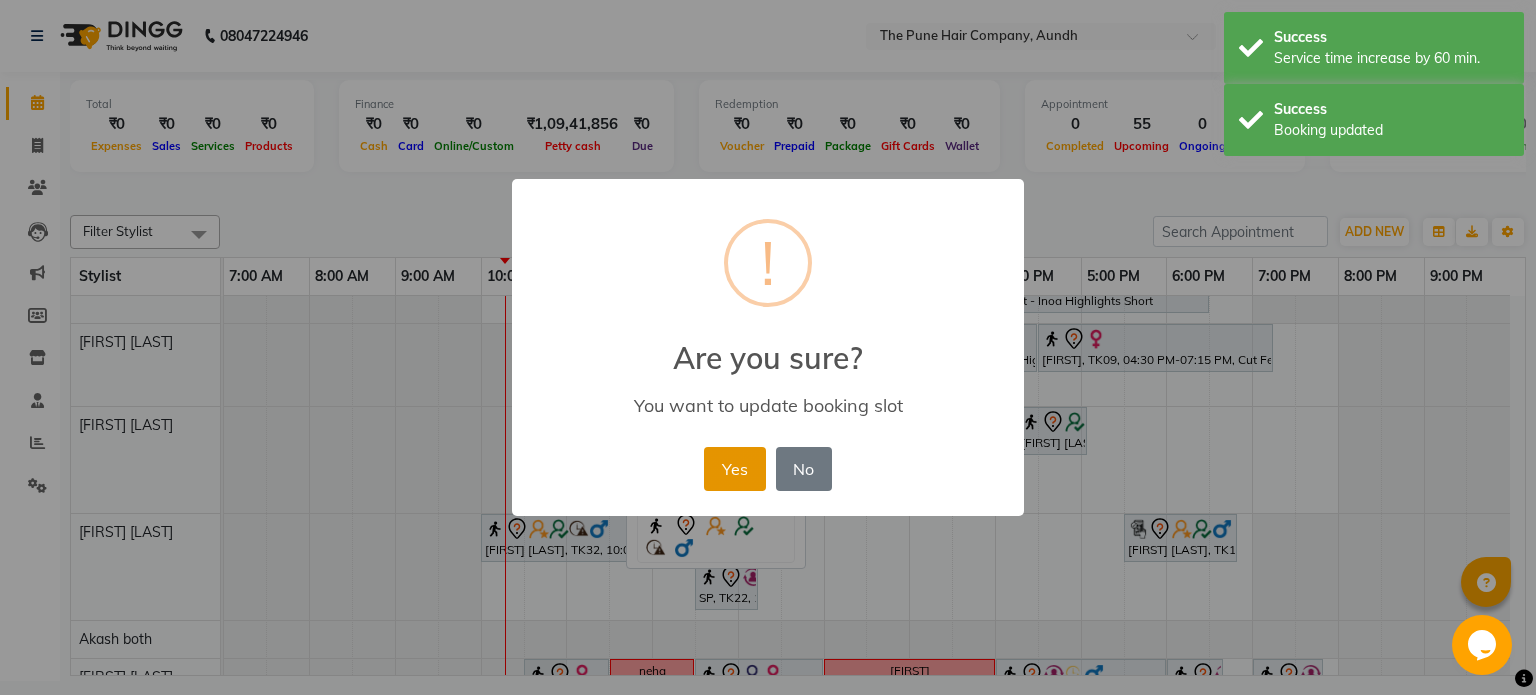 click on "Yes" at bounding box center (734, 469) 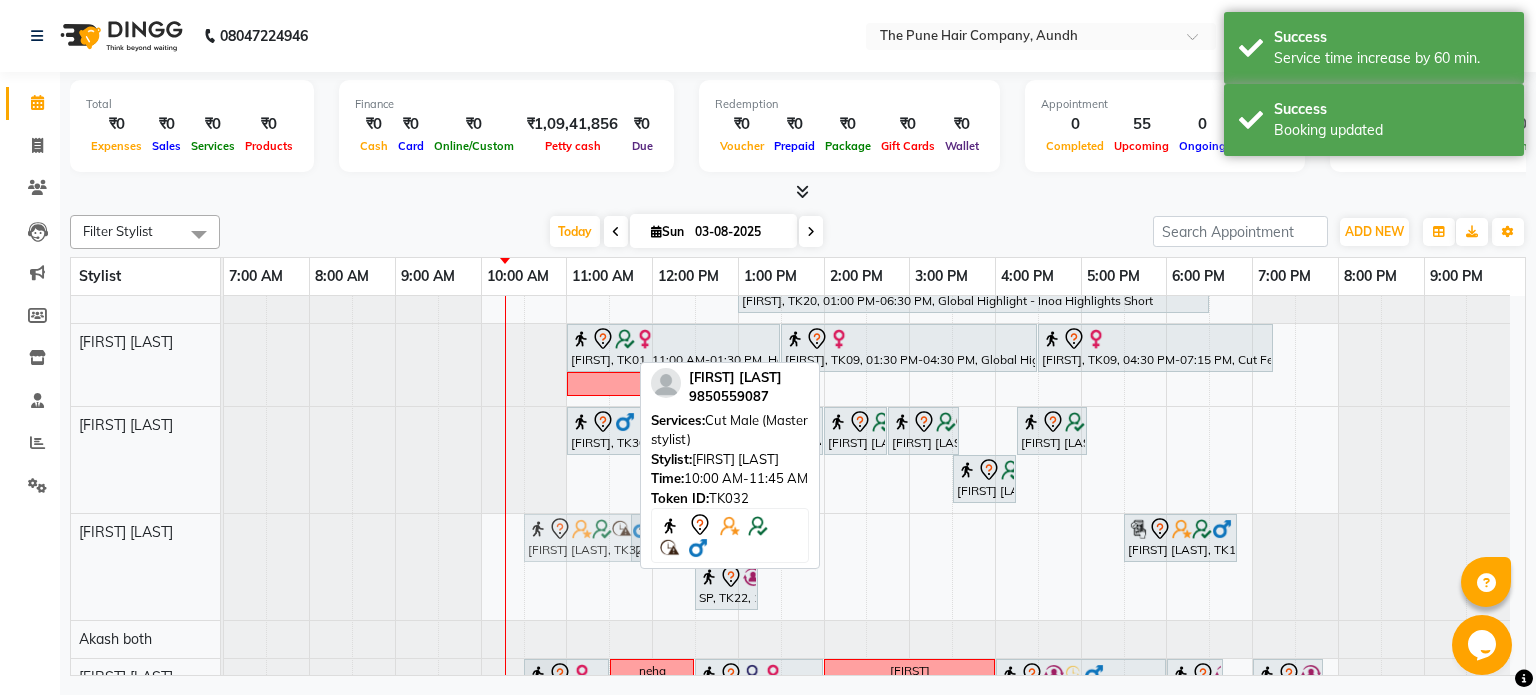 drag, startPoint x: 554, startPoint y: 528, endPoint x: 607, endPoint y: 536, distance: 53.600372 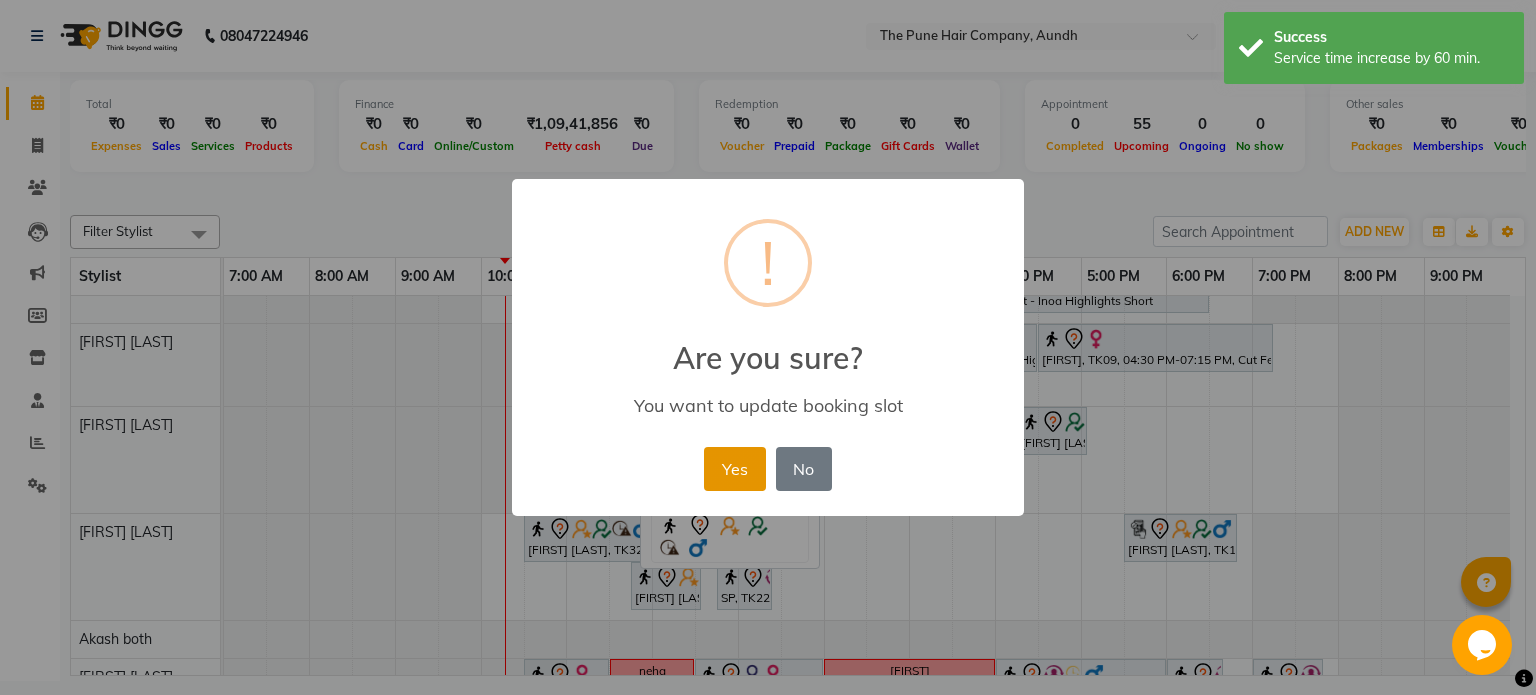click on "Yes" at bounding box center (734, 469) 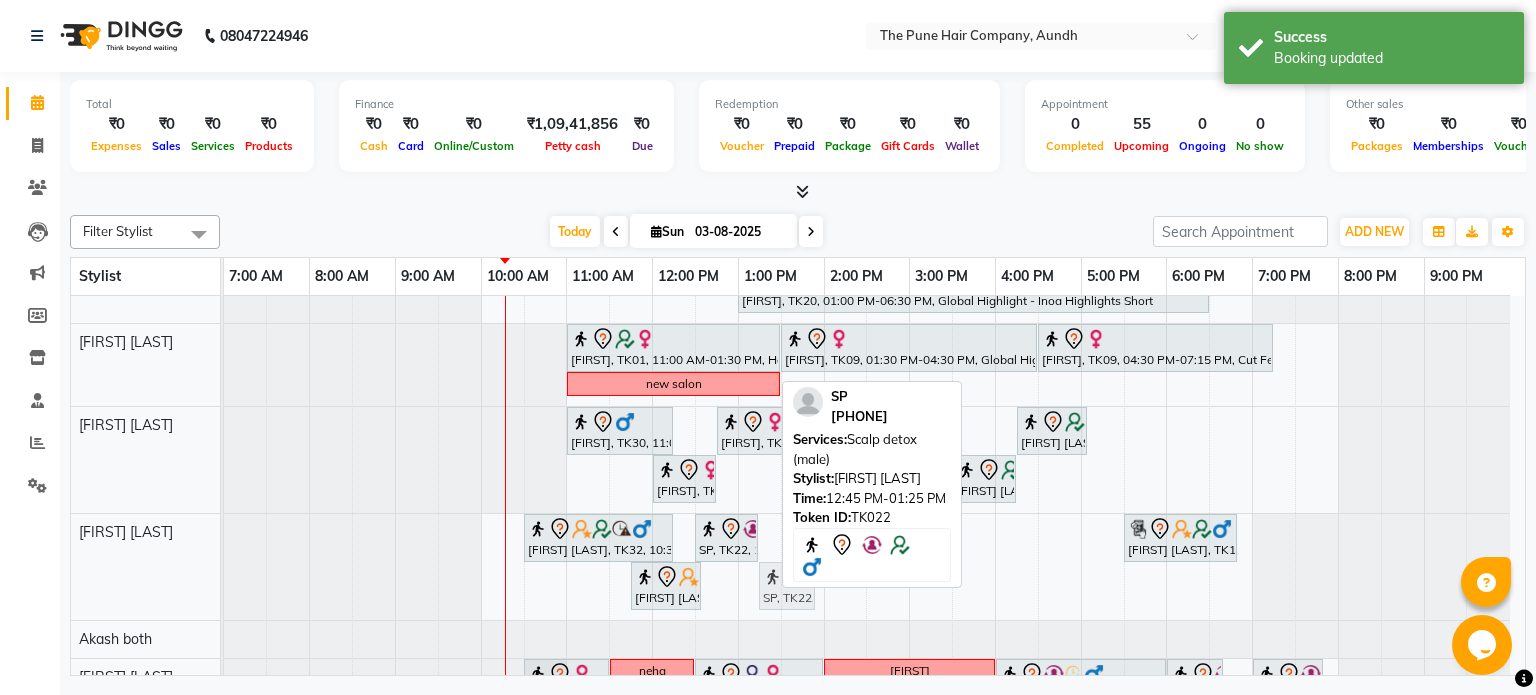 drag, startPoint x: 755, startPoint y: 579, endPoint x: 799, endPoint y: 551, distance: 52.153618 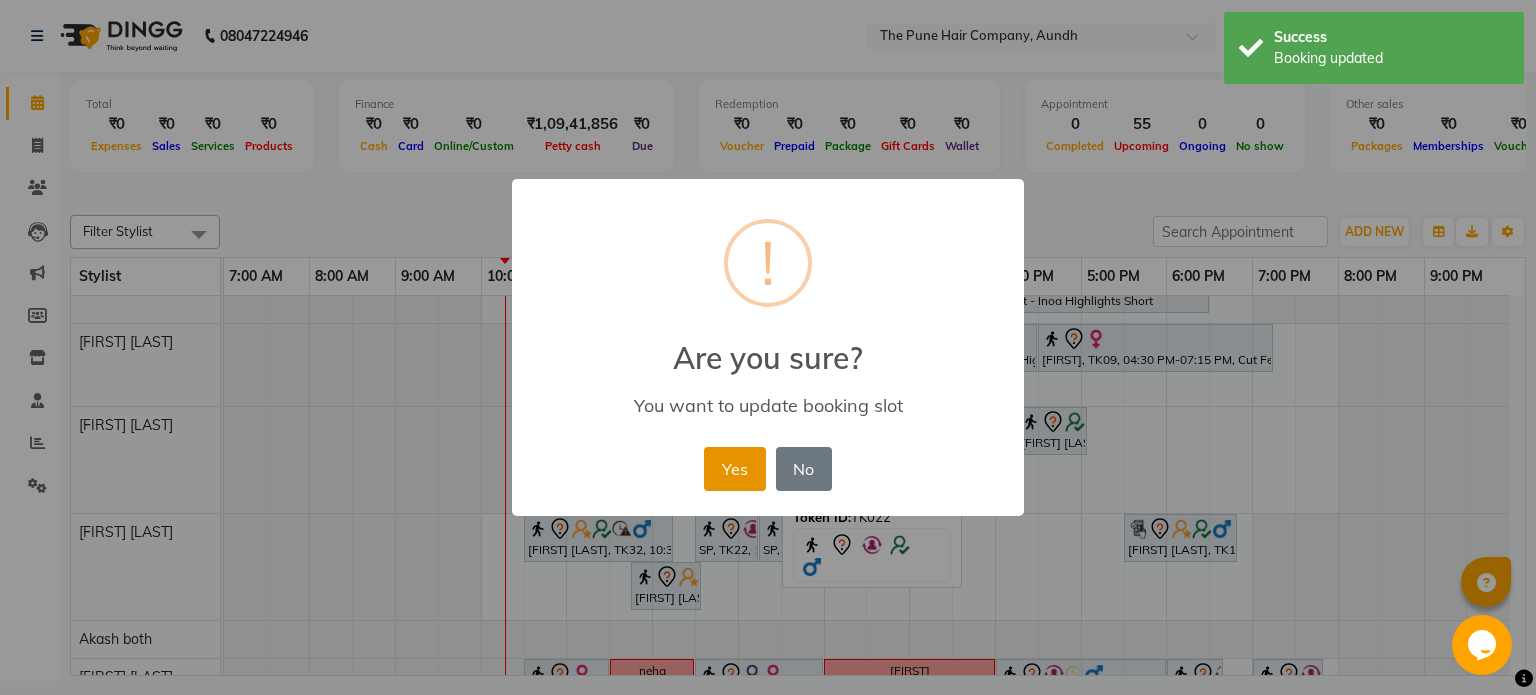 click on "Yes" at bounding box center (734, 469) 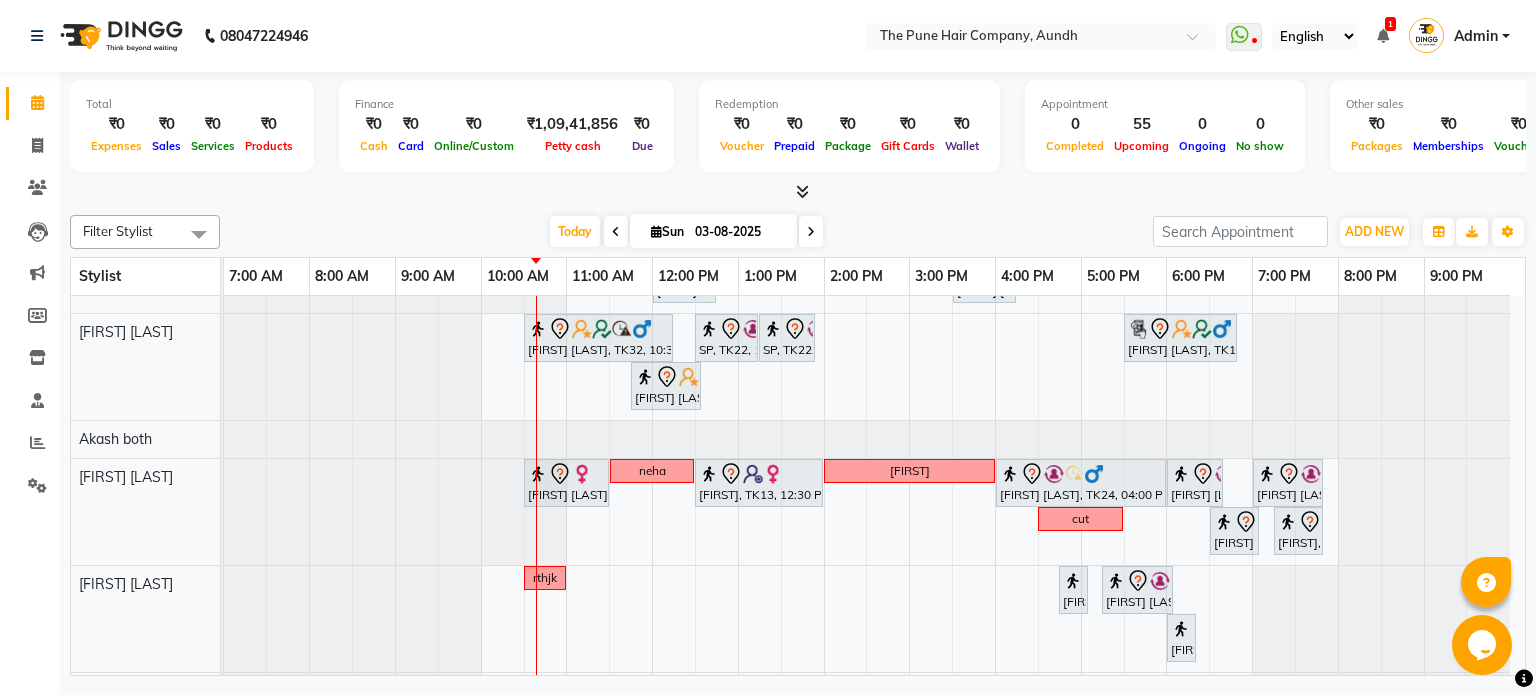 click at bounding box center [798, 192] 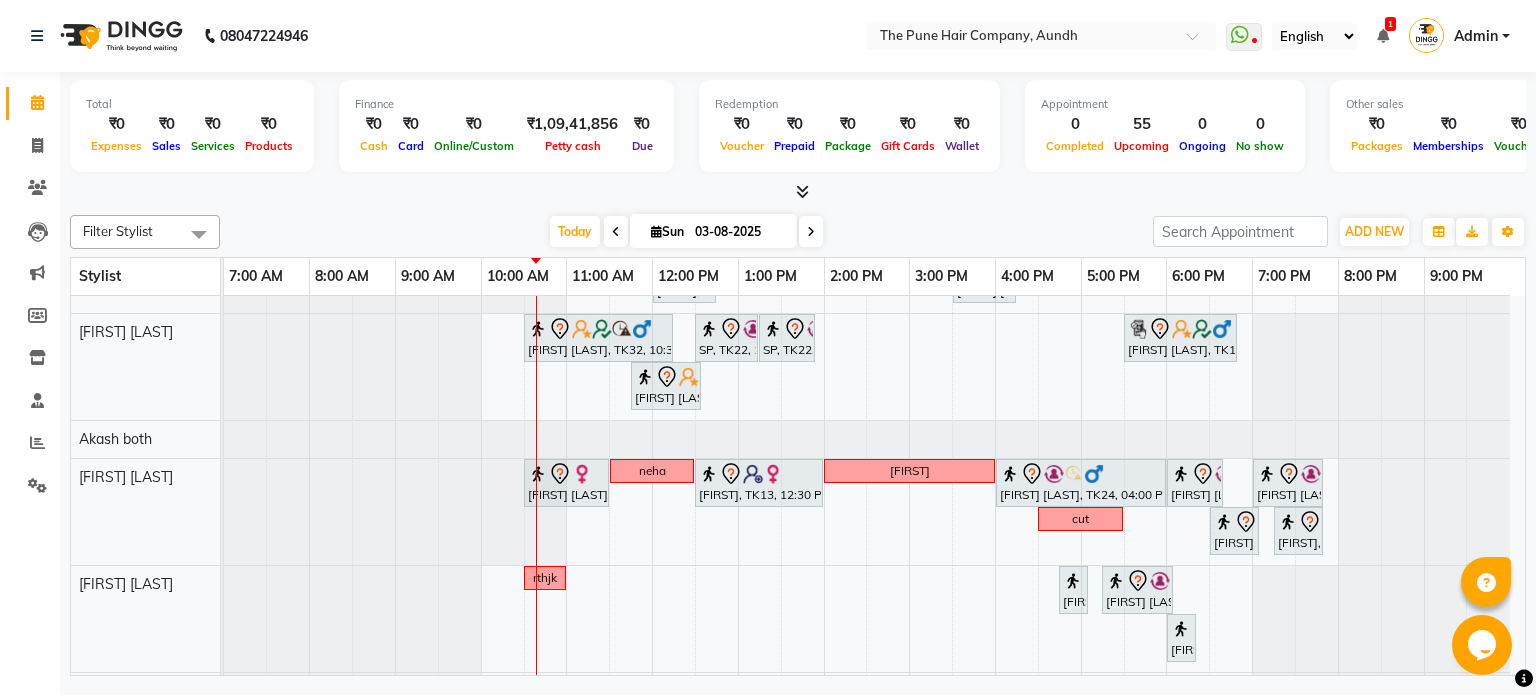 scroll, scrollTop: 814, scrollLeft: 0, axis: vertical 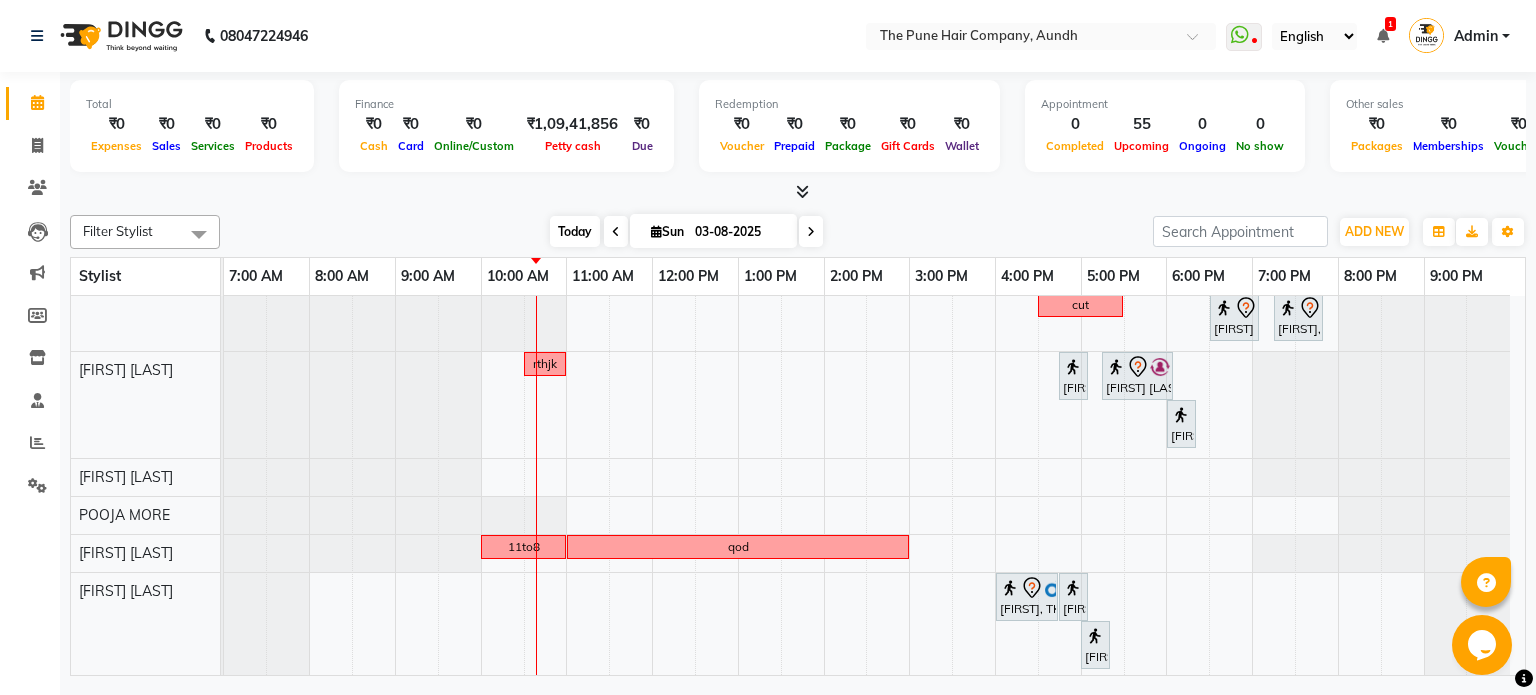 click on "Today" at bounding box center [575, 231] 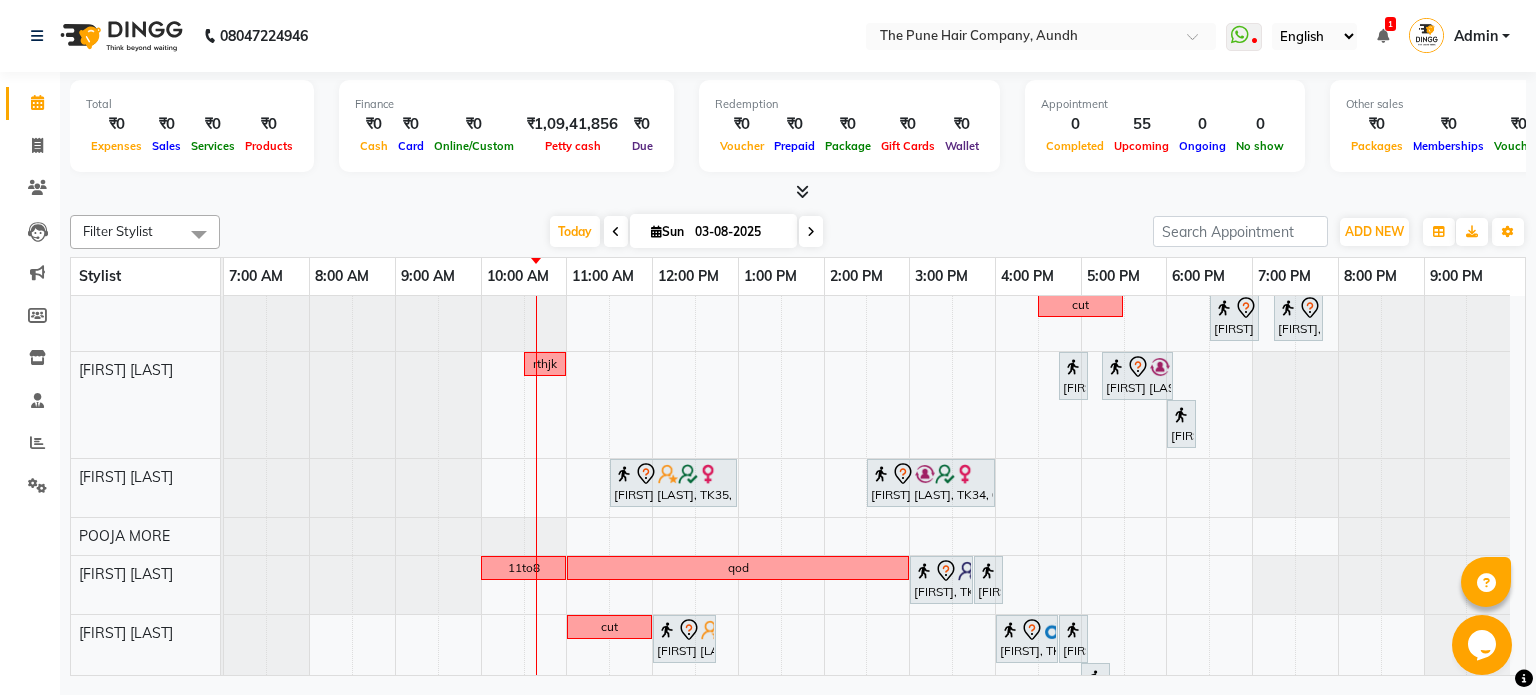 scroll, scrollTop: 852, scrollLeft: 0, axis: vertical 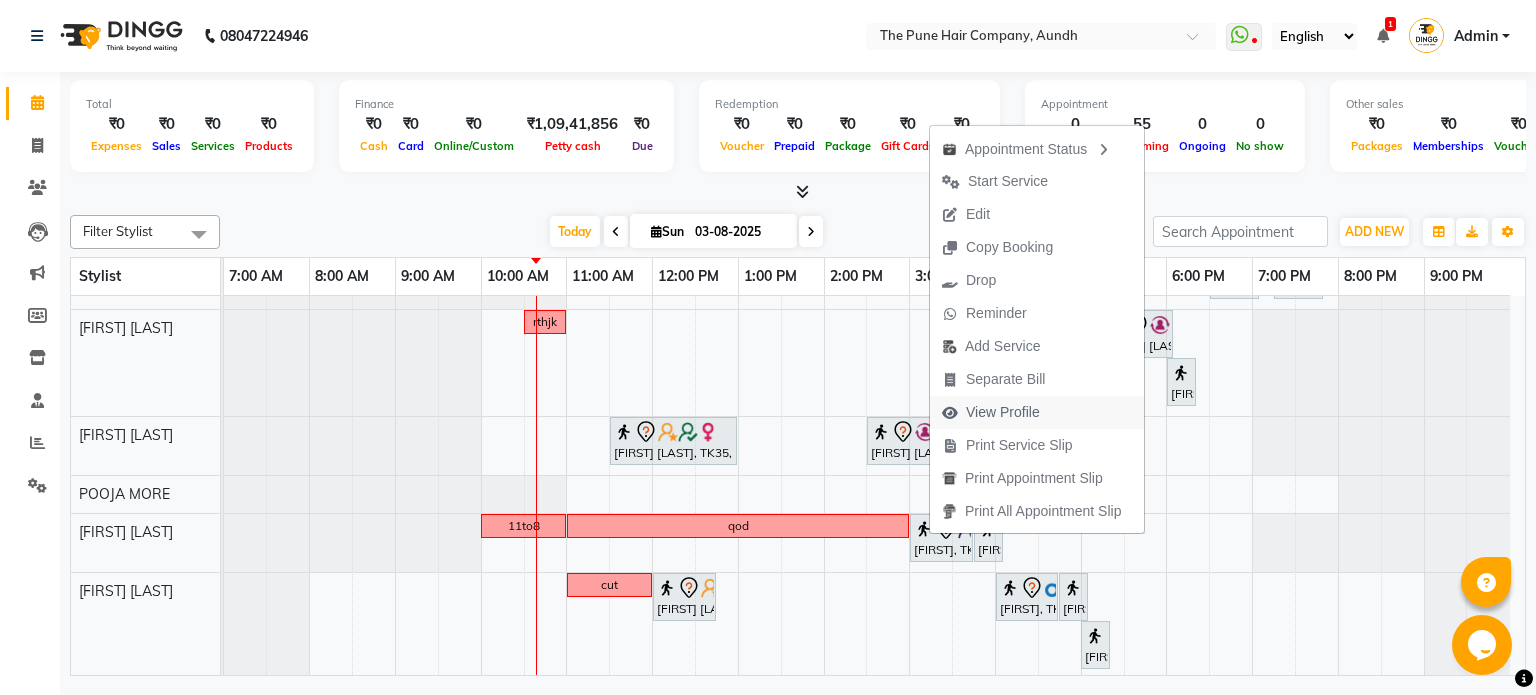 click on "View Profile" at bounding box center (1003, 412) 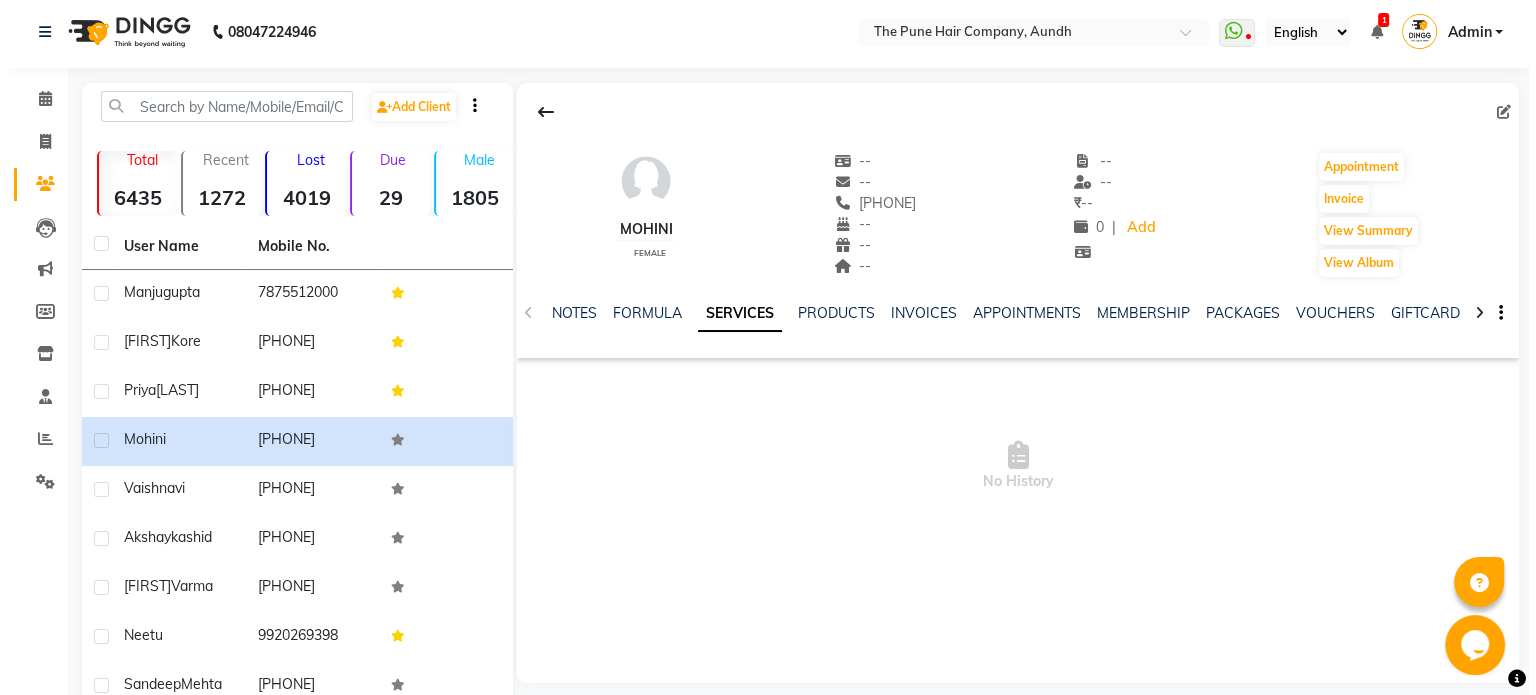 scroll, scrollTop: 0, scrollLeft: 0, axis: both 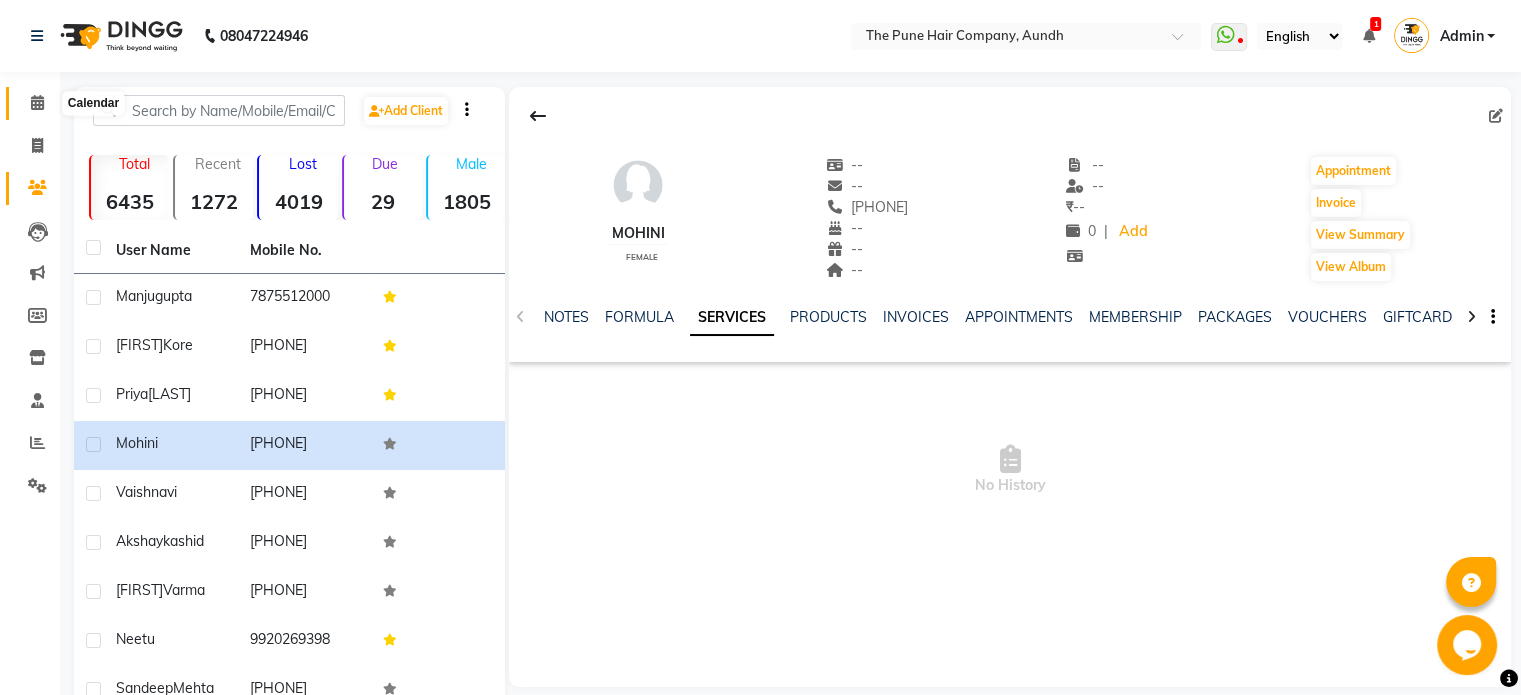 click 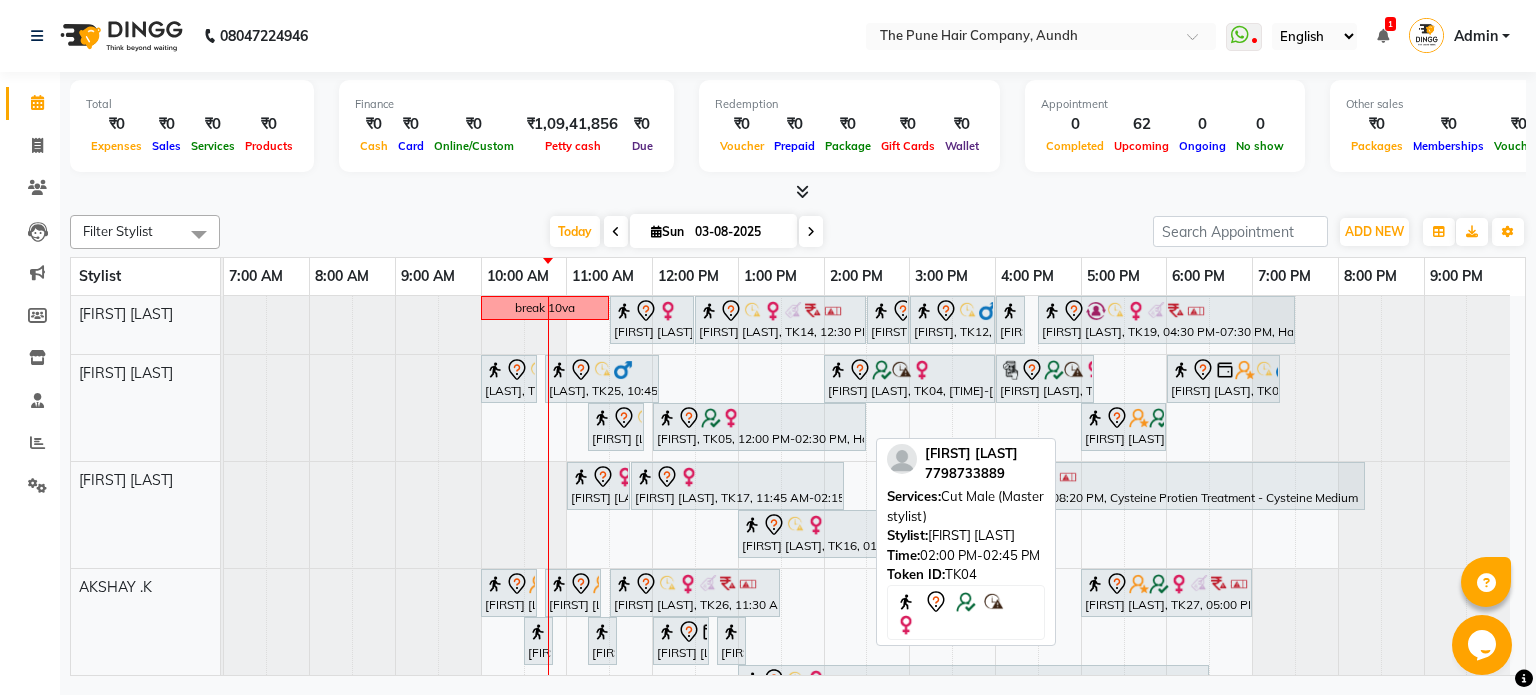 scroll, scrollTop: 400, scrollLeft: 0, axis: vertical 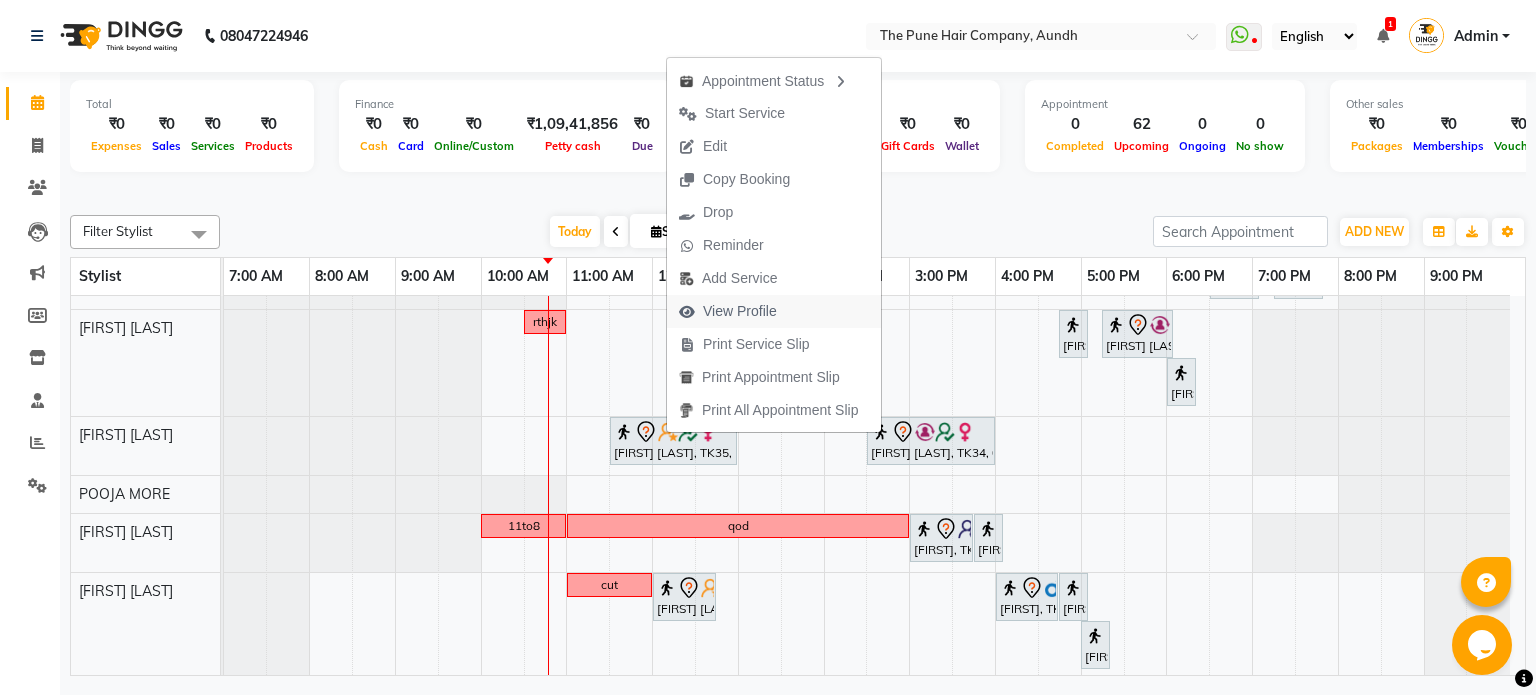 click on "View Profile" at bounding box center [728, 311] 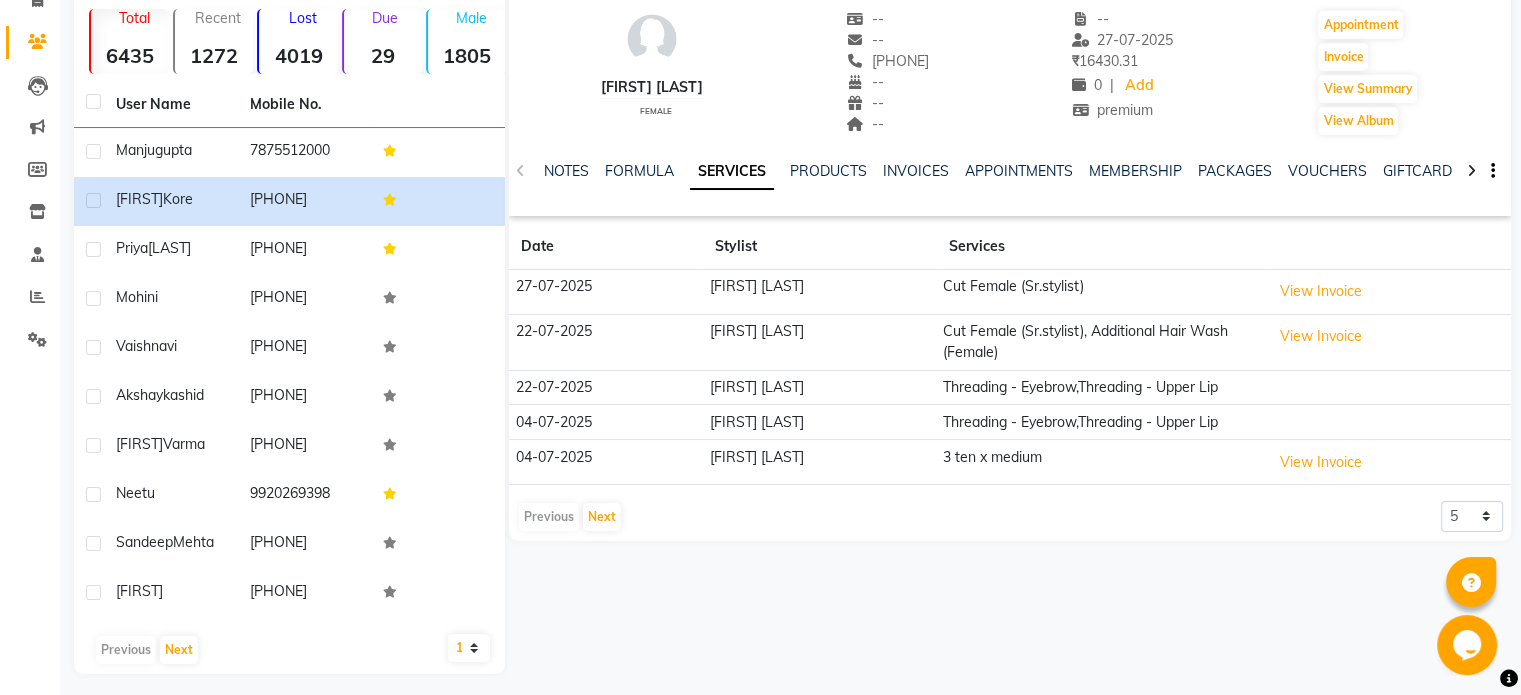 scroll, scrollTop: 172, scrollLeft: 0, axis: vertical 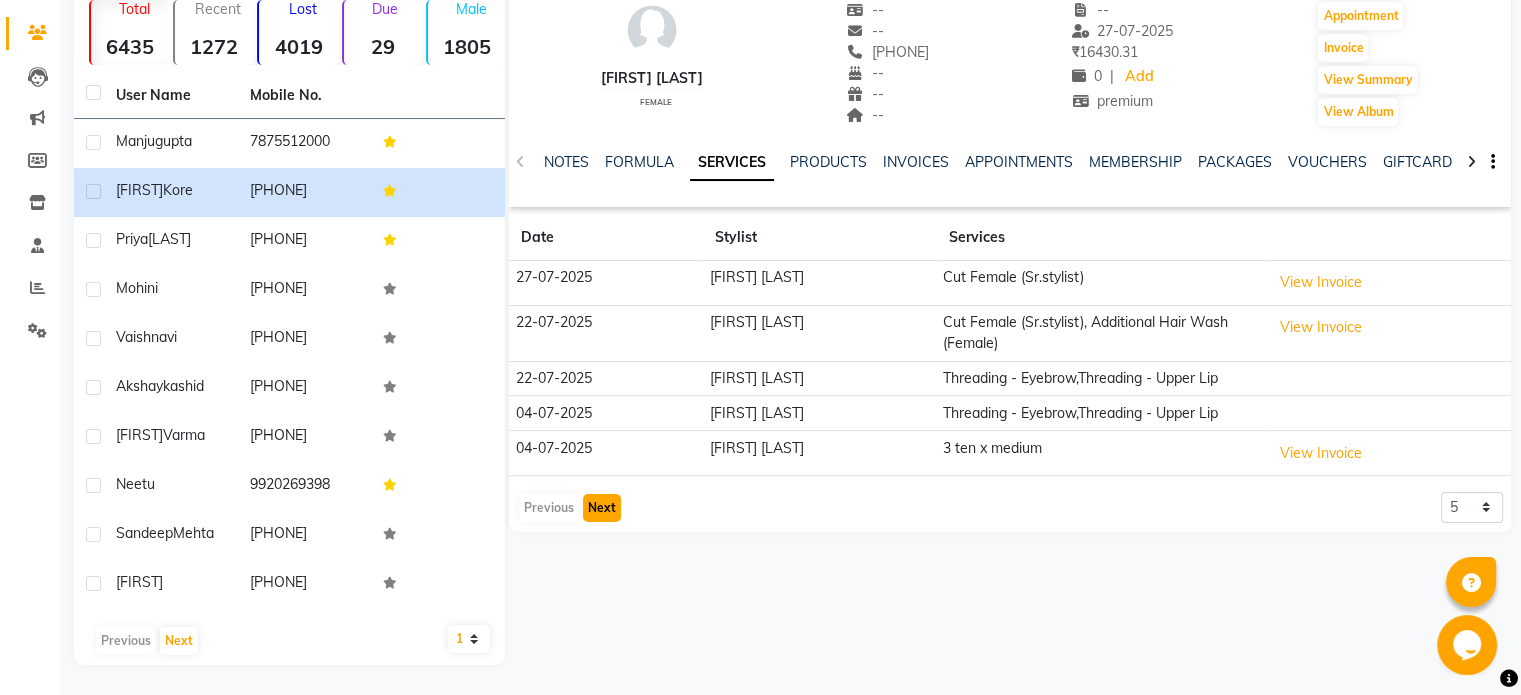 click on "Next" 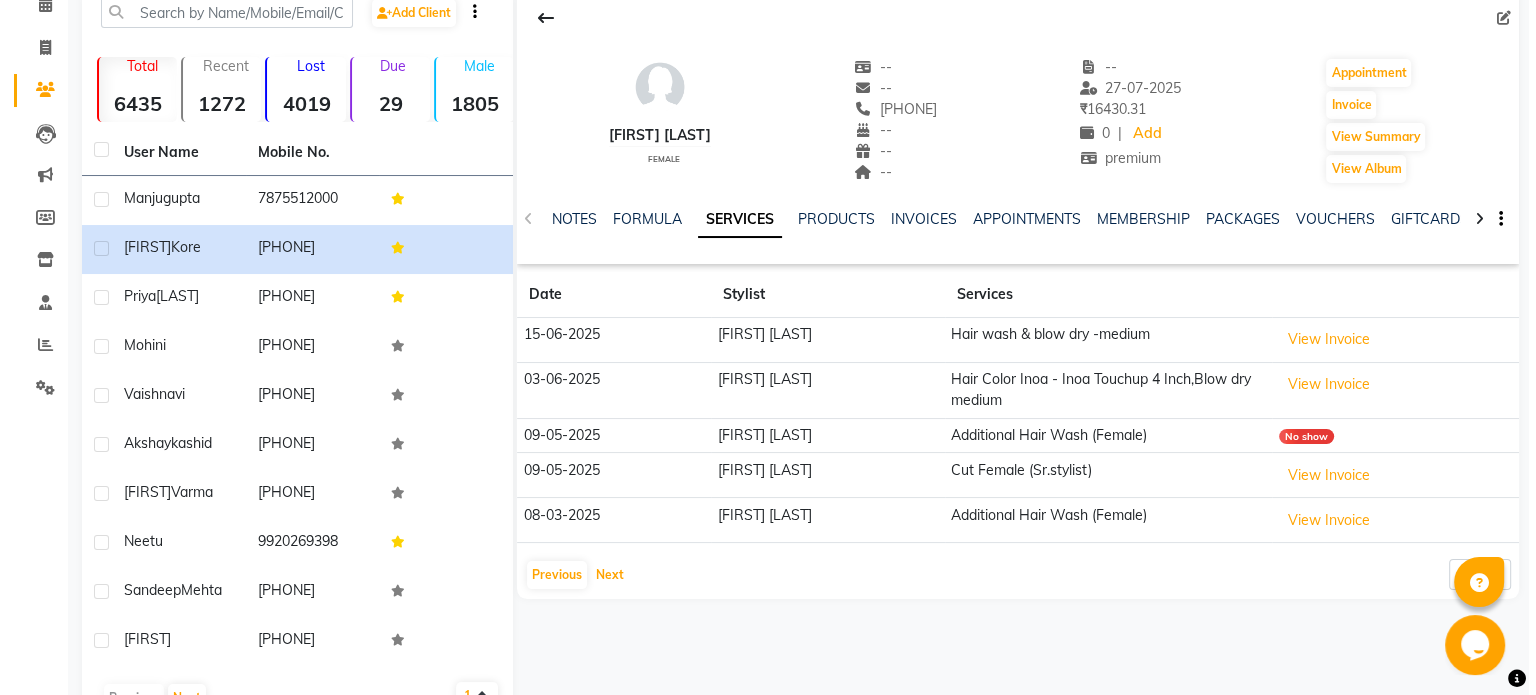 scroll, scrollTop: 0, scrollLeft: 0, axis: both 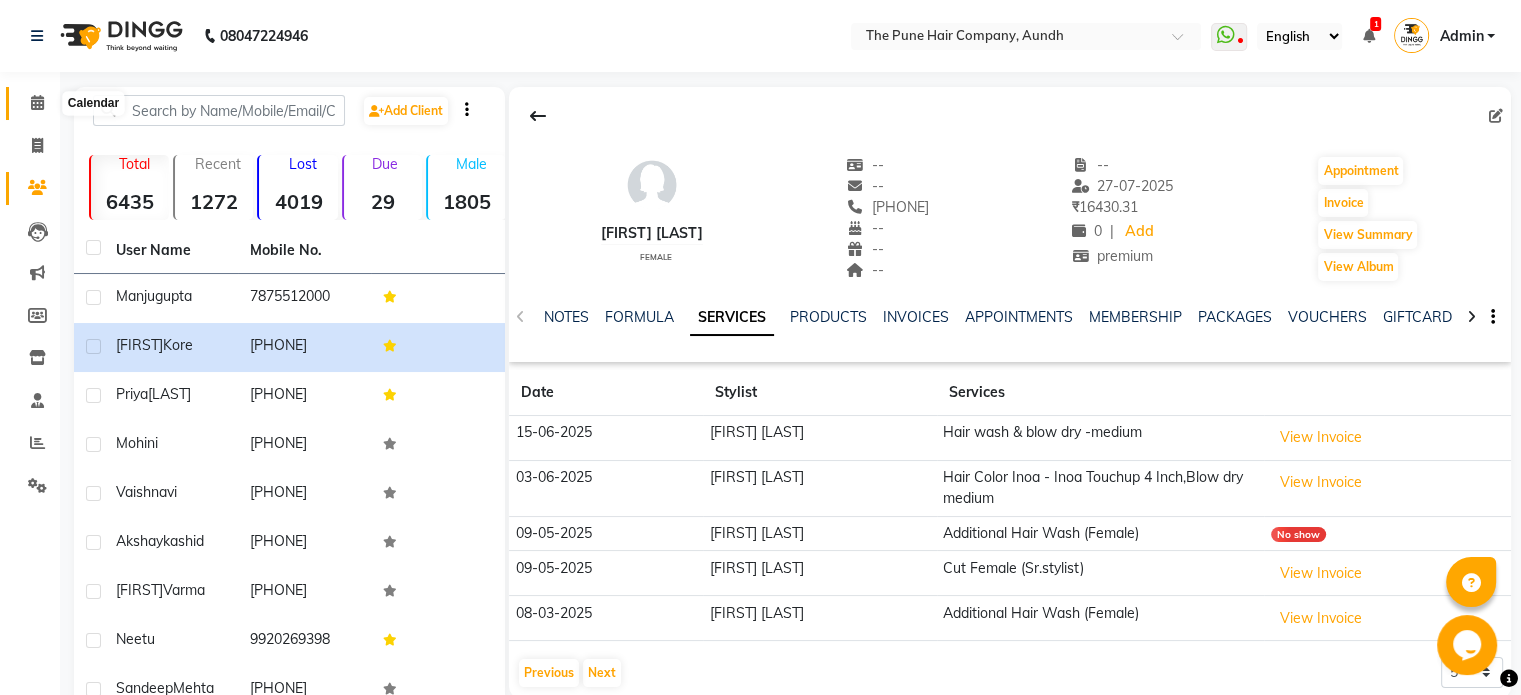 click 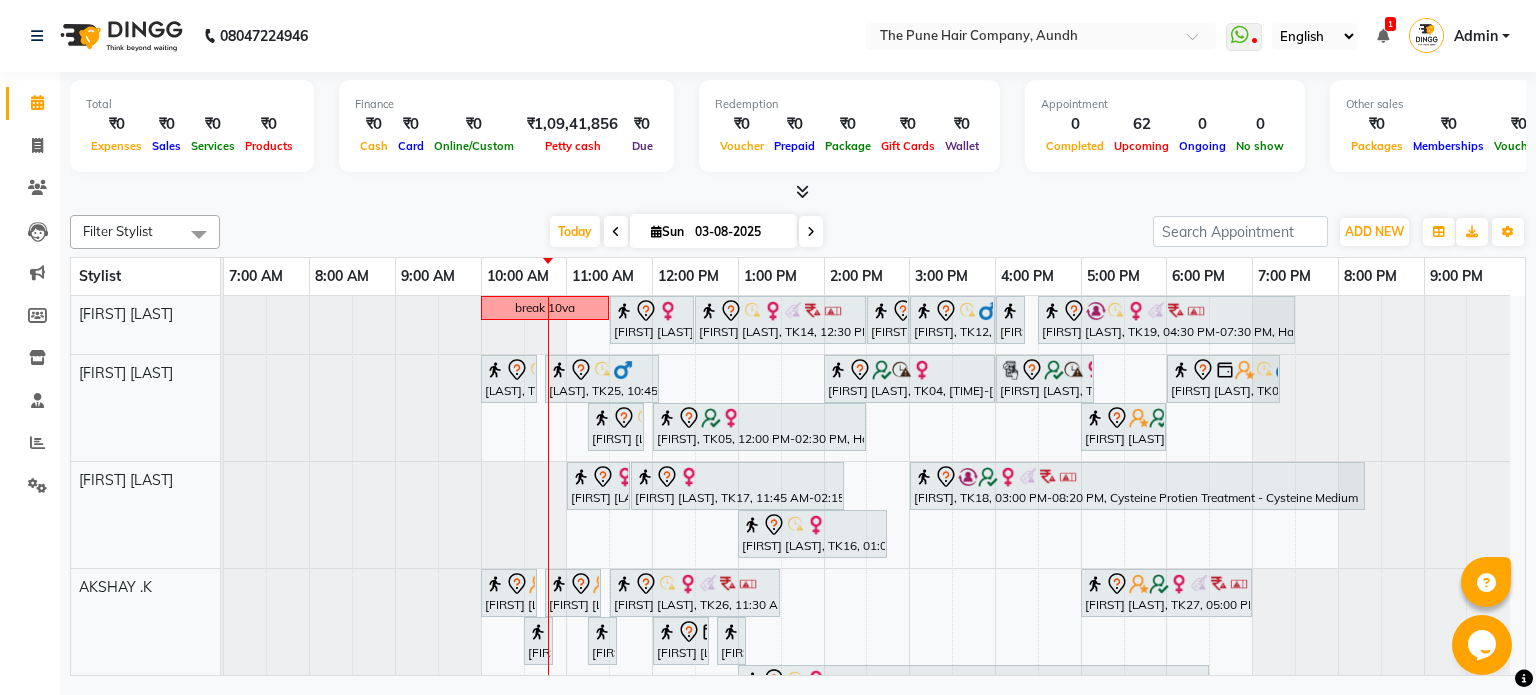 scroll, scrollTop: 234, scrollLeft: 0, axis: vertical 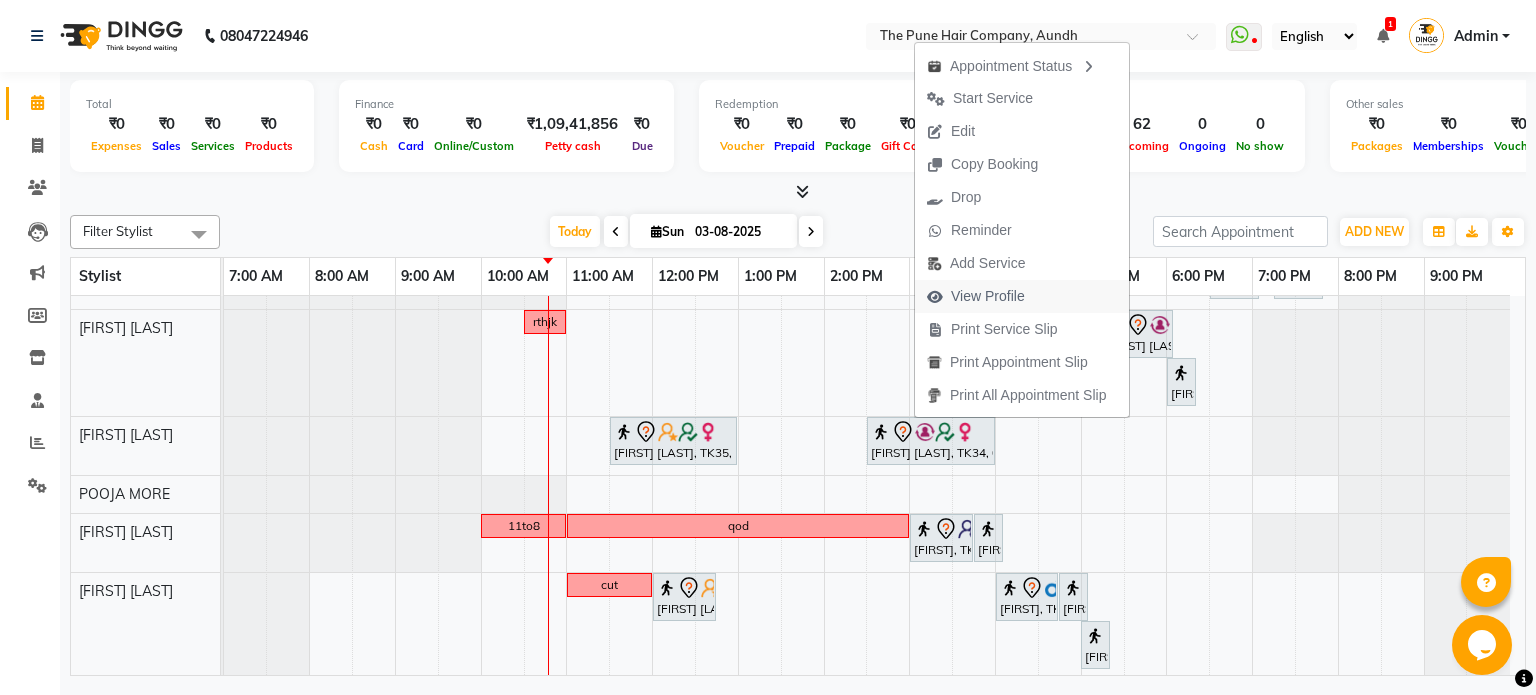 click on "View Profile" at bounding box center (988, 296) 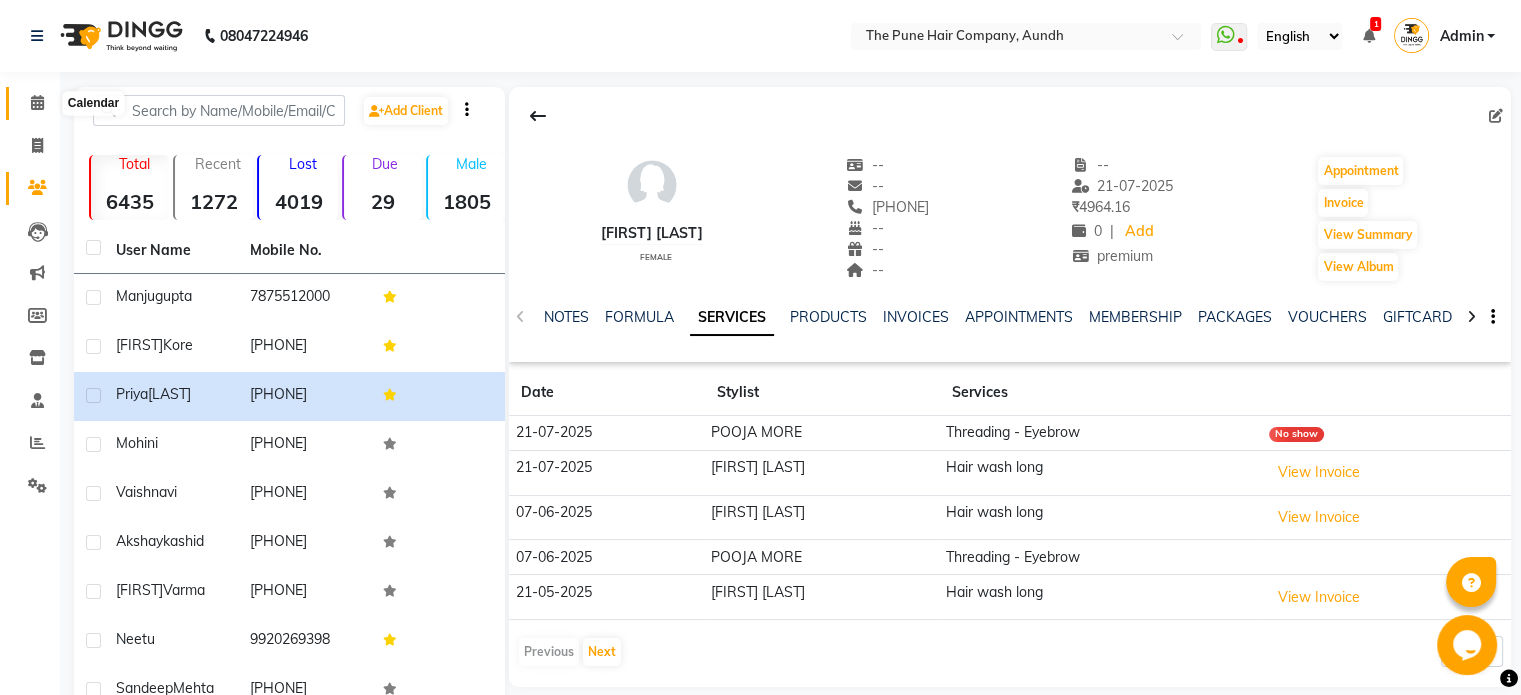 click 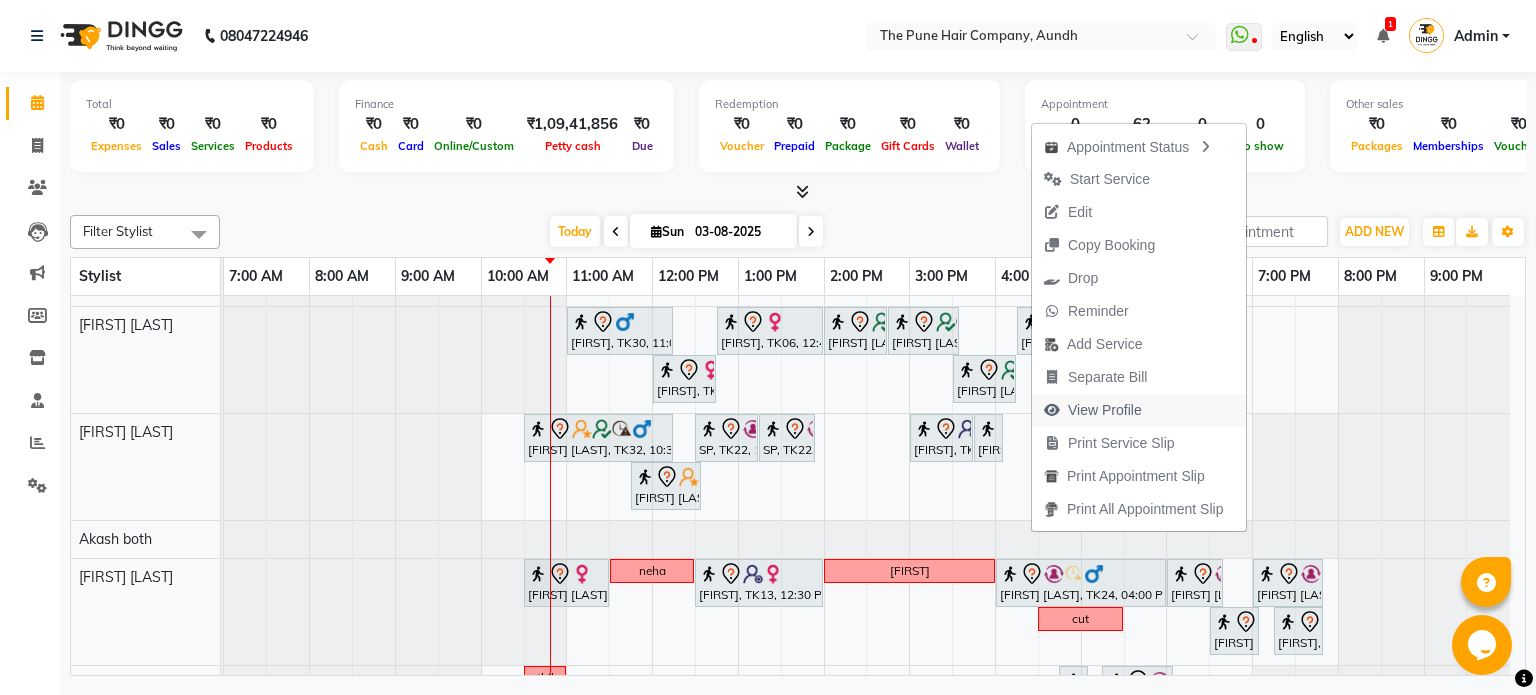 click on "View Profile" at bounding box center [1105, 410] 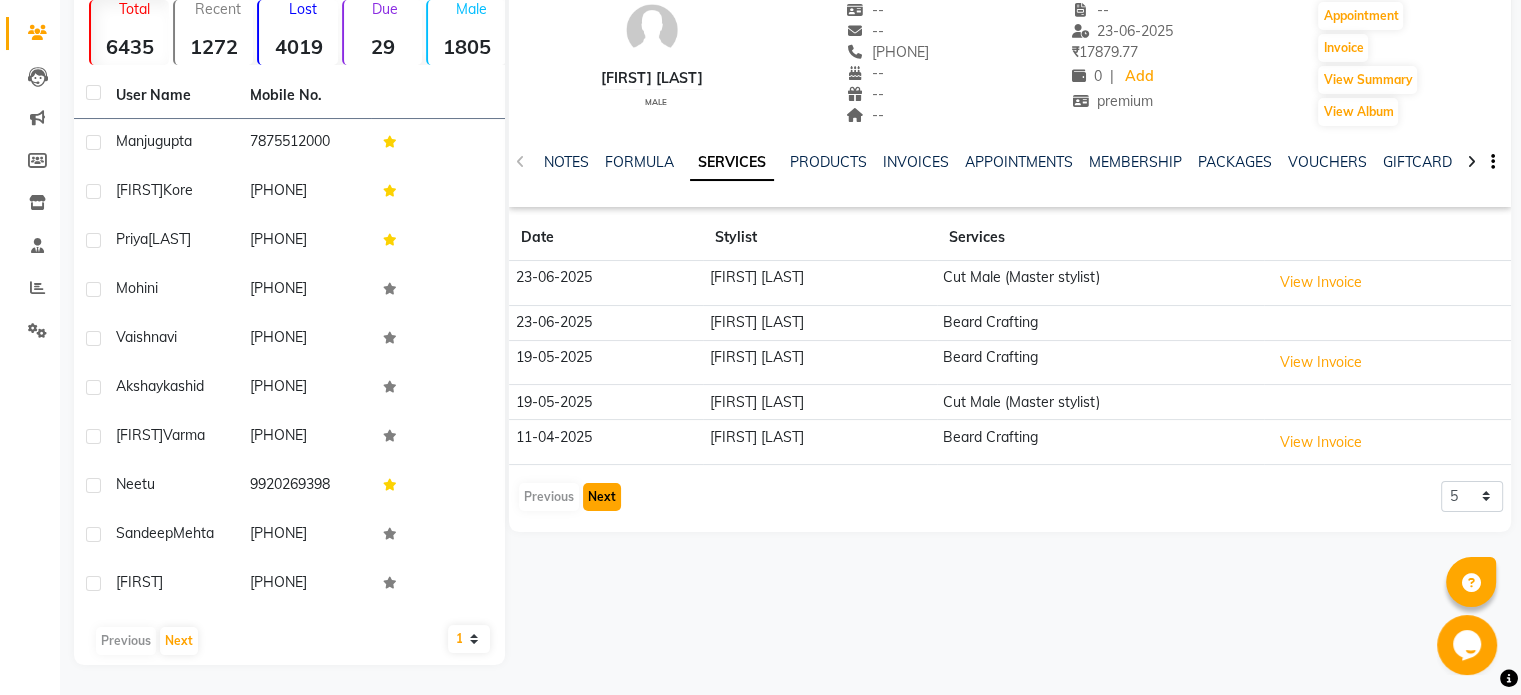 click on "Next" 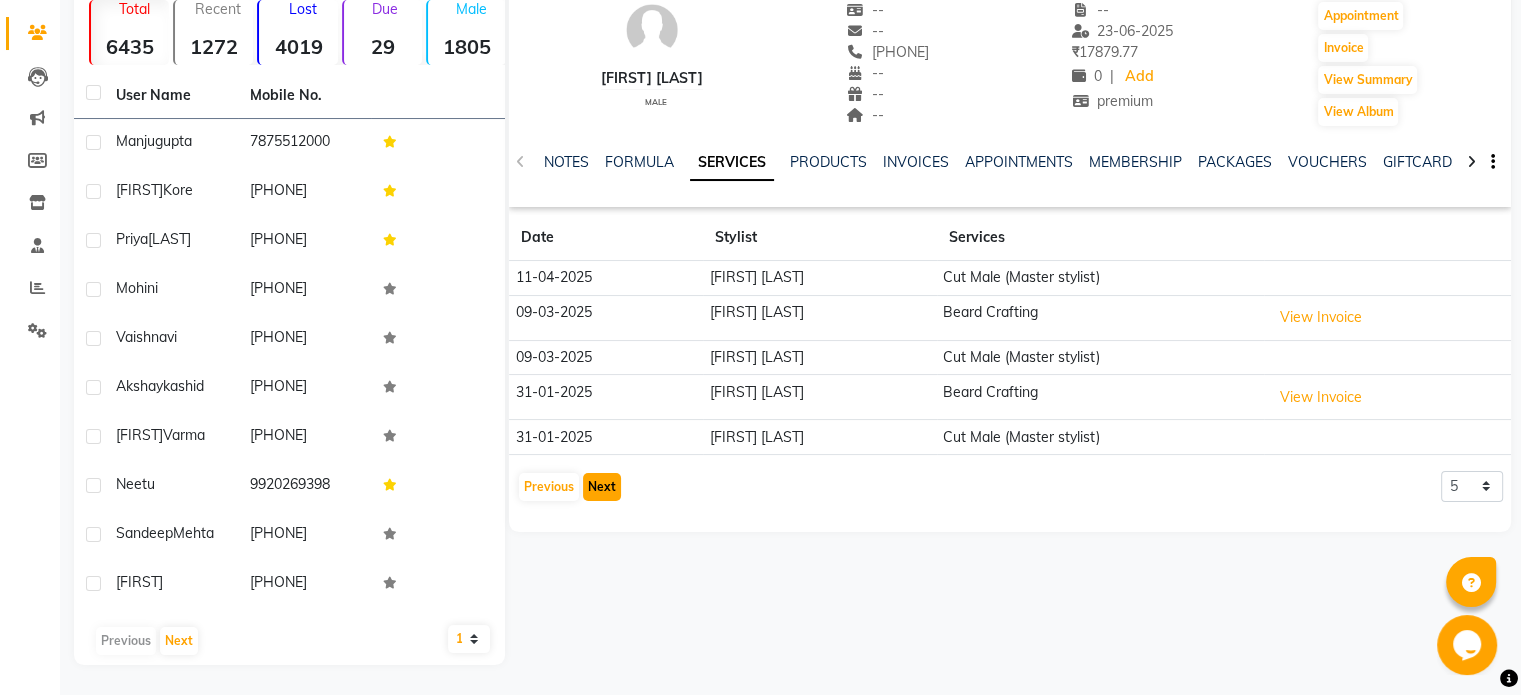 click on "Next" 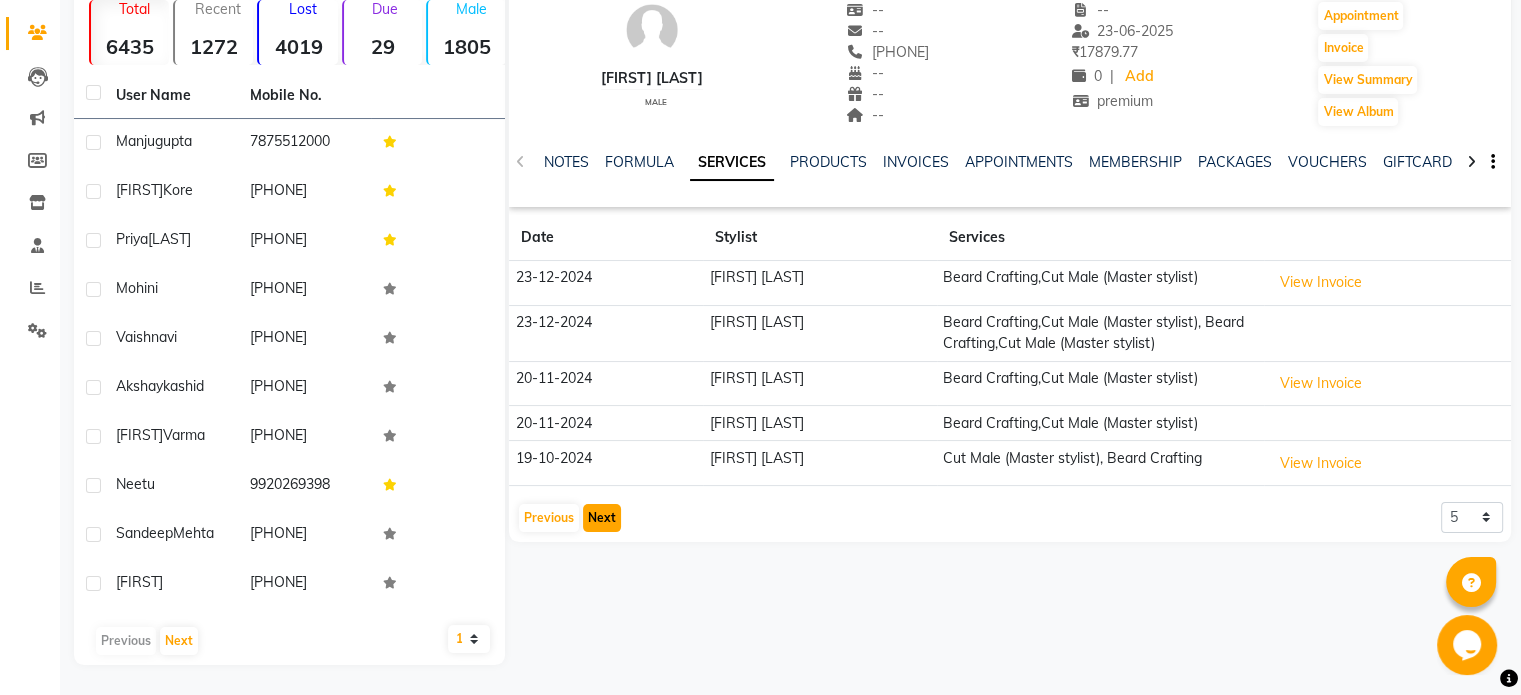 click on "Next" 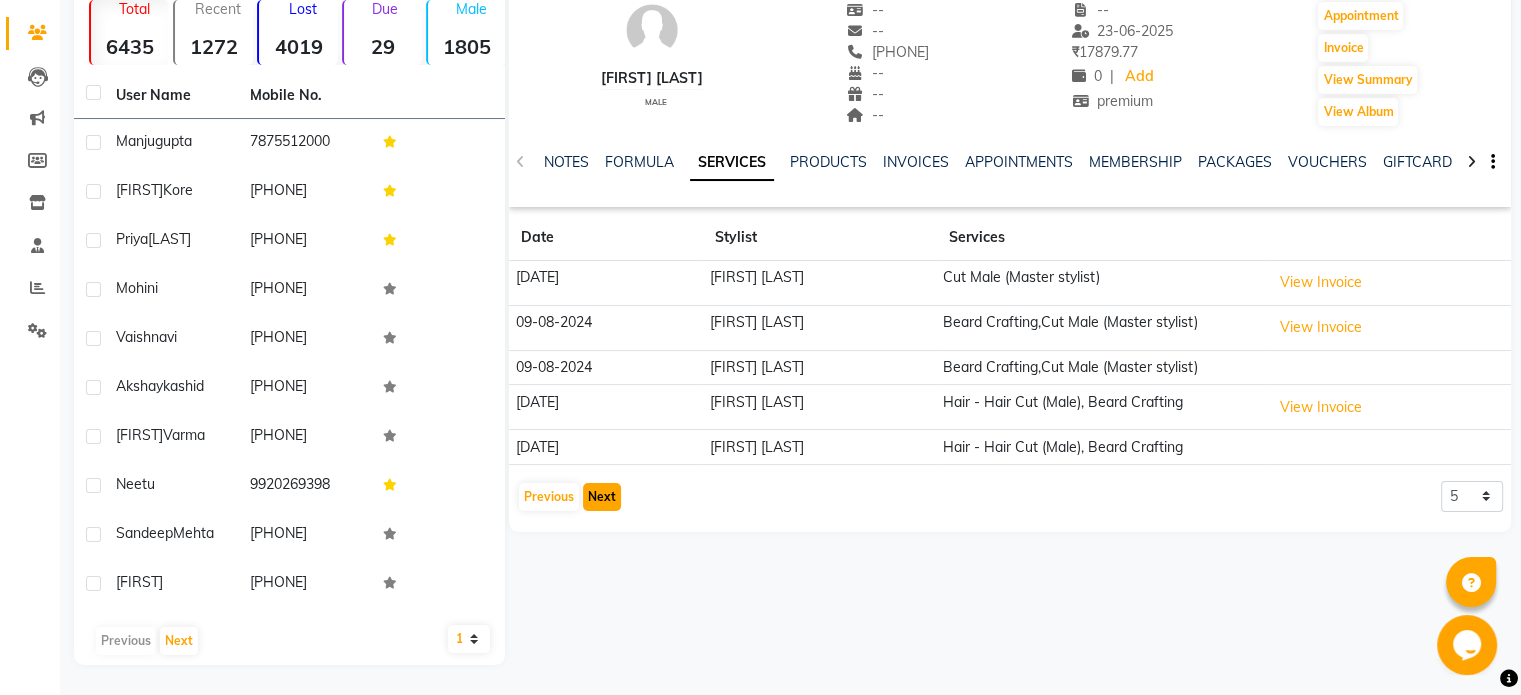 click on "Next" 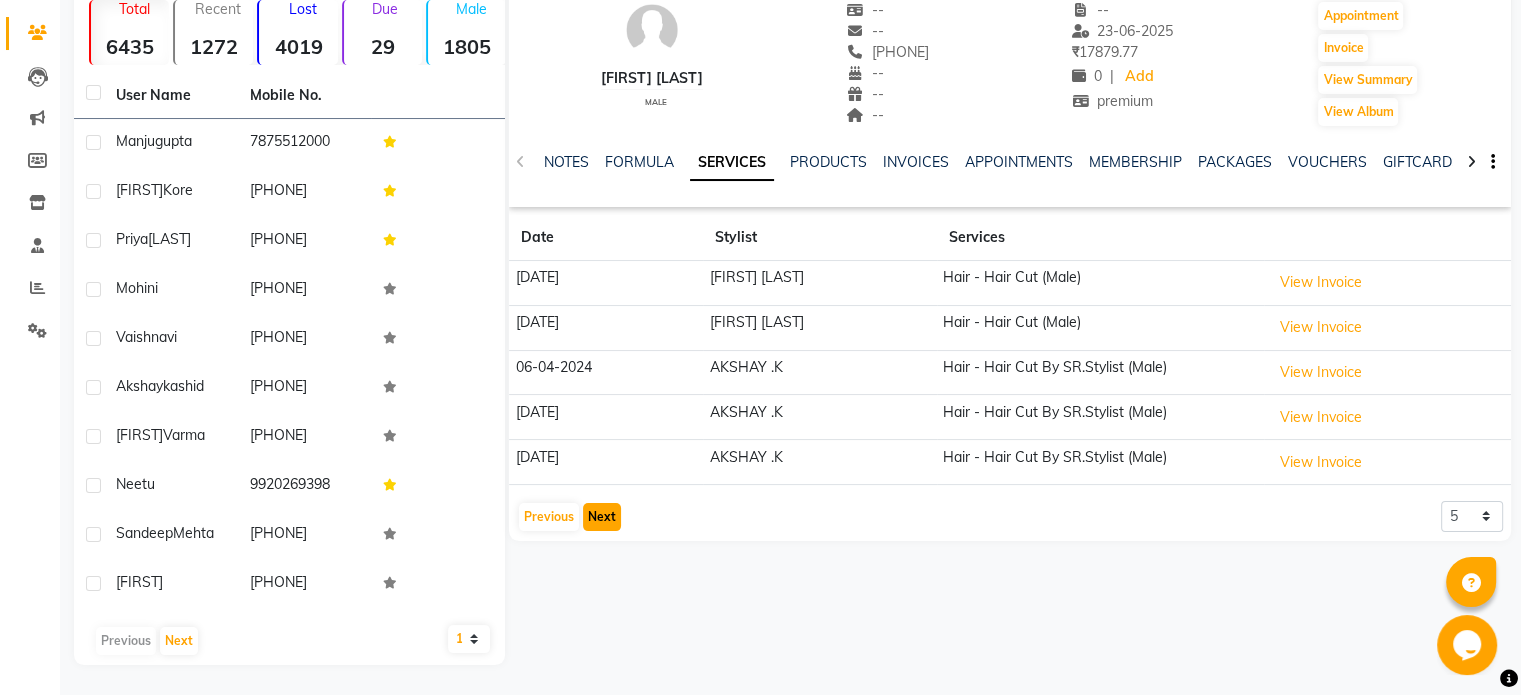 click on "Next" 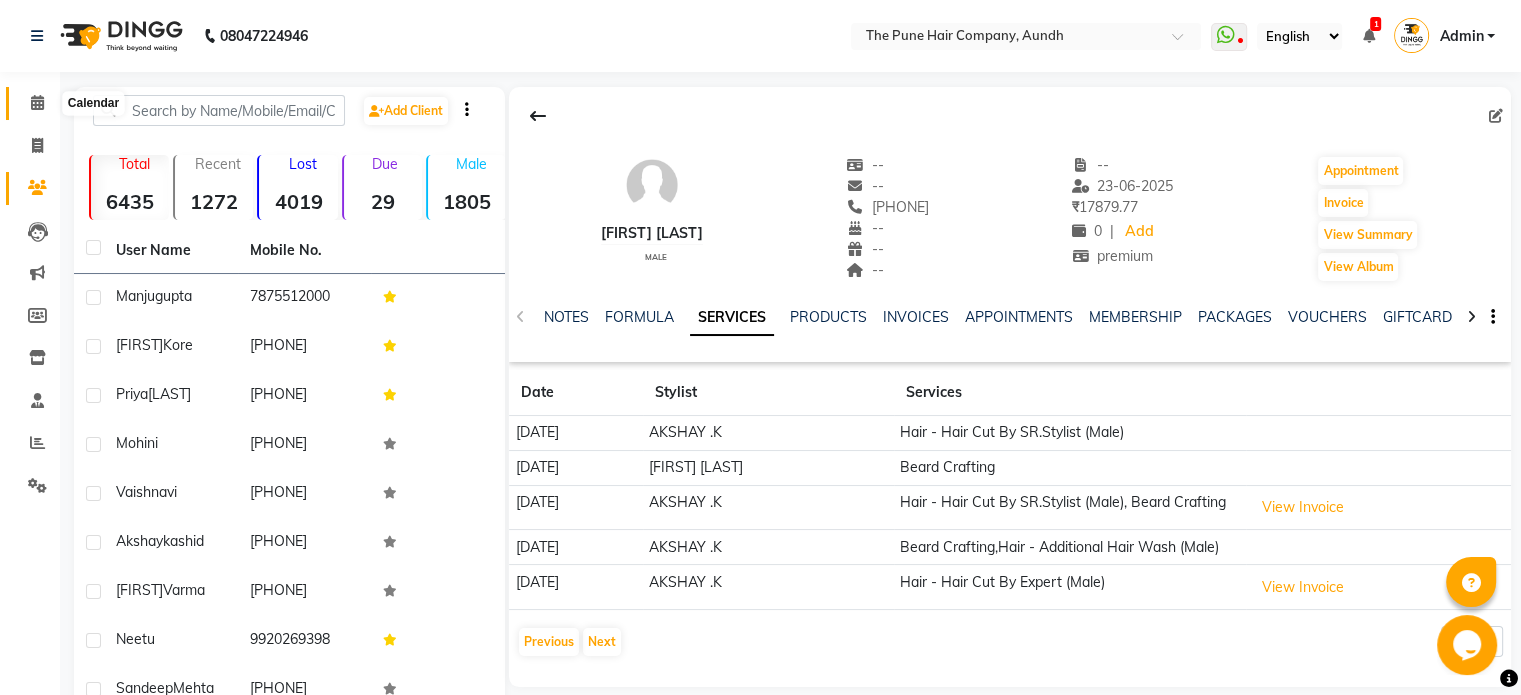 click 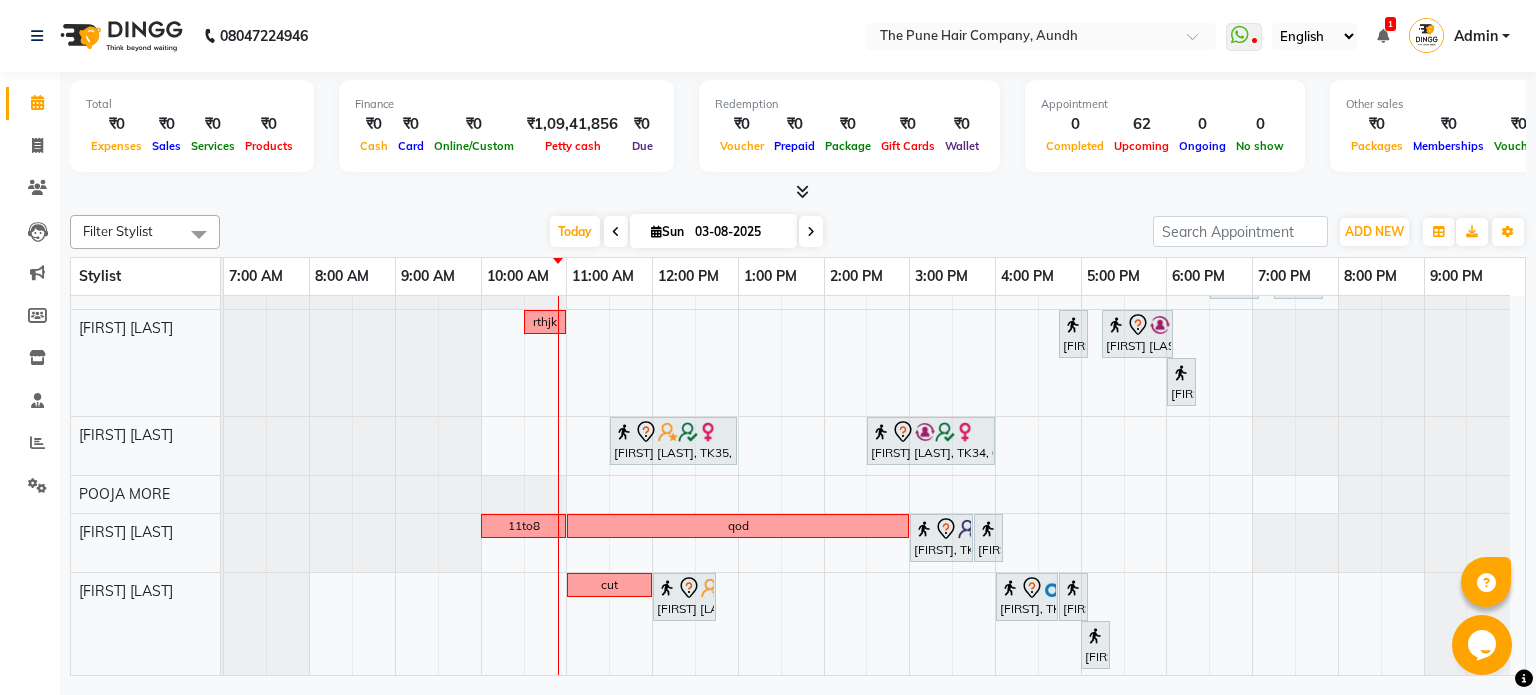 scroll, scrollTop: 540, scrollLeft: 0, axis: vertical 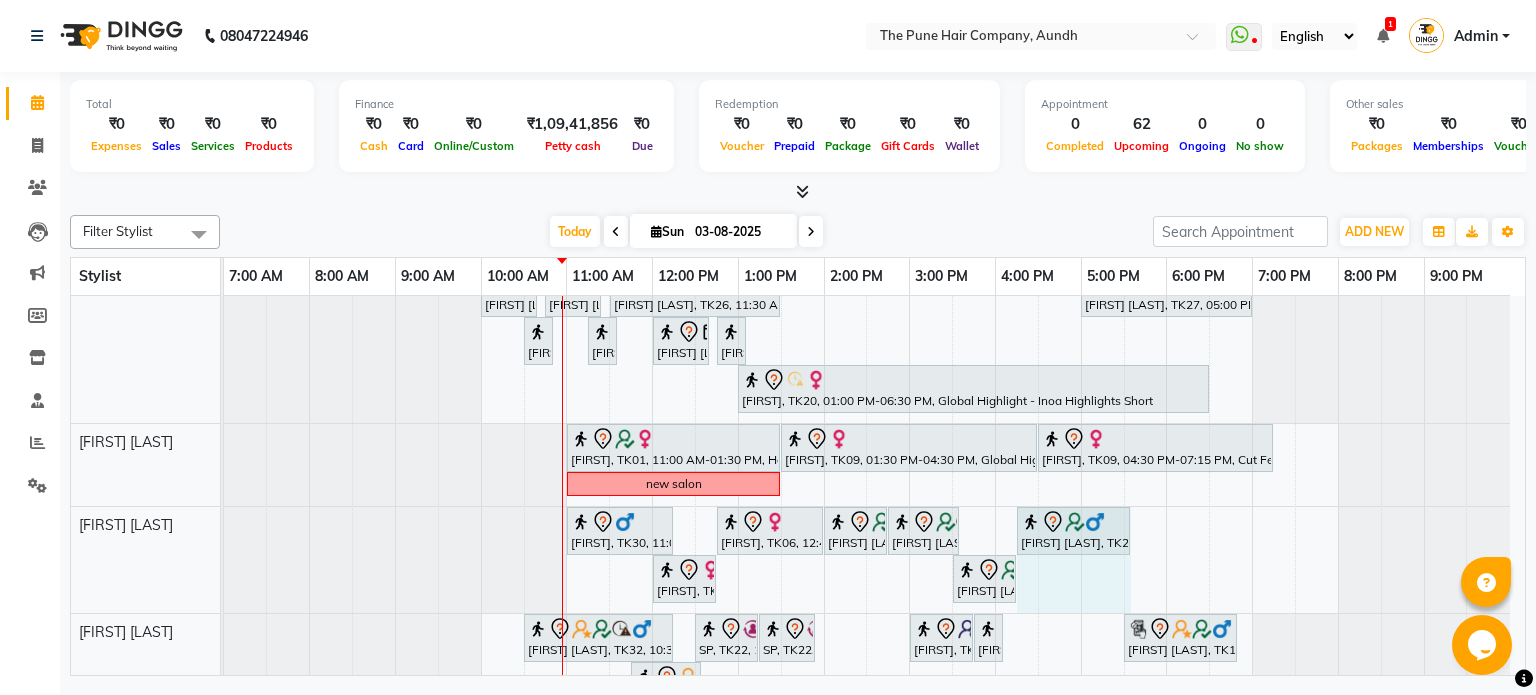 drag, startPoint x: 1082, startPoint y: 522, endPoint x: 1130, endPoint y: 531, distance: 48.83646 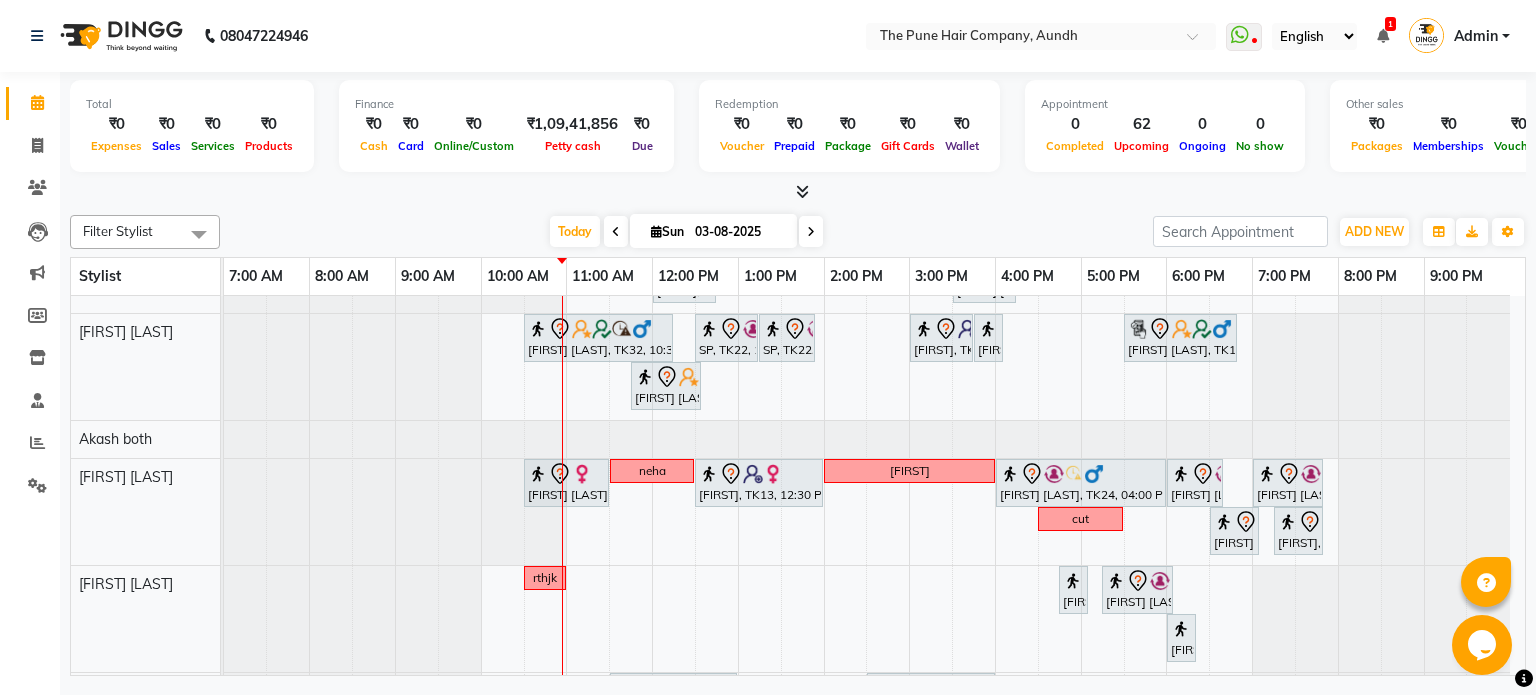 scroll, scrollTop: 855, scrollLeft: 0, axis: vertical 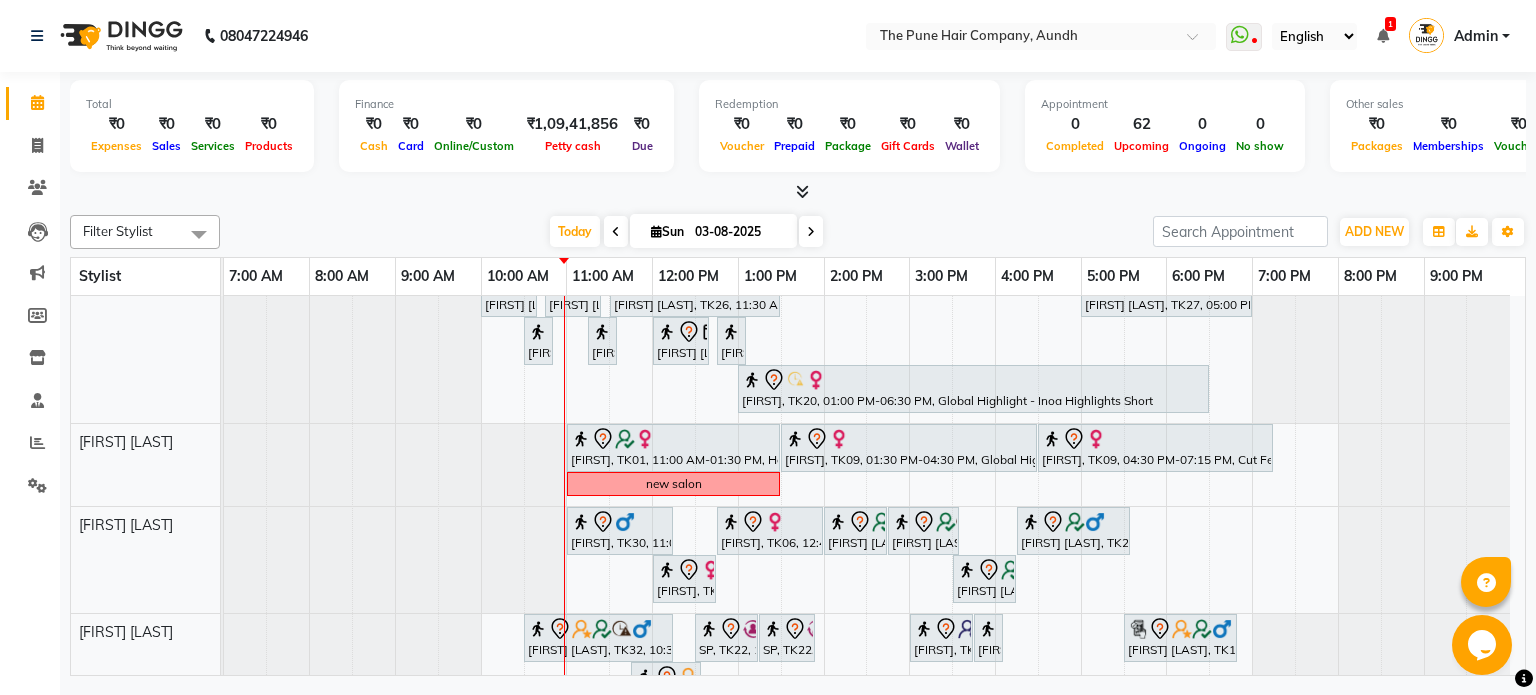 click at bounding box center (811, 232) 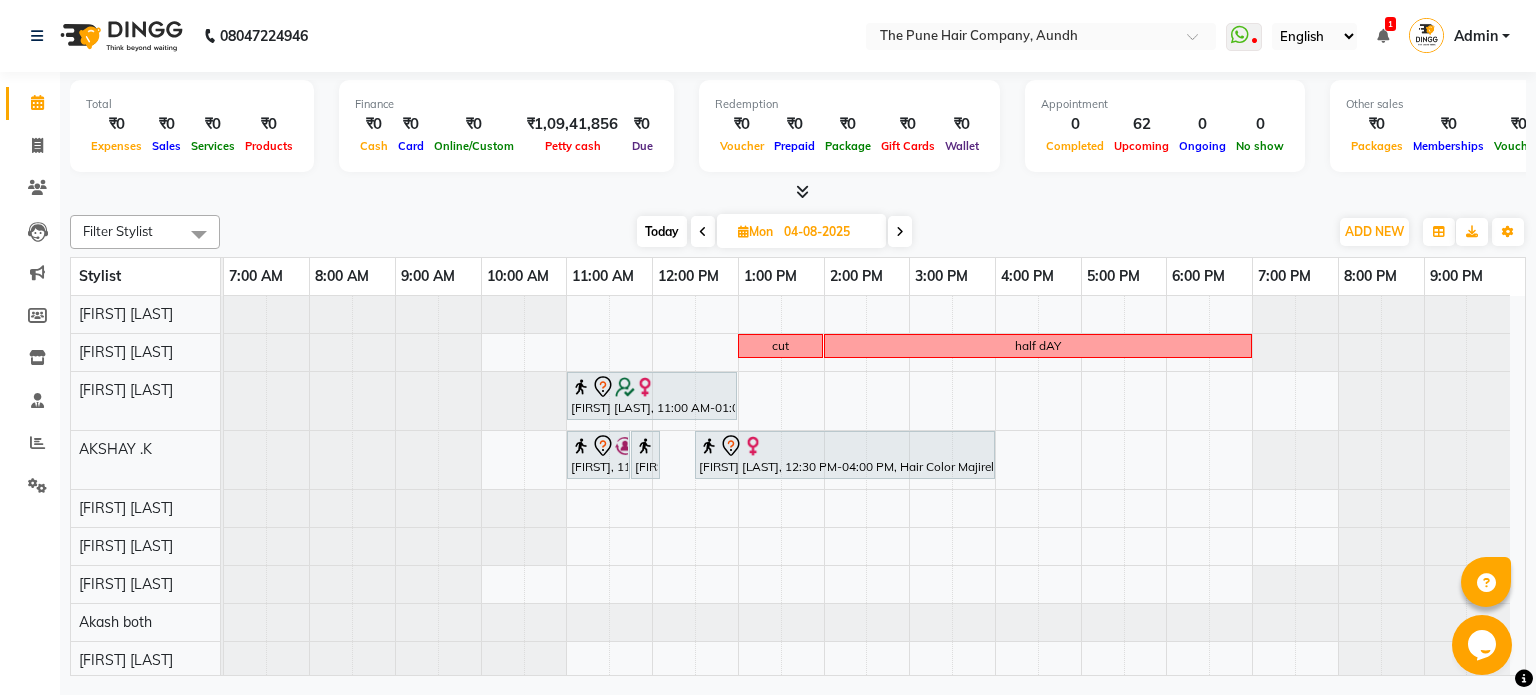 click at bounding box center (900, 232) 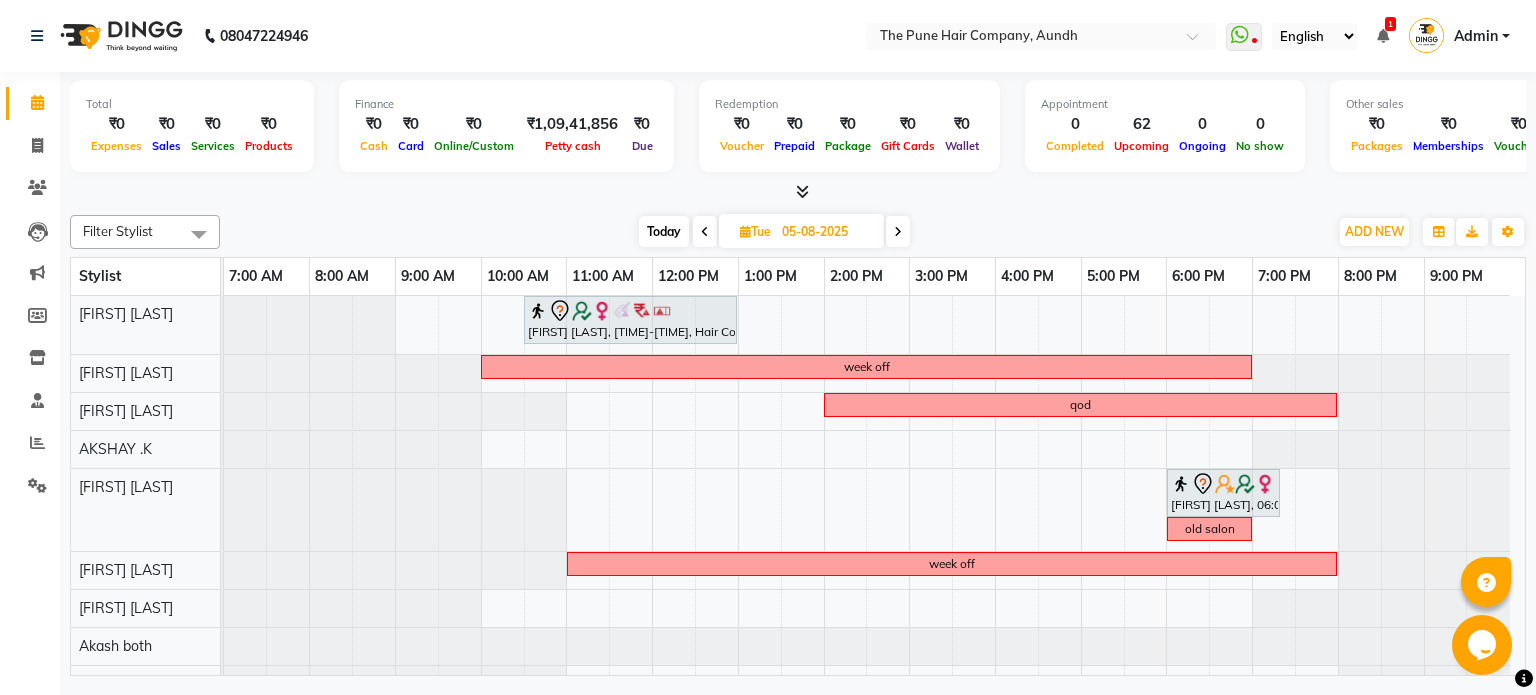 click at bounding box center [898, 232] 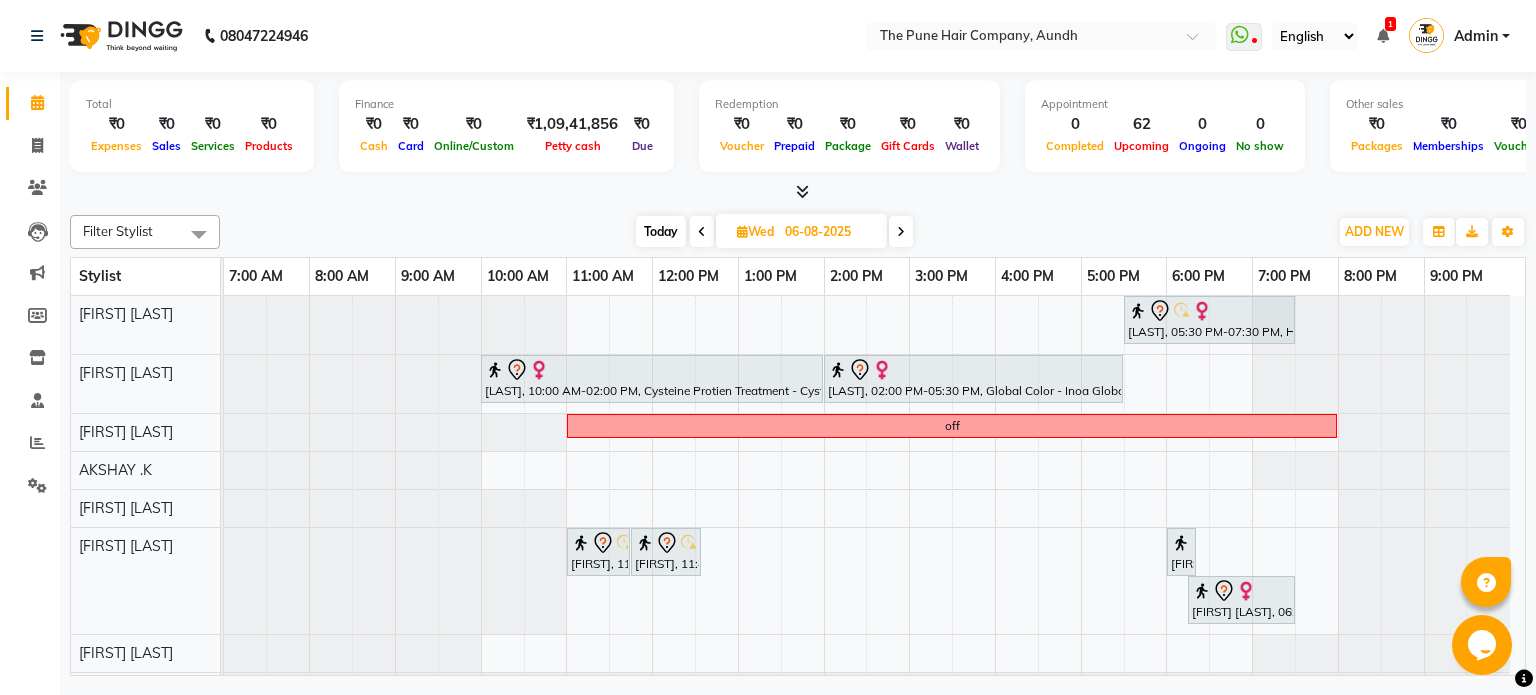 click on "Today" at bounding box center (661, 231) 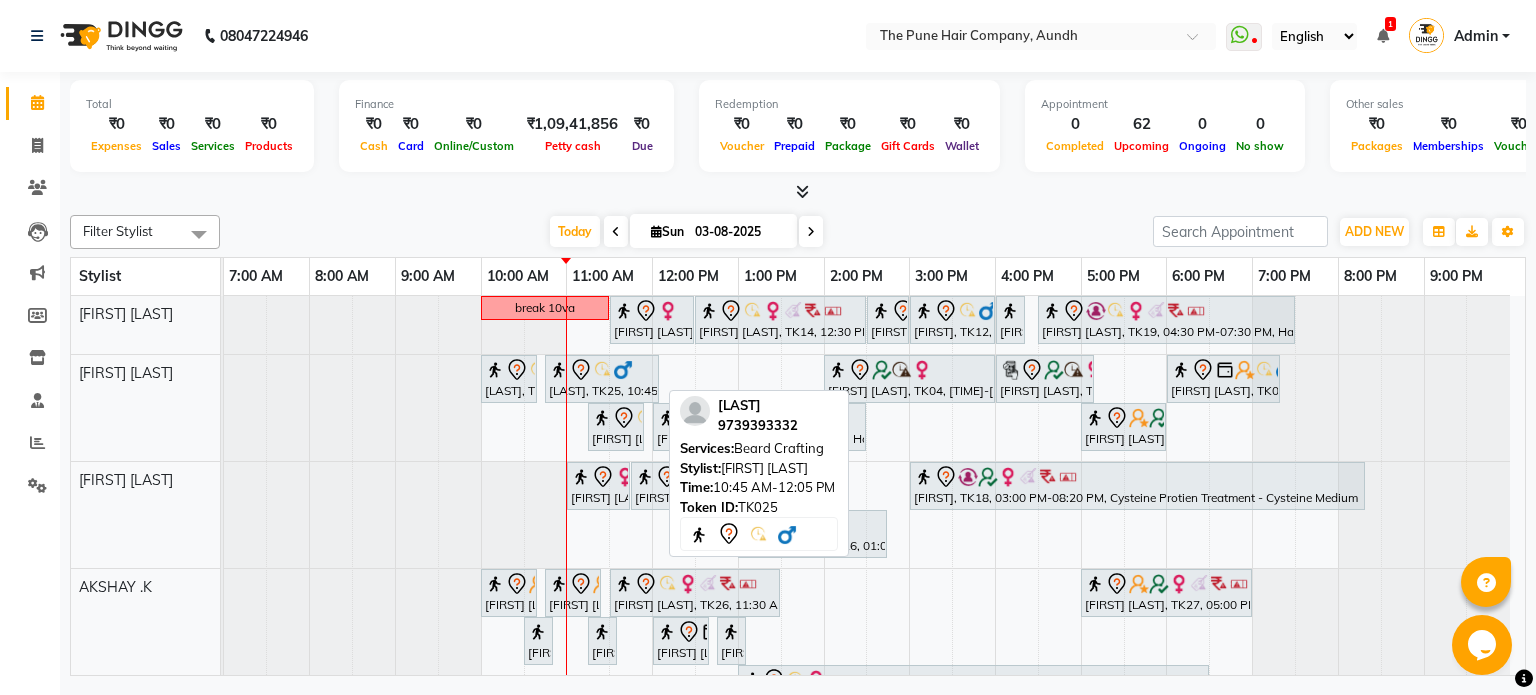 scroll, scrollTop: 62, scrollLeft: 0, axis: vertical 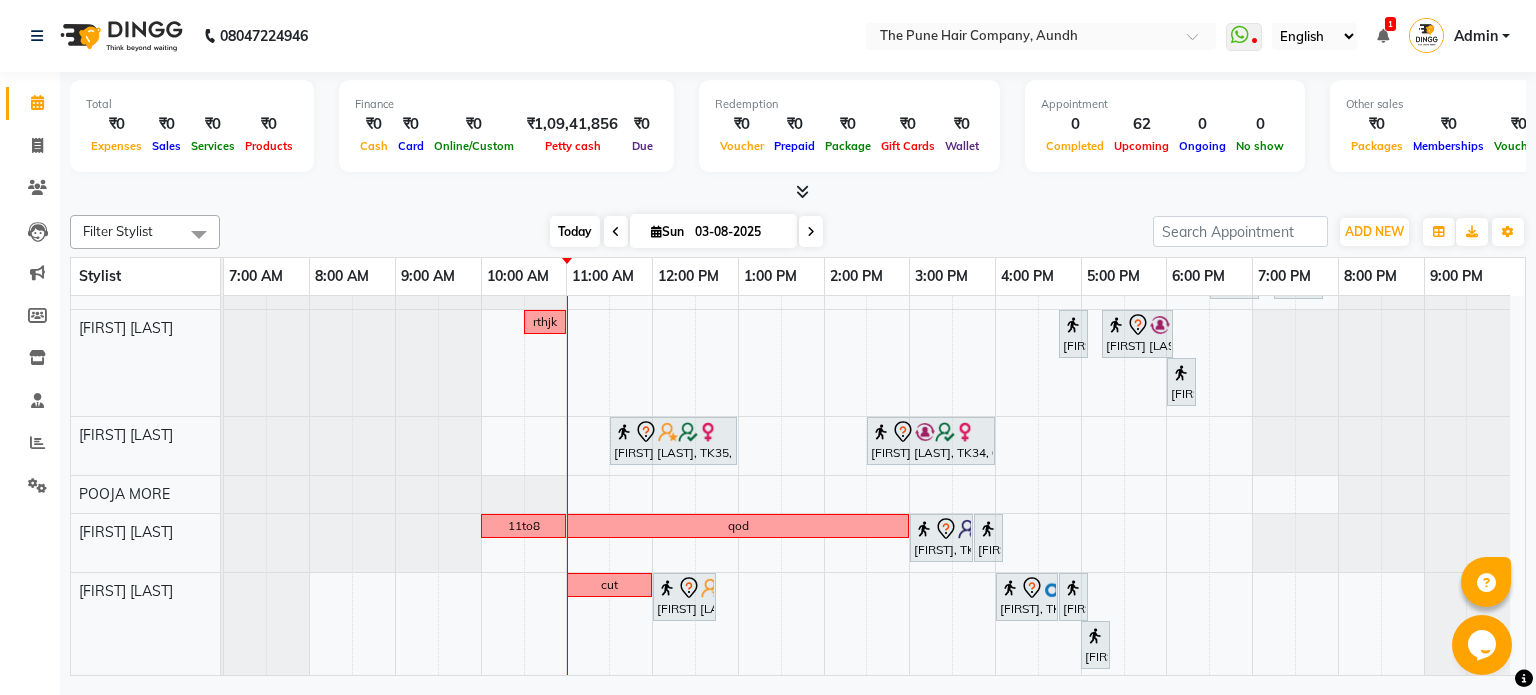 click on "Today" at bounding box center (575, 231) 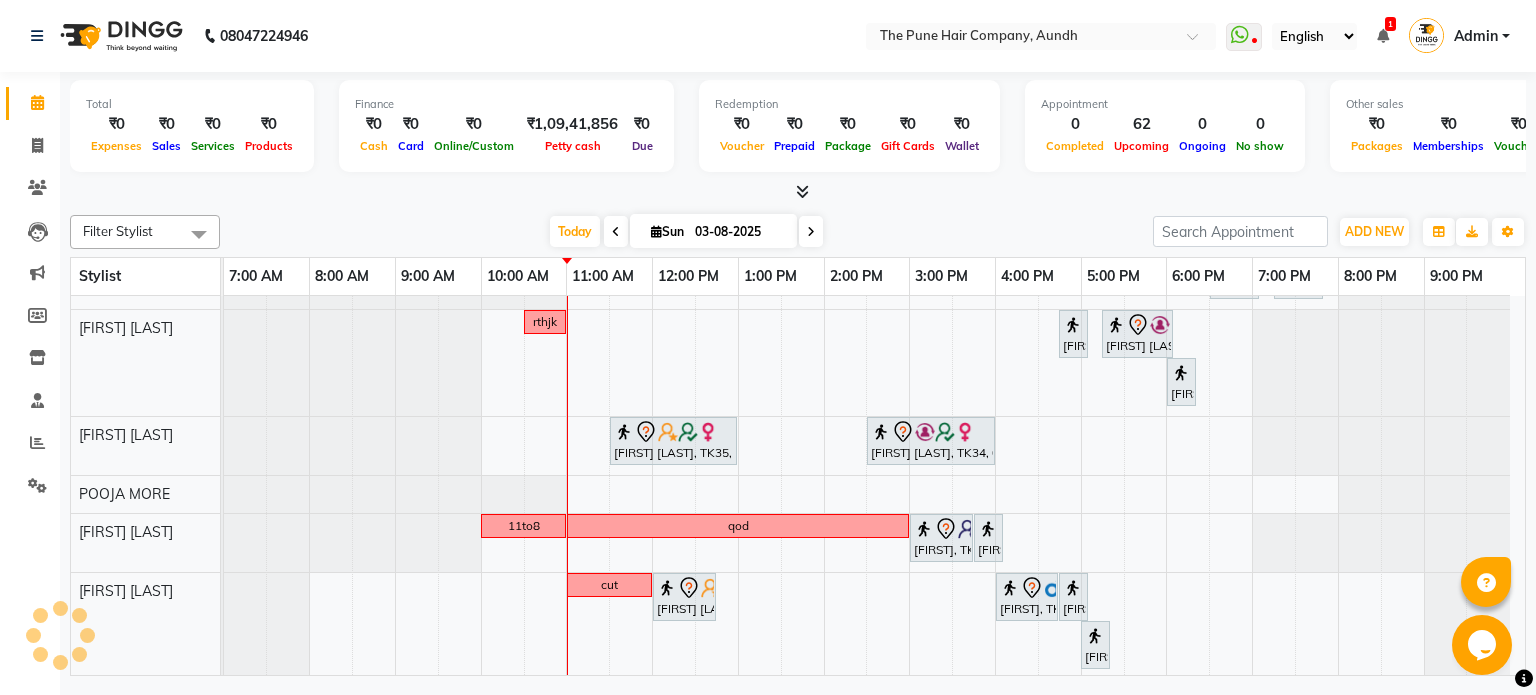 scroll, scrollTop: 856, scrollLeft: 0, axis: vertical 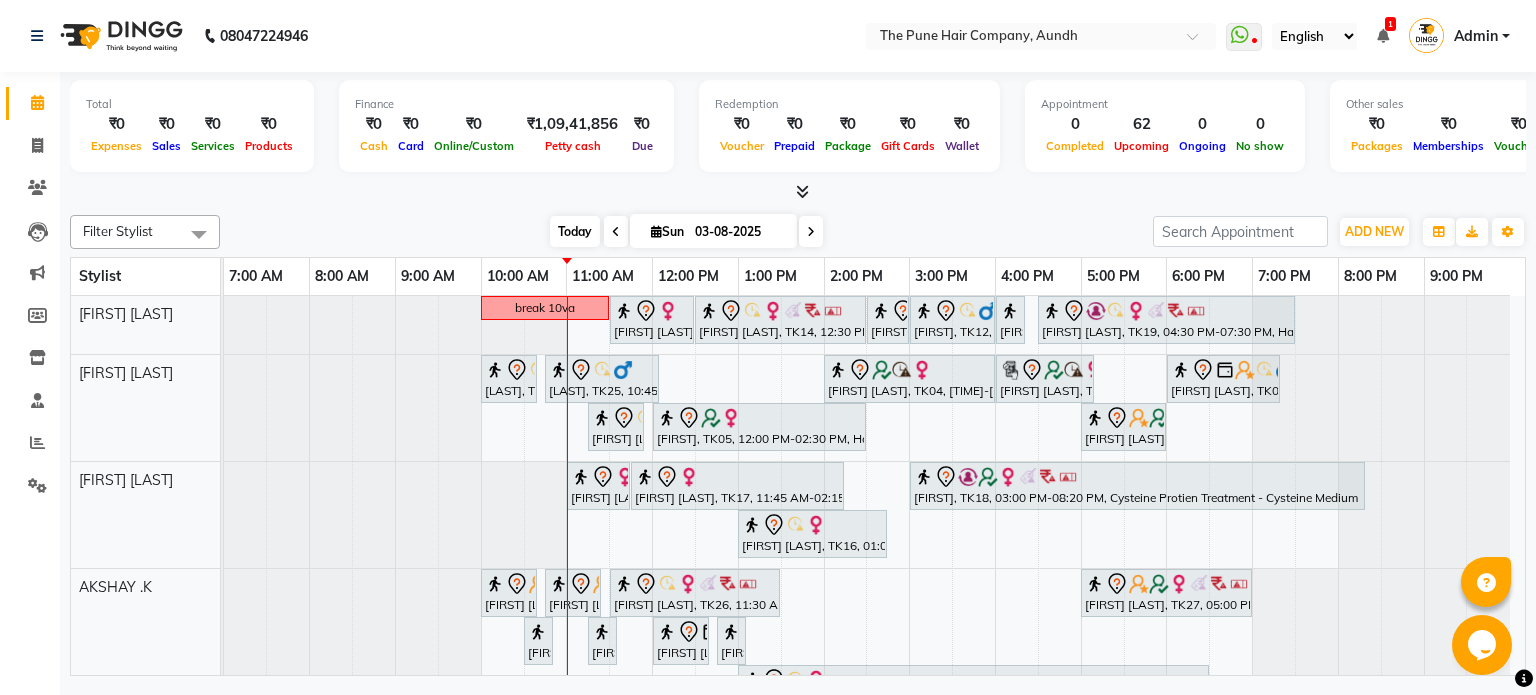 click on "Today" at bounding box center (575, 231) 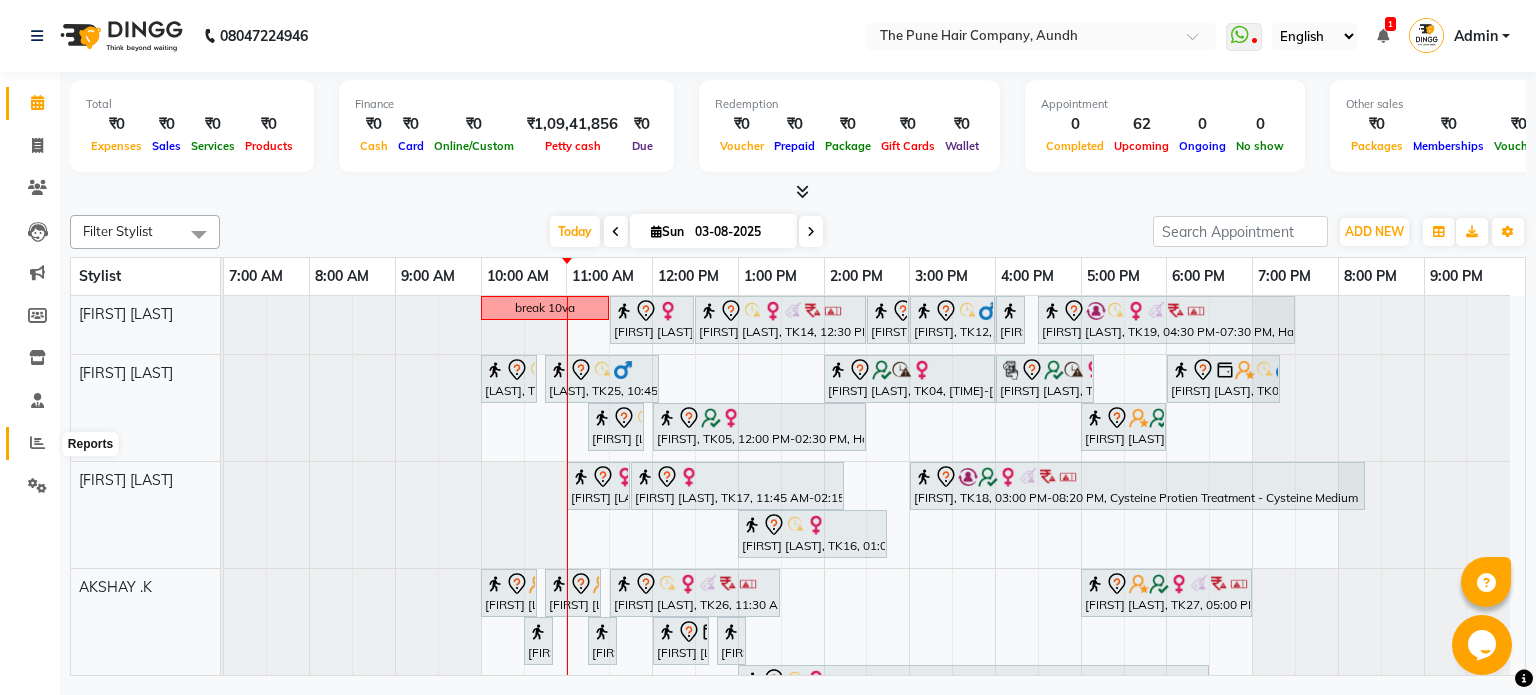 click 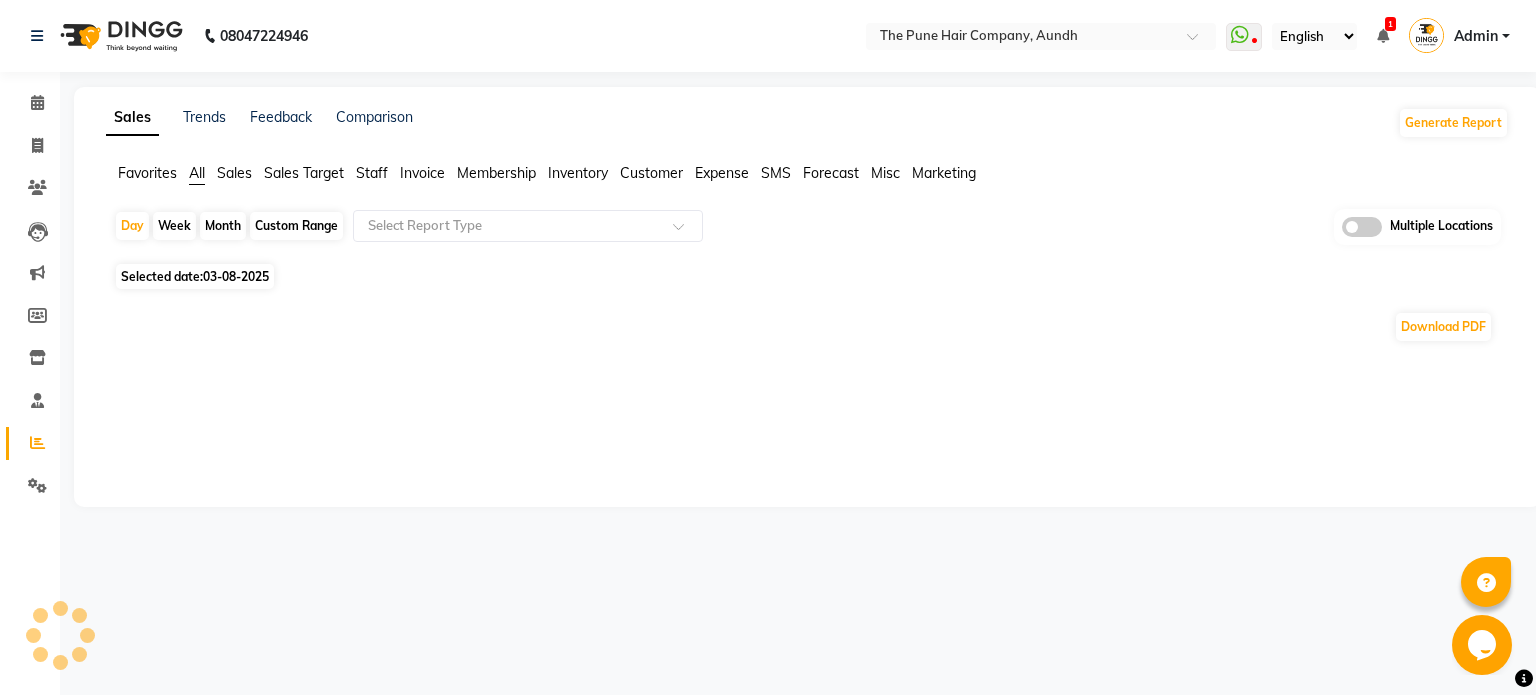 click on "Month" 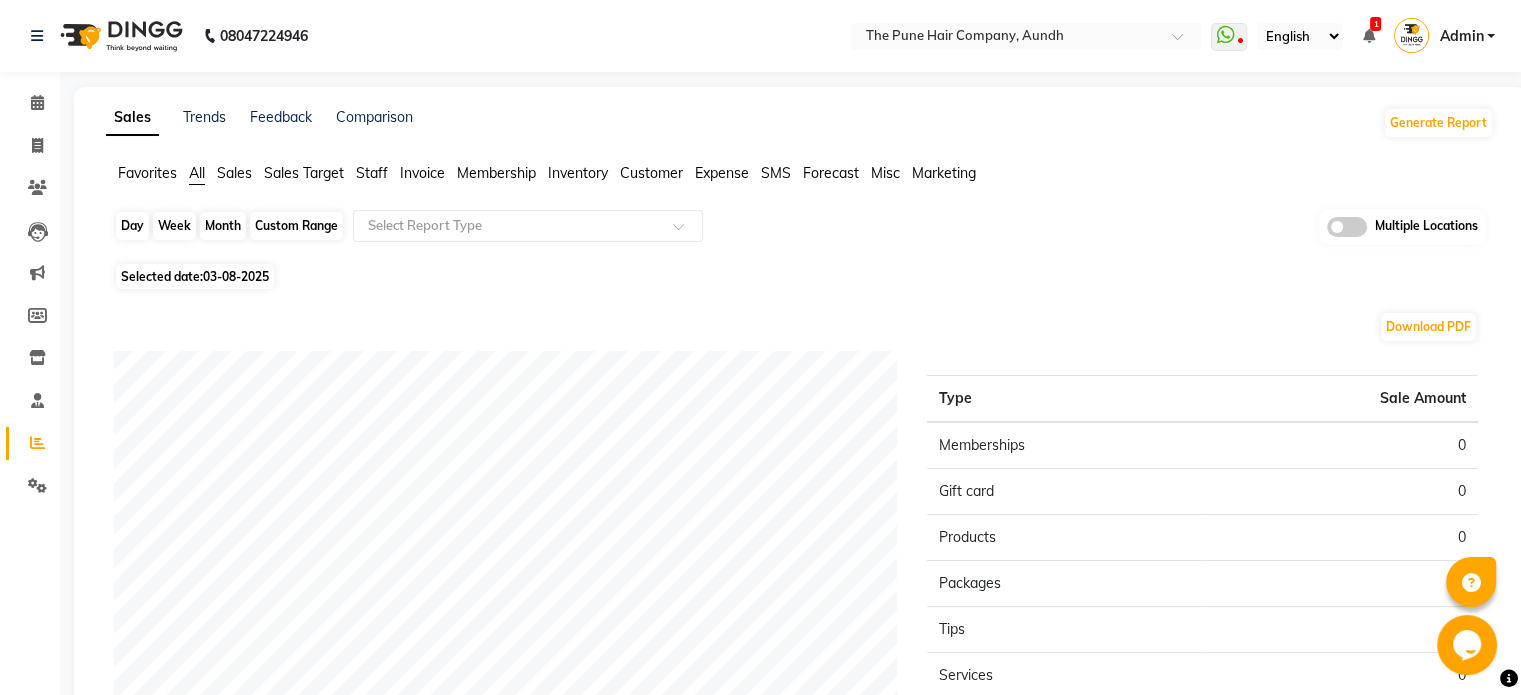 click on "Month" 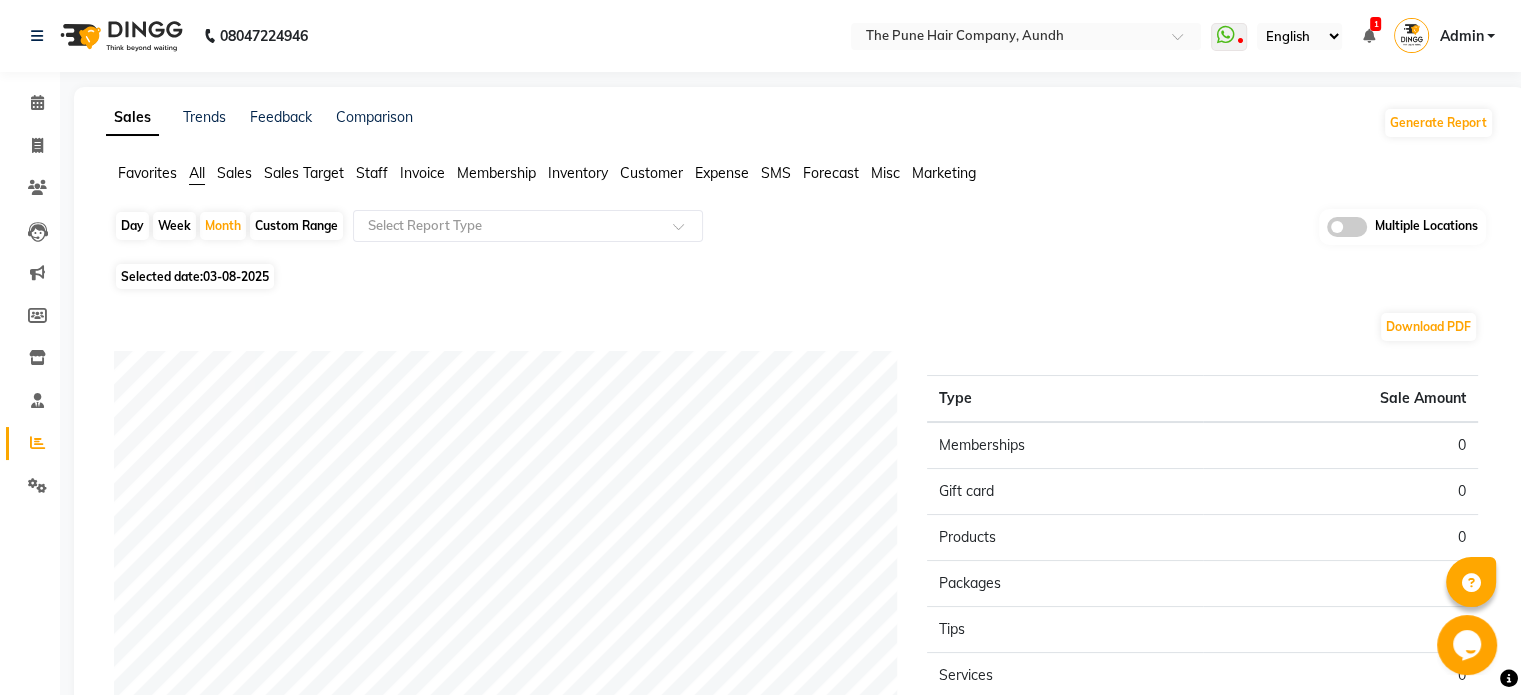 select on "8" 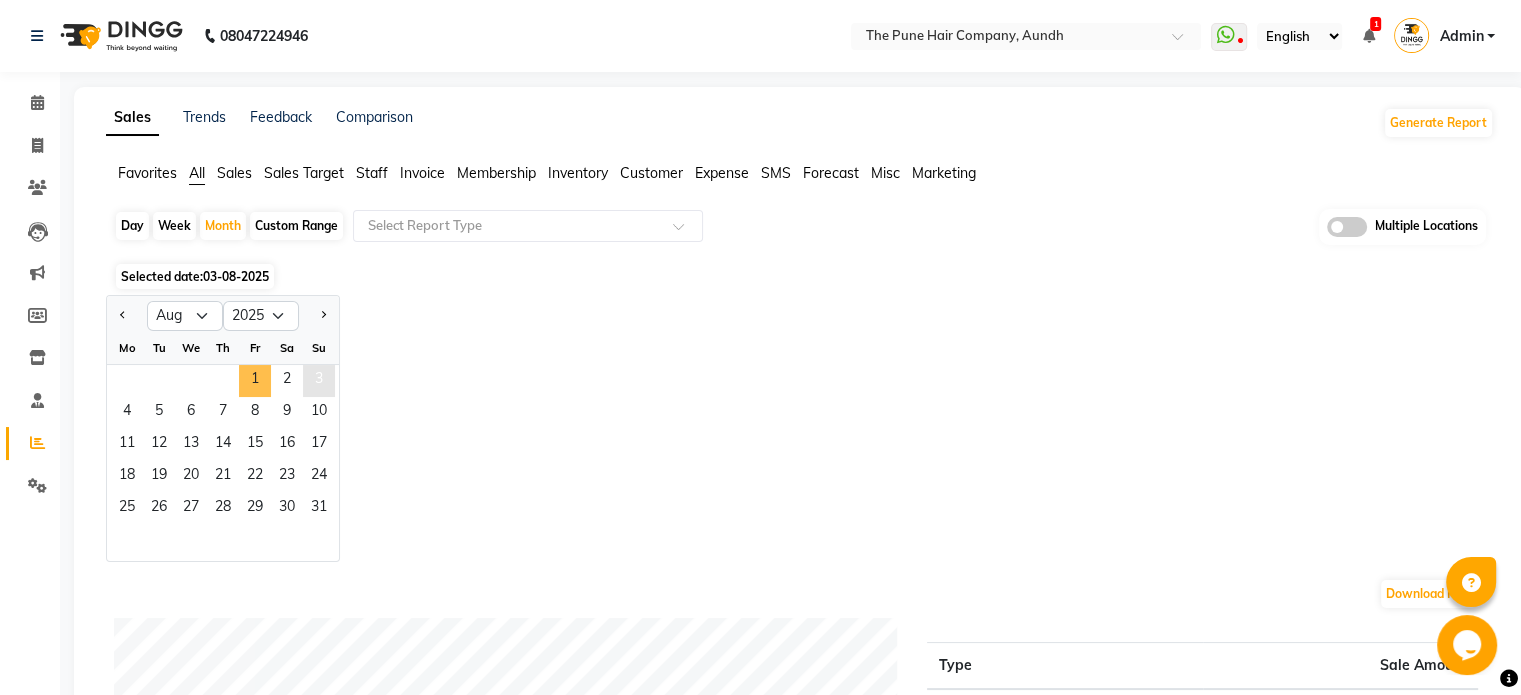 drag, startPoint x: 249, startPoint y: 373, endPoint x: 320, endPoint y: 385, distance: 72.00694 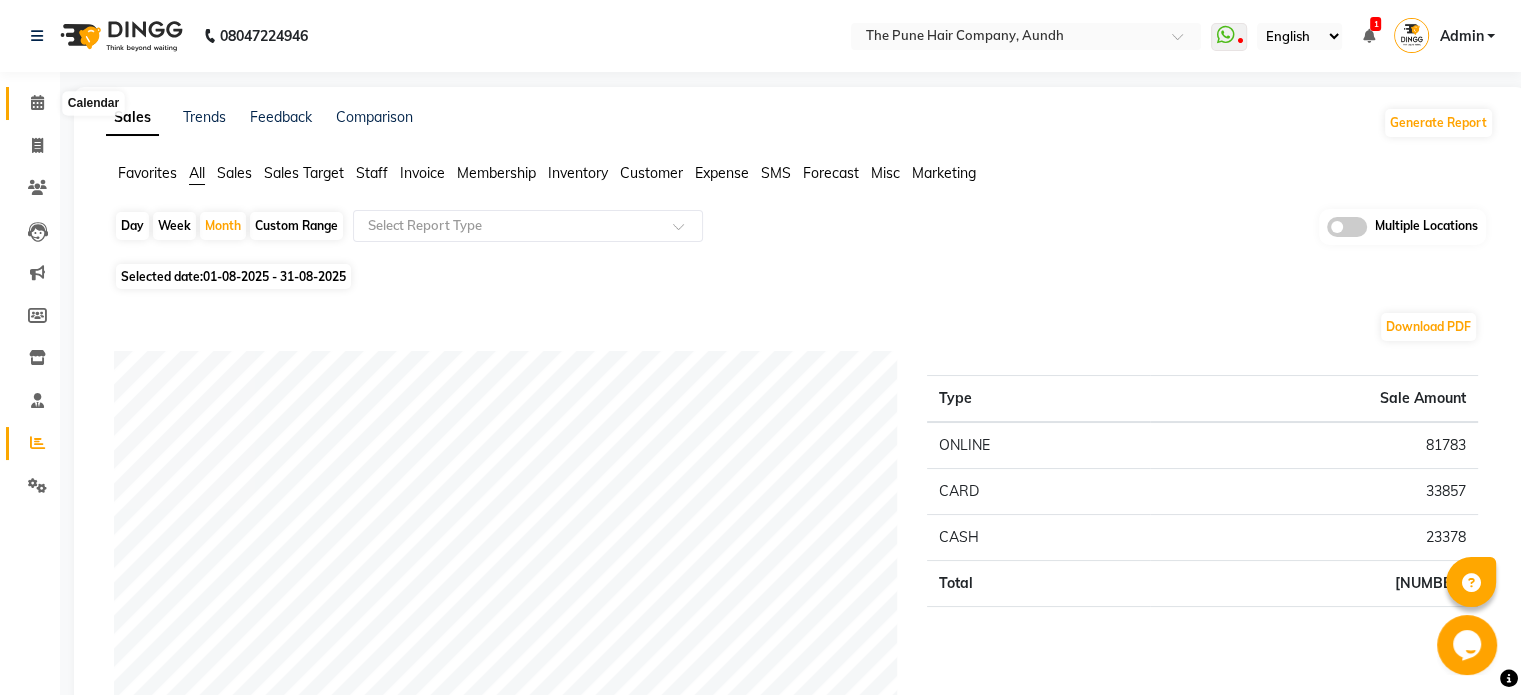 click 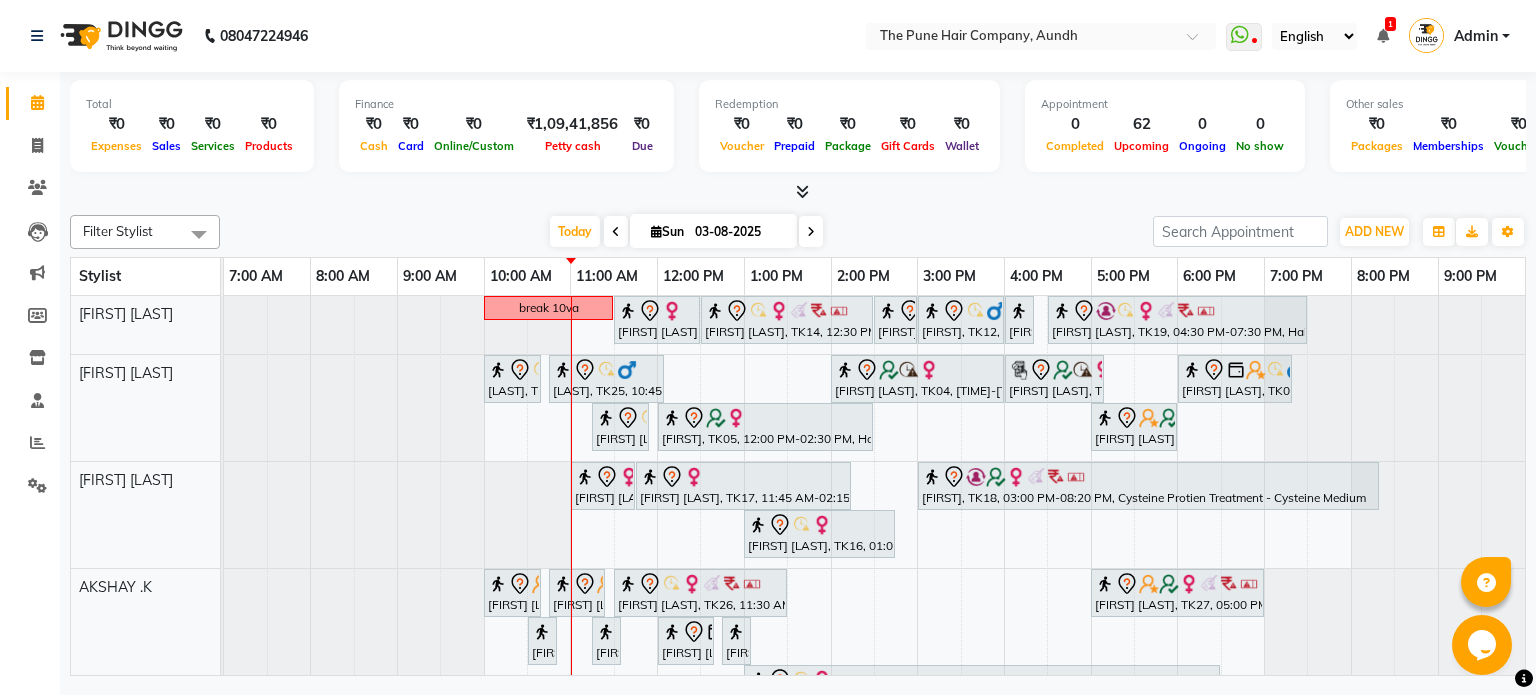 click at bounding box center (811, 232) 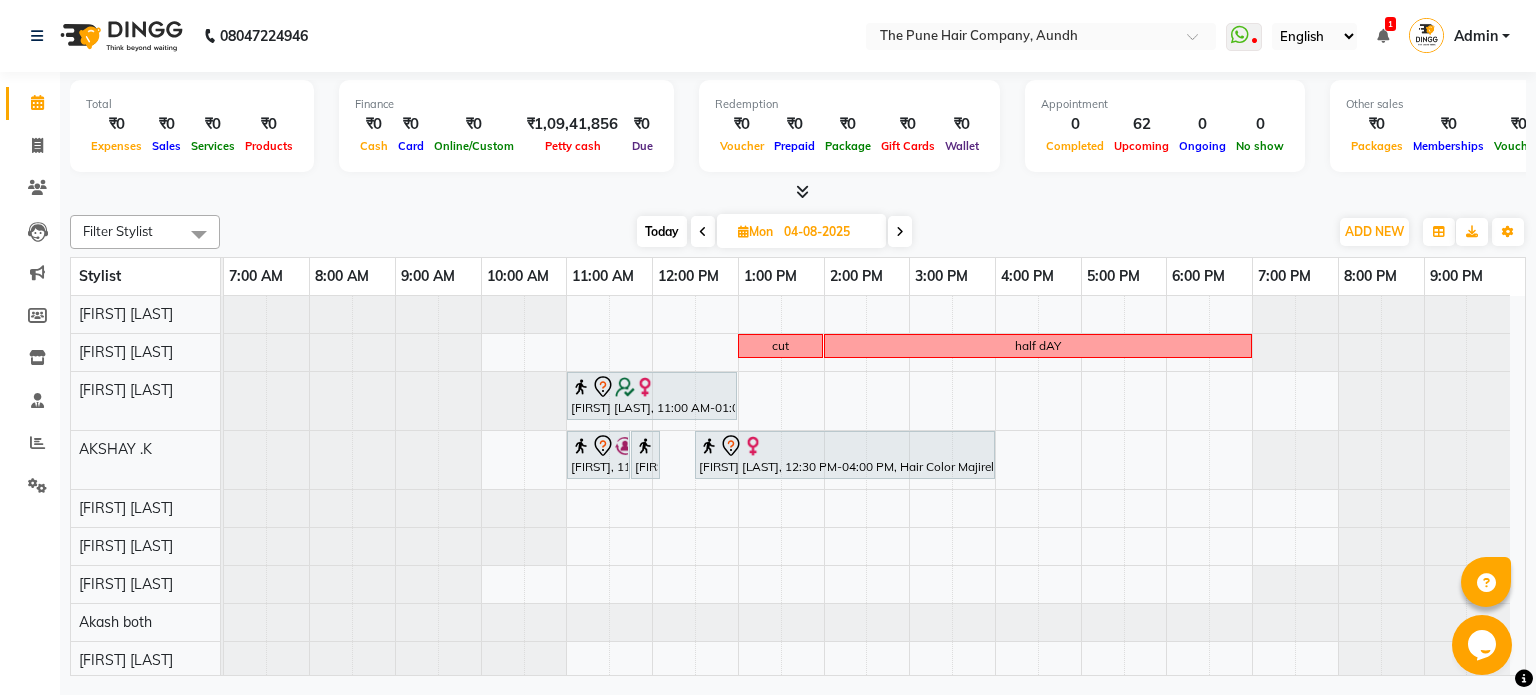 click at bounding box center [900, 231] 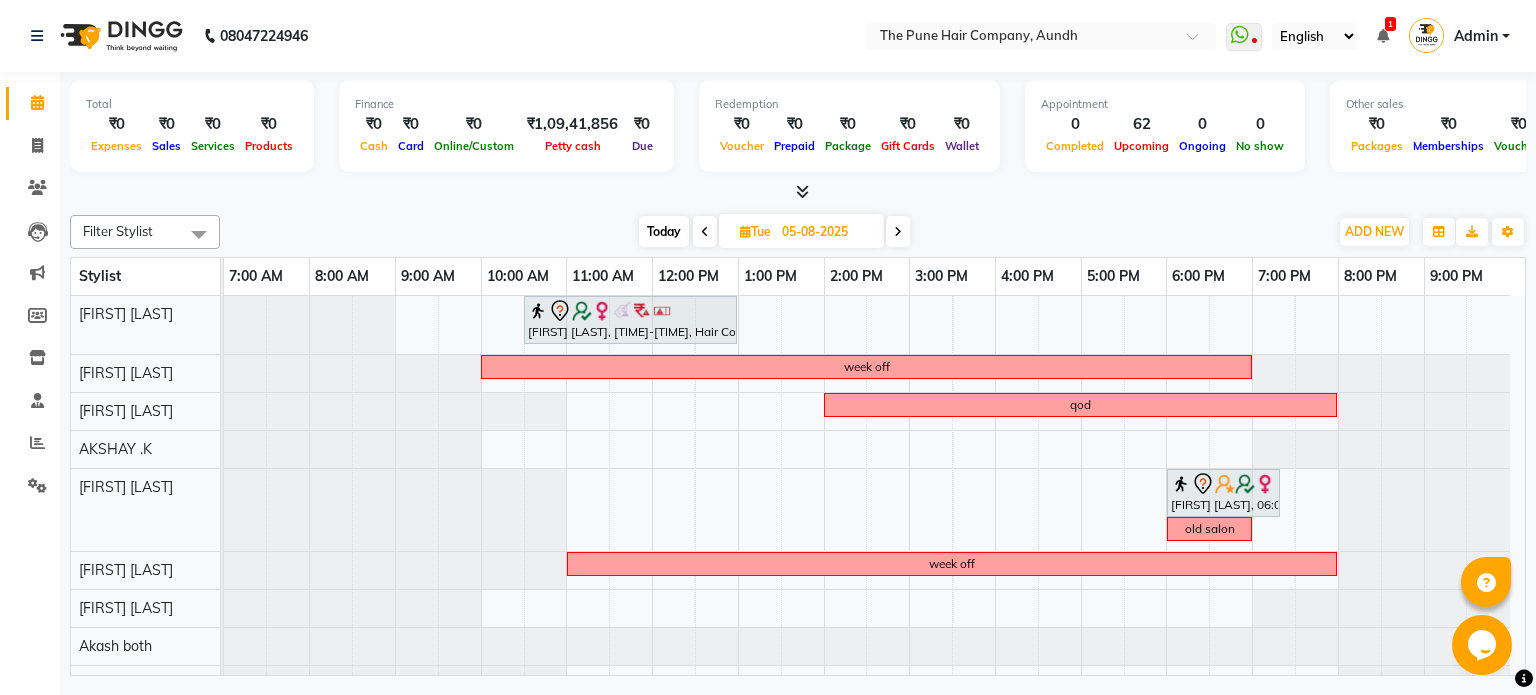 click at bounding box center [898, 231] 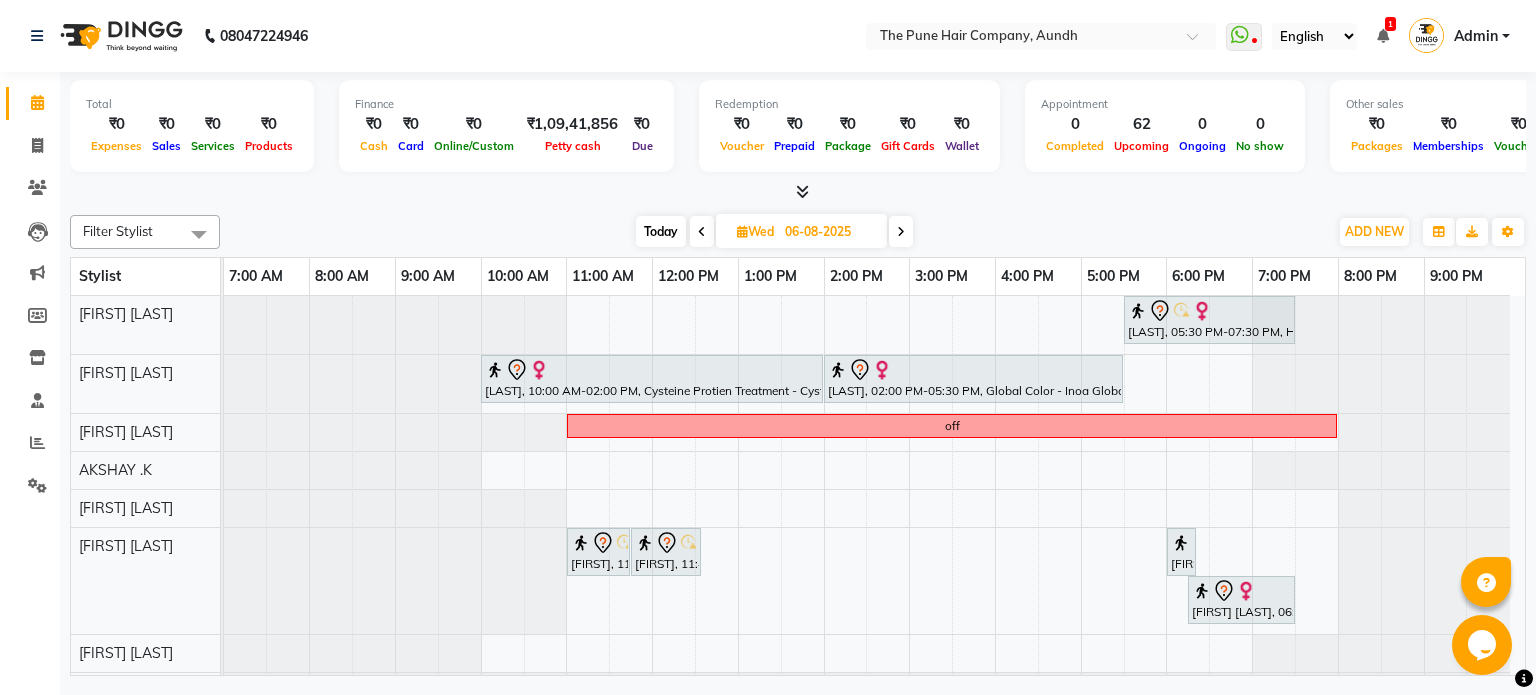 click at bounding box center (901, 231) 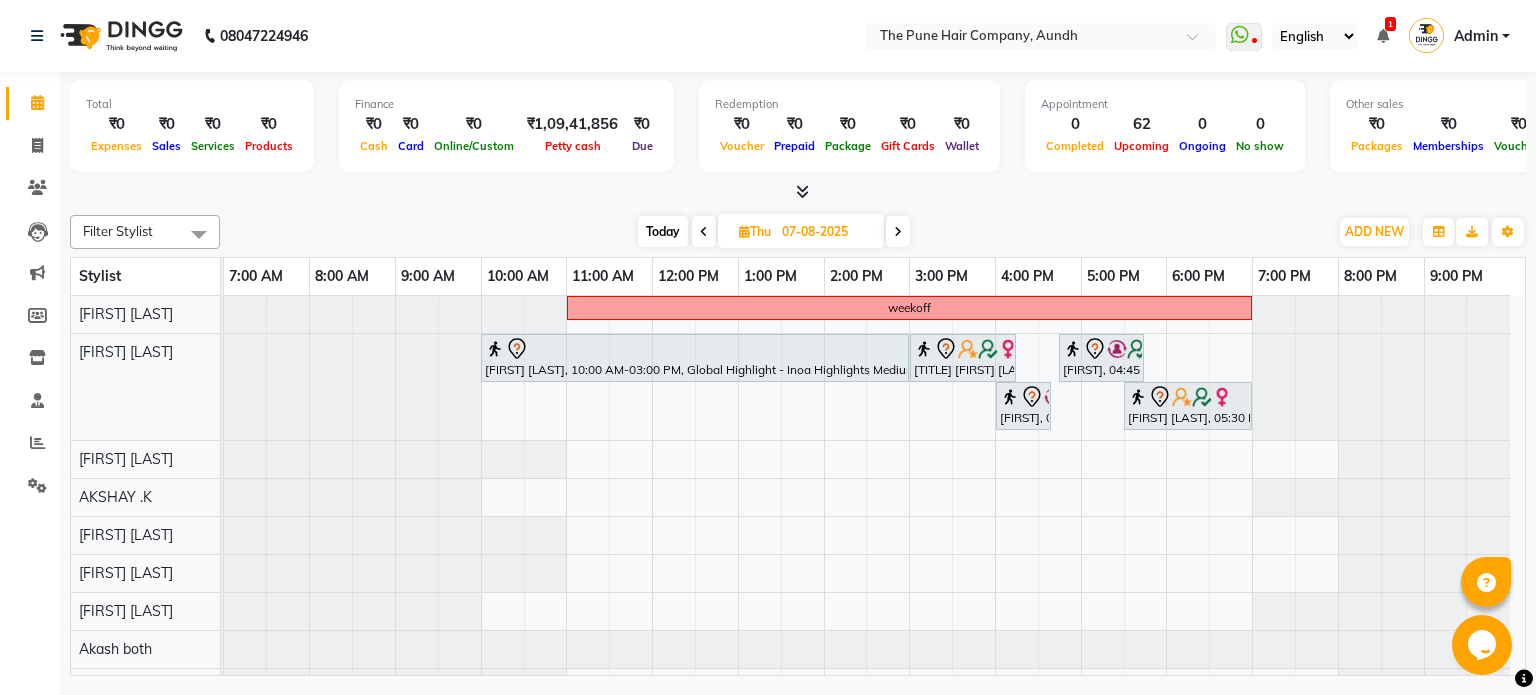 click on "Today" at bounding box center [663, 231] 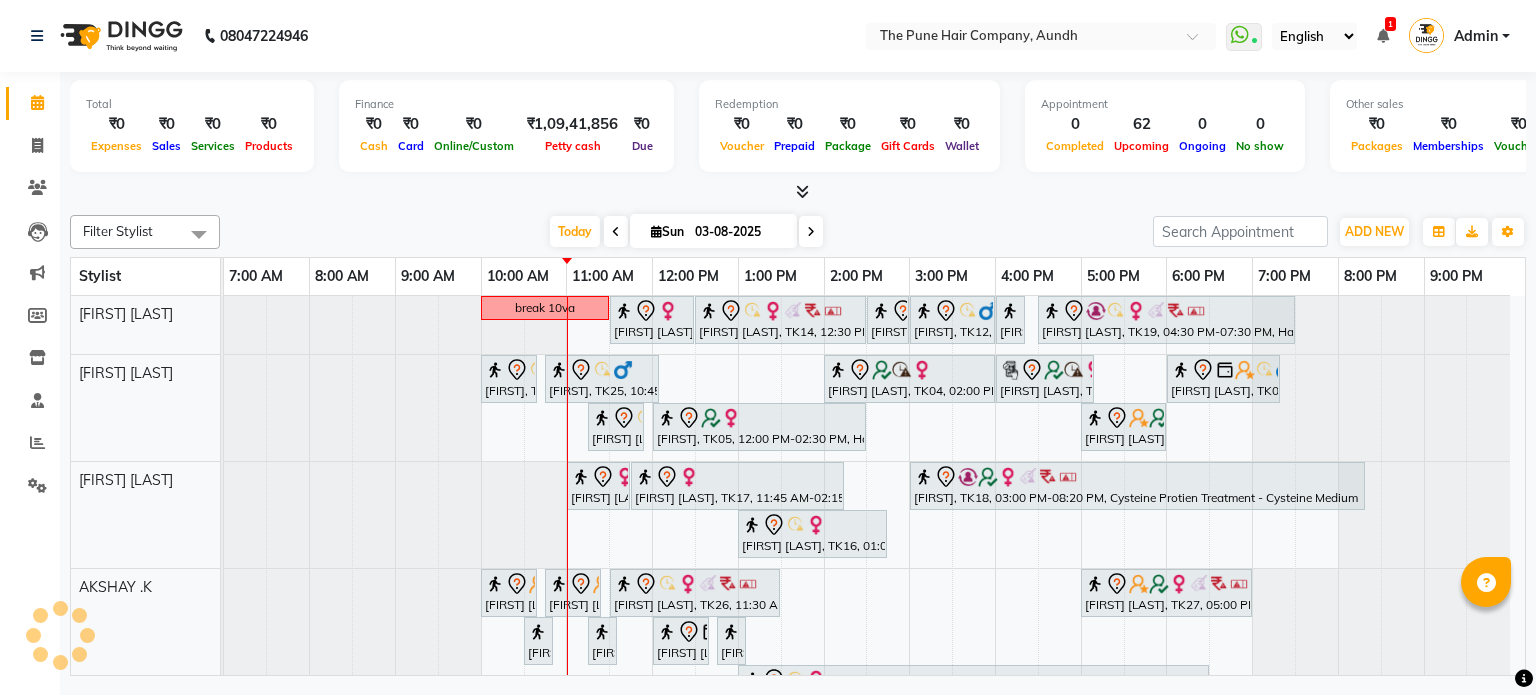 scroll, scrollTop: 0, scrollLeft: 0, axis: both 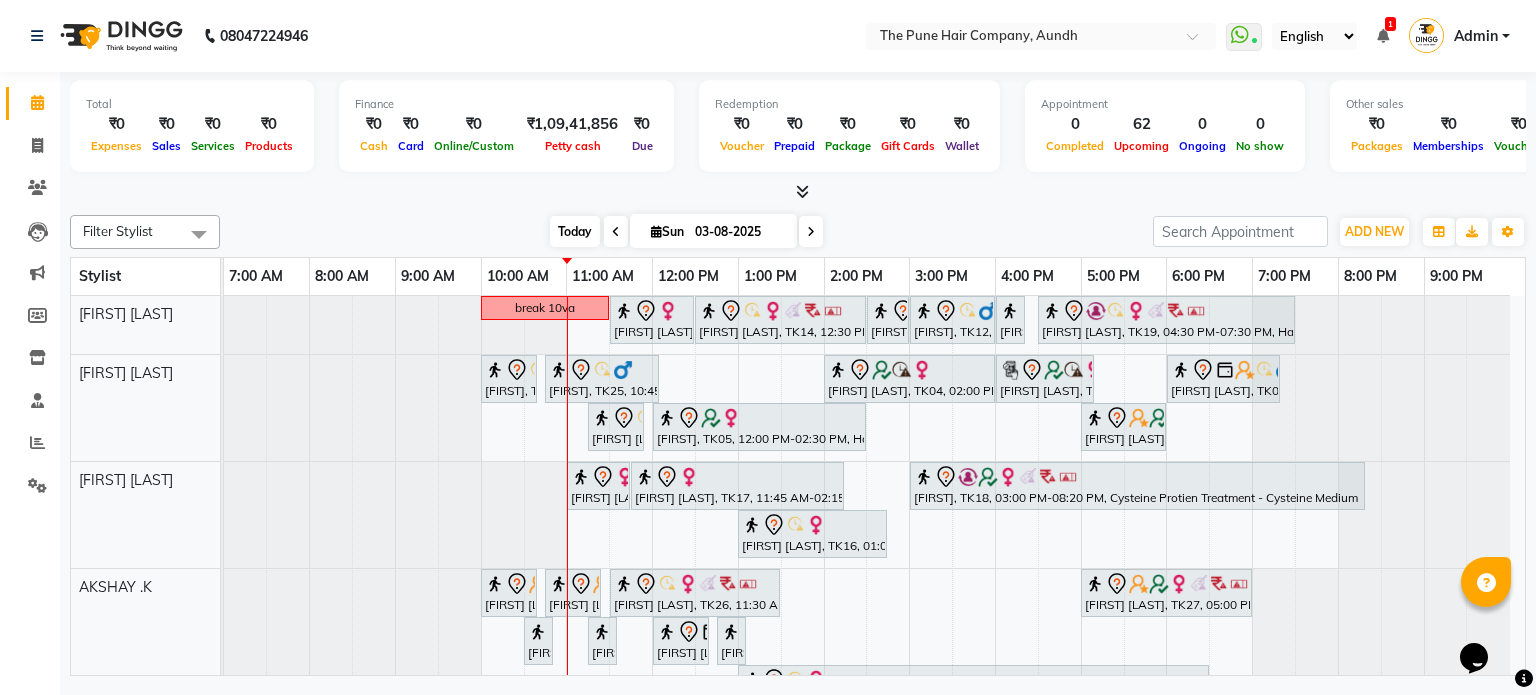 click on "Today" at bounding box center (575, 231) 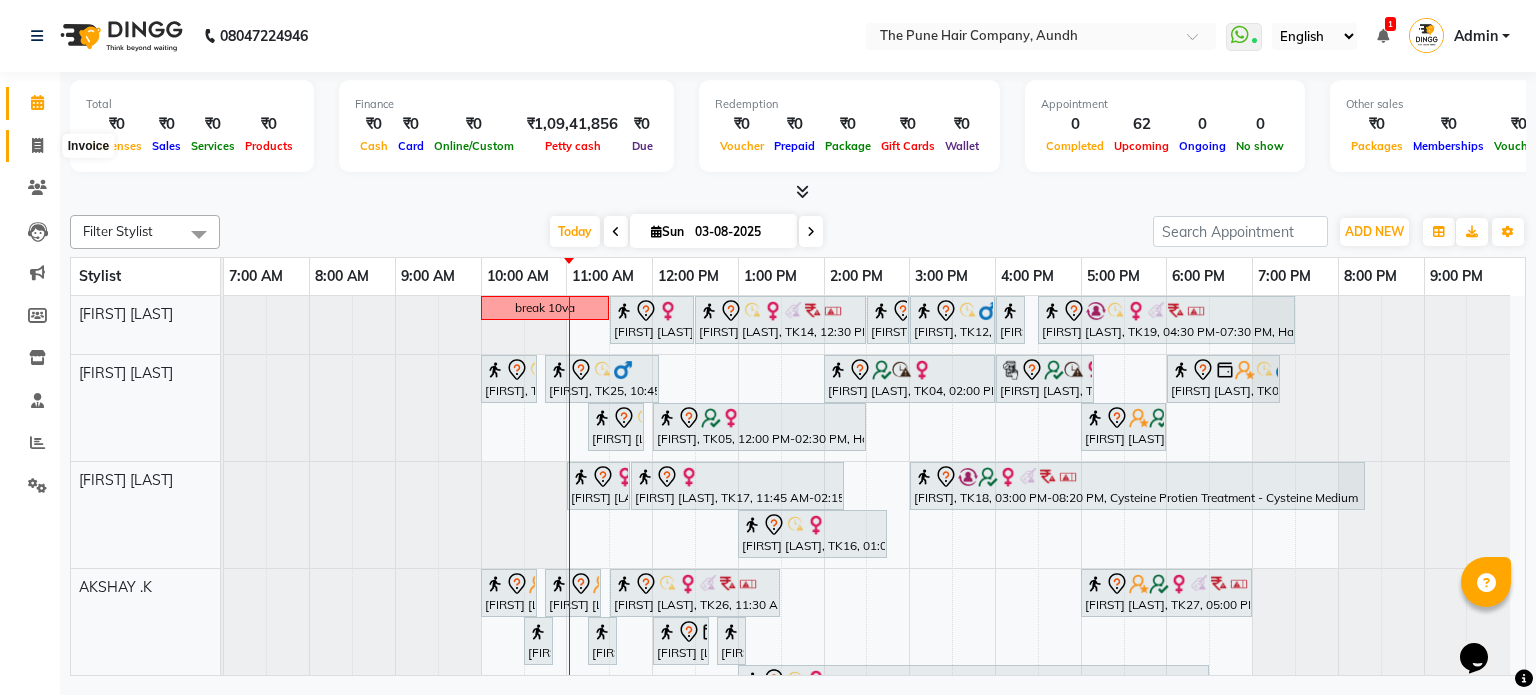 click 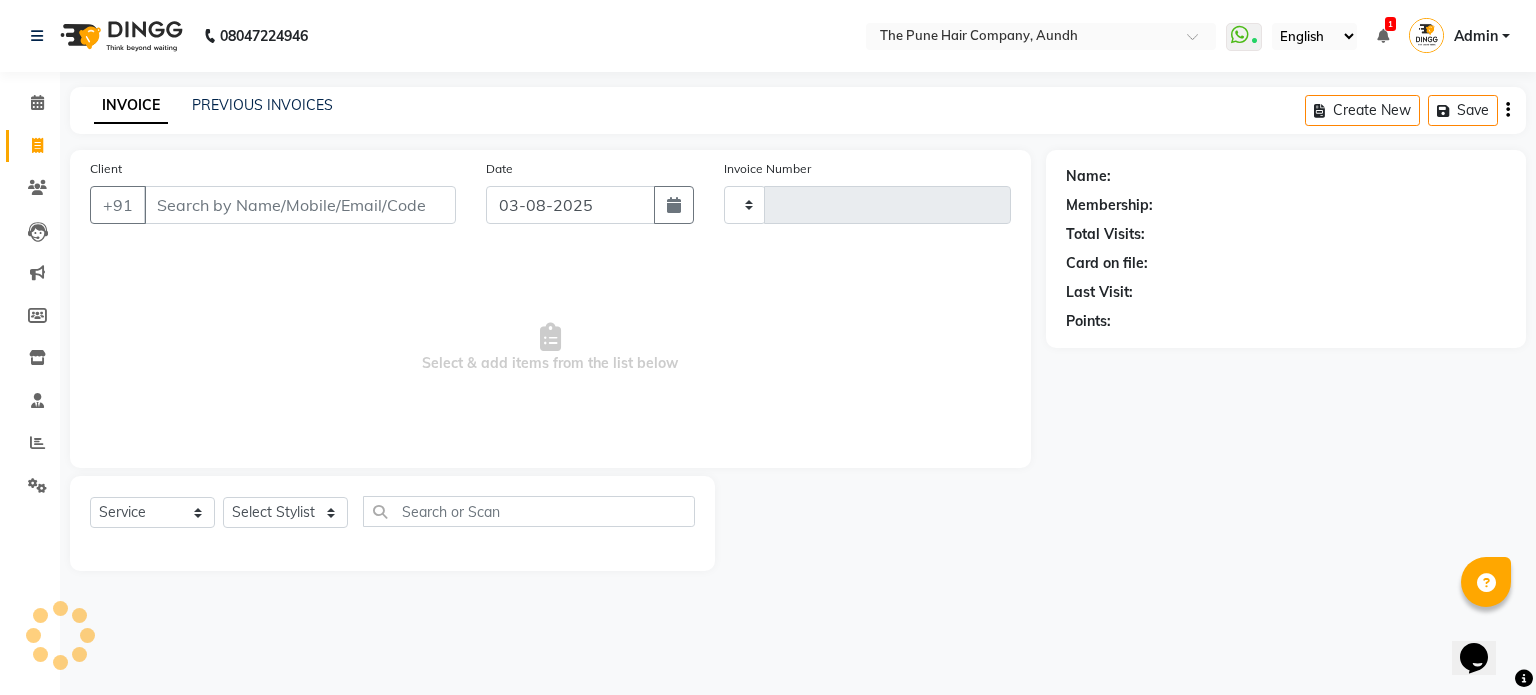 type on "3731" 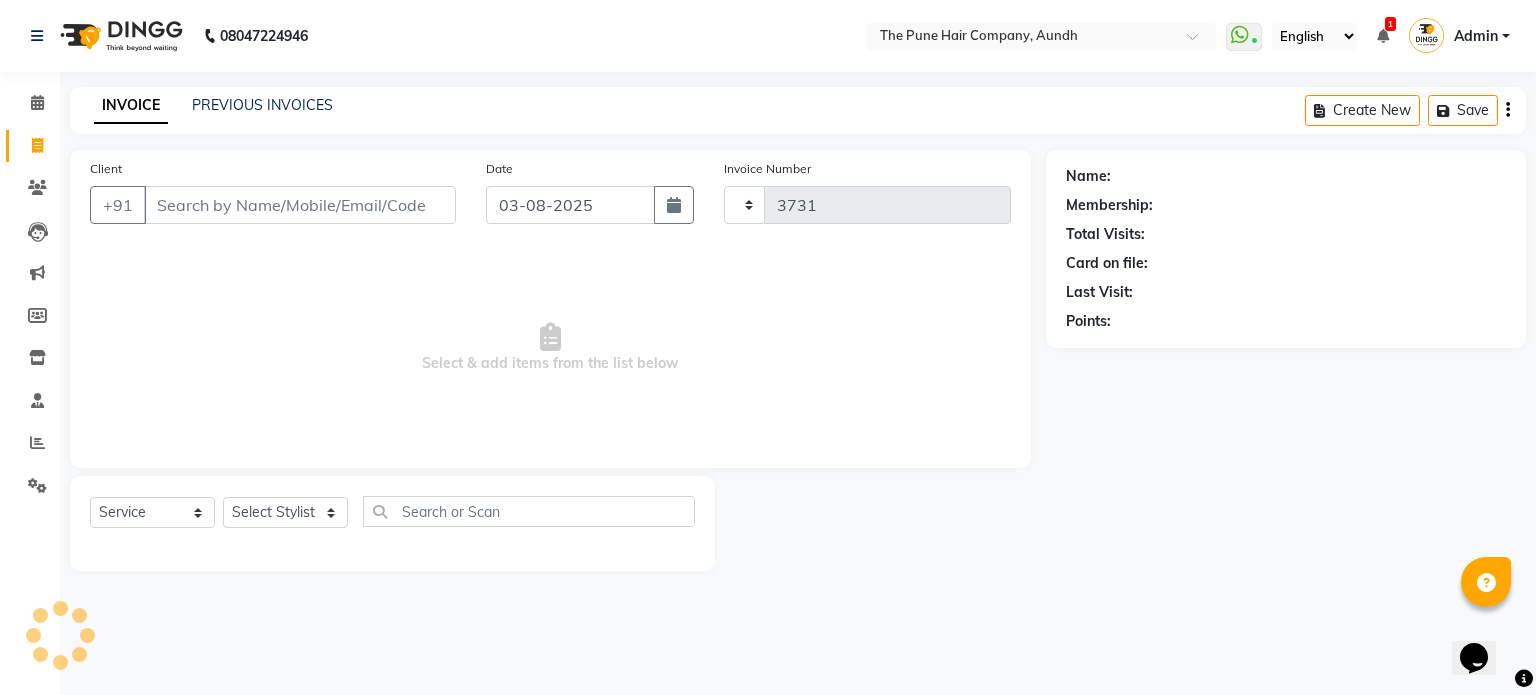 select on "106" 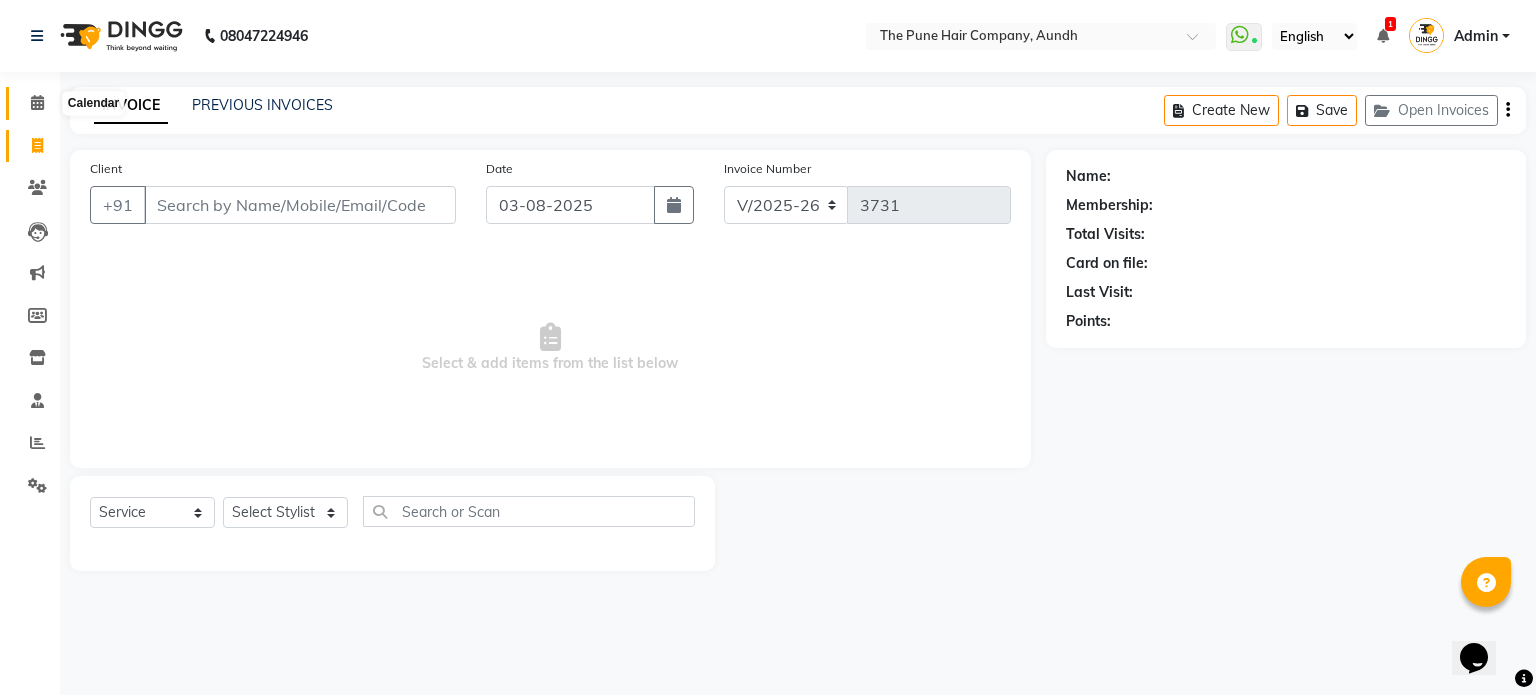 click 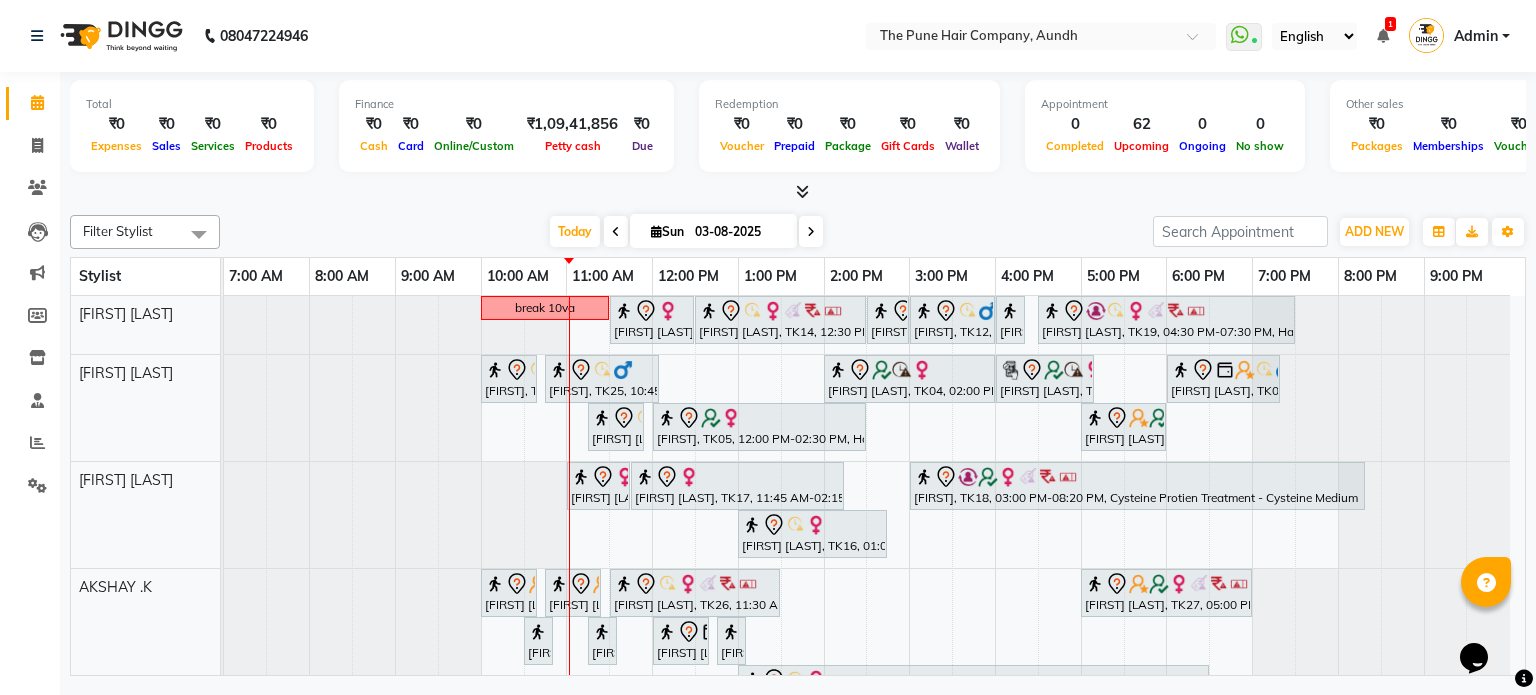 scroll, scrollTop: 800, scrollLeft: 0, axis: vertical 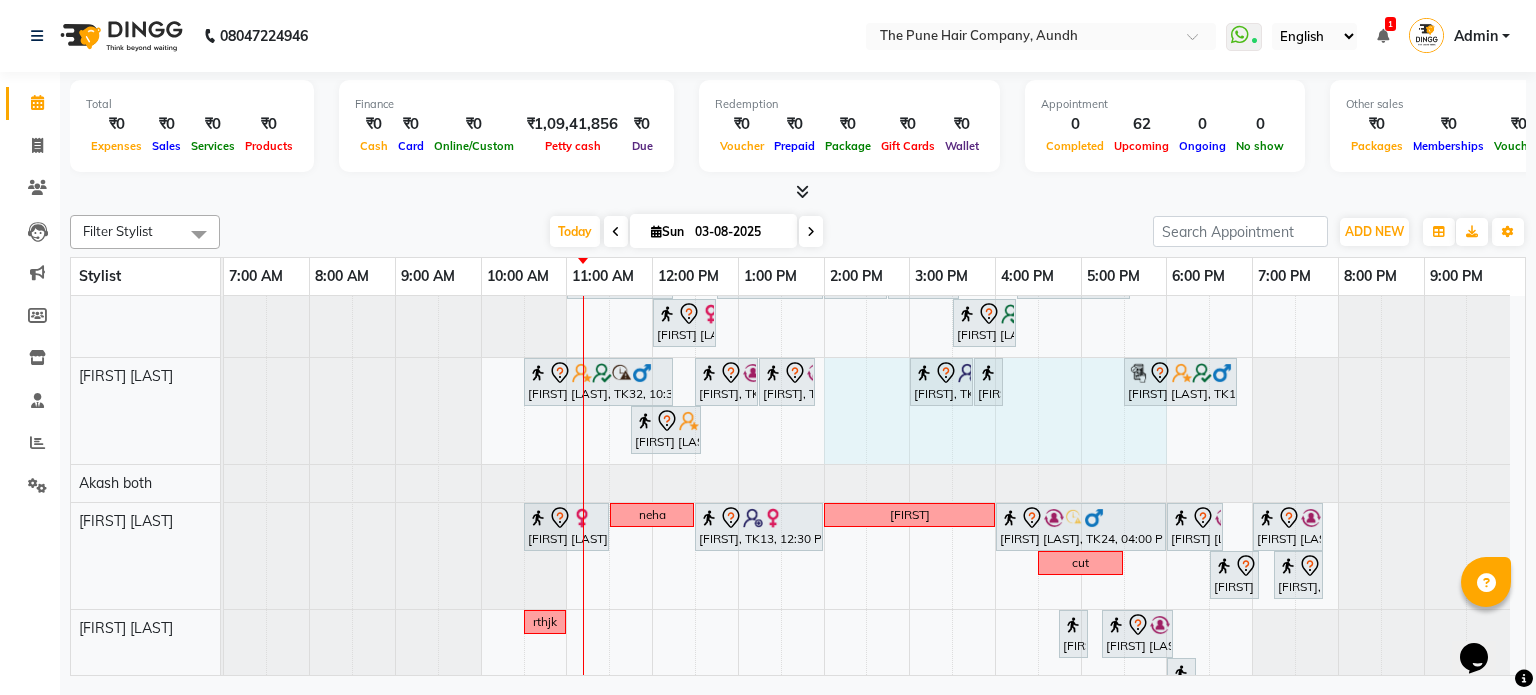 drag, startPoint x: 836, startPoint y: 418, endPoint x: 1124, endPoint y: 447, distance: 289.4564 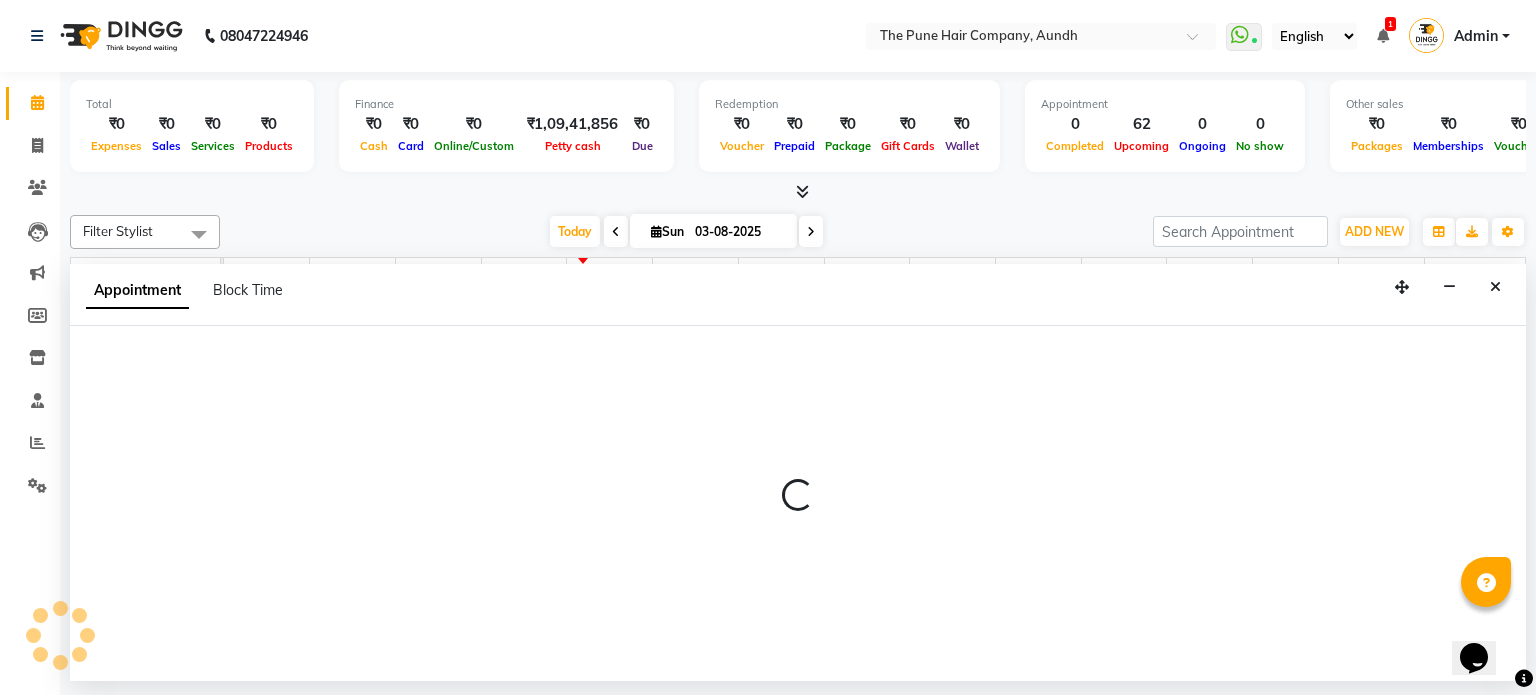 select on "25240" 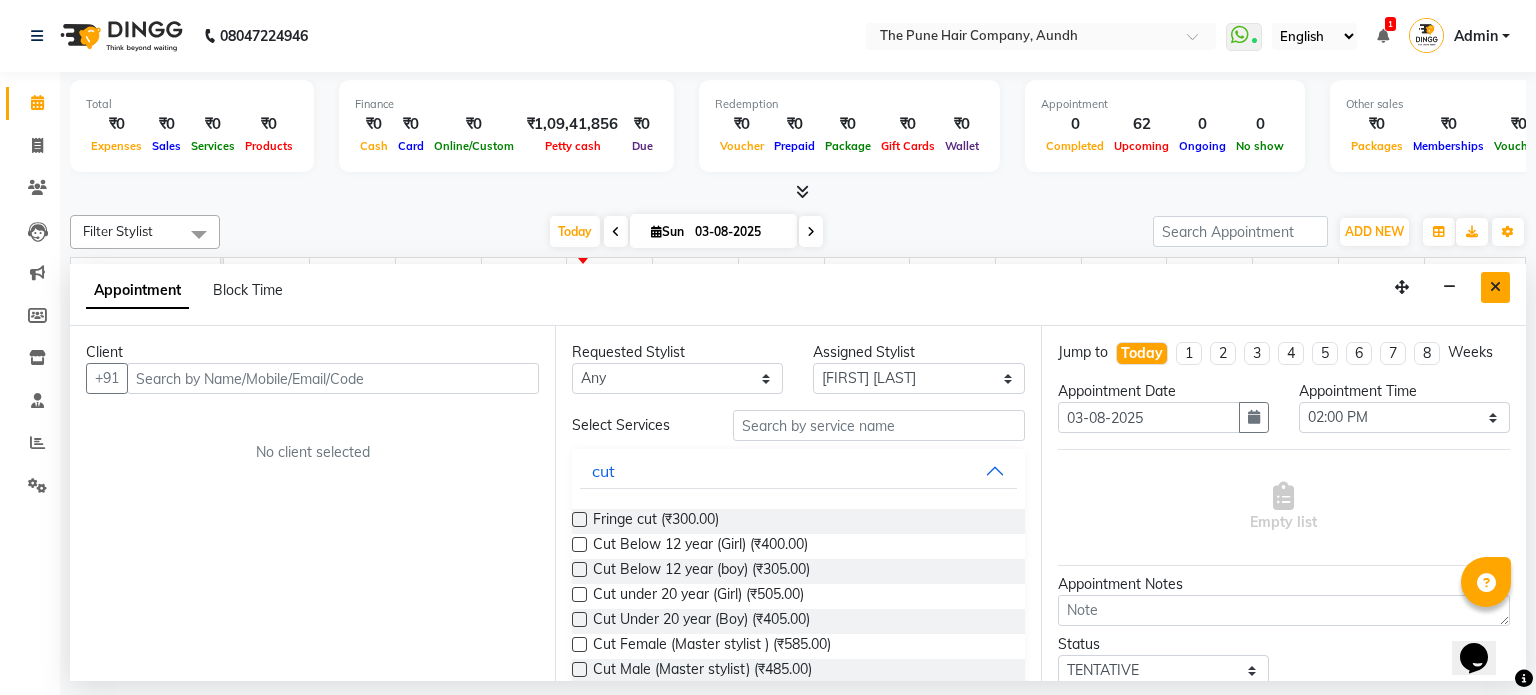 click at bounding box center [1495, 287] 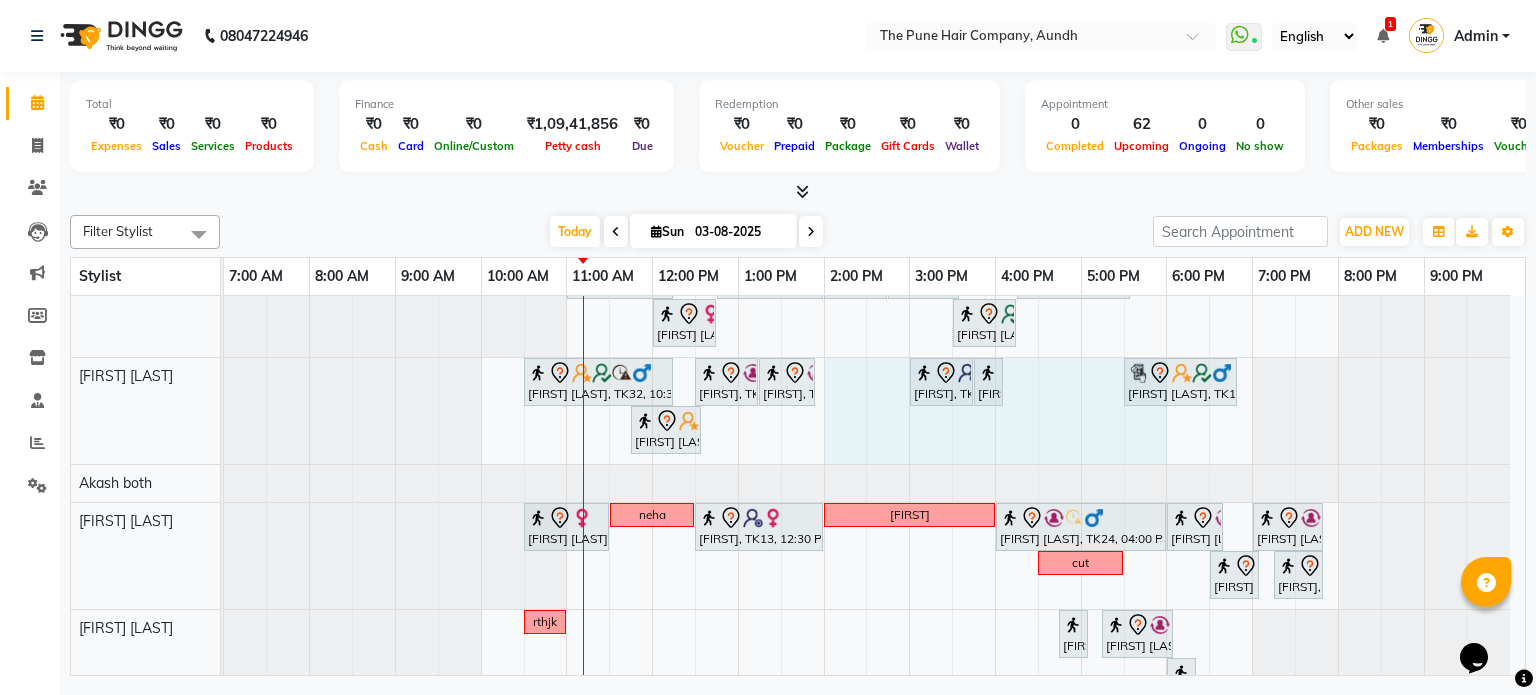 drag, startPoint x: 844, startPoint y: 404, endPoint x: 1145, endPoint y: 459, distance: 305.98367 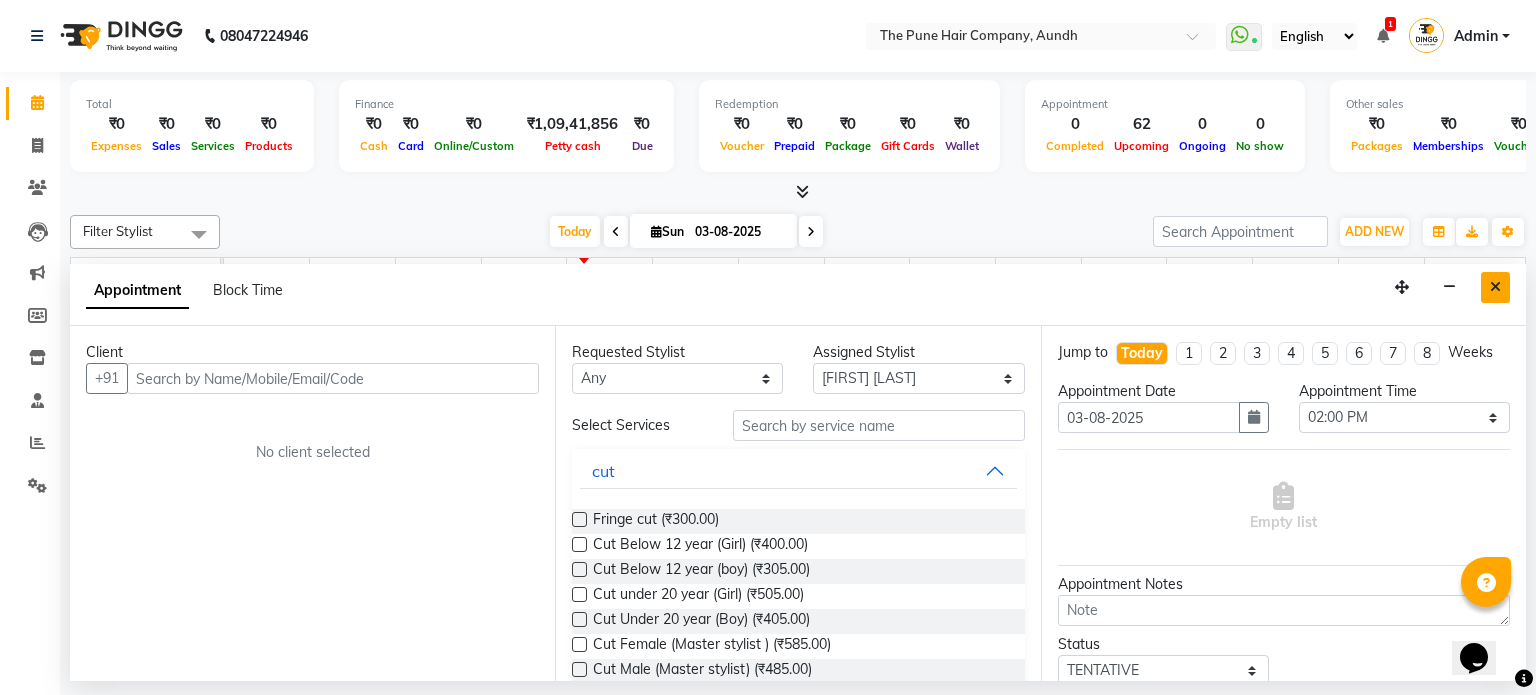 click at bounding box center [1495, 287] 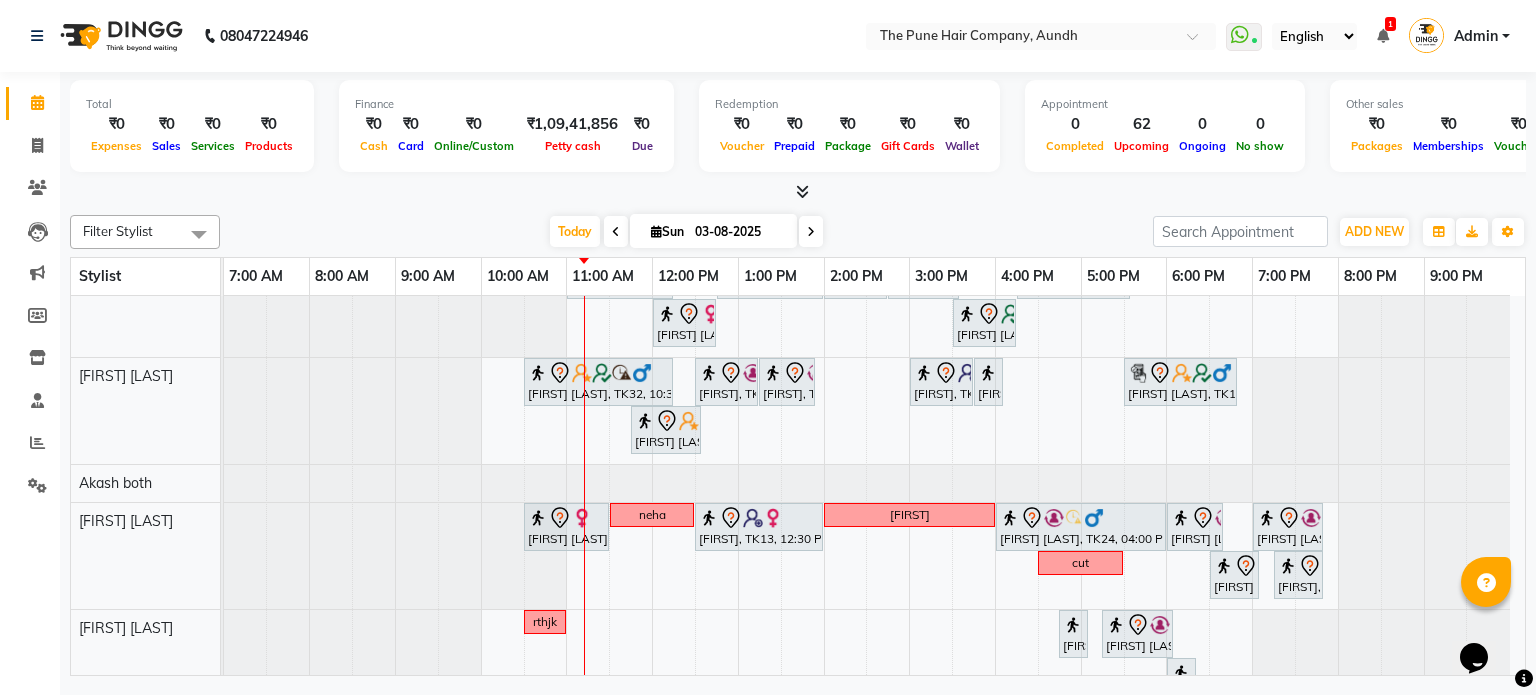 scroll, scrollTop: 612, scrollLeft: 0, axis: vertical 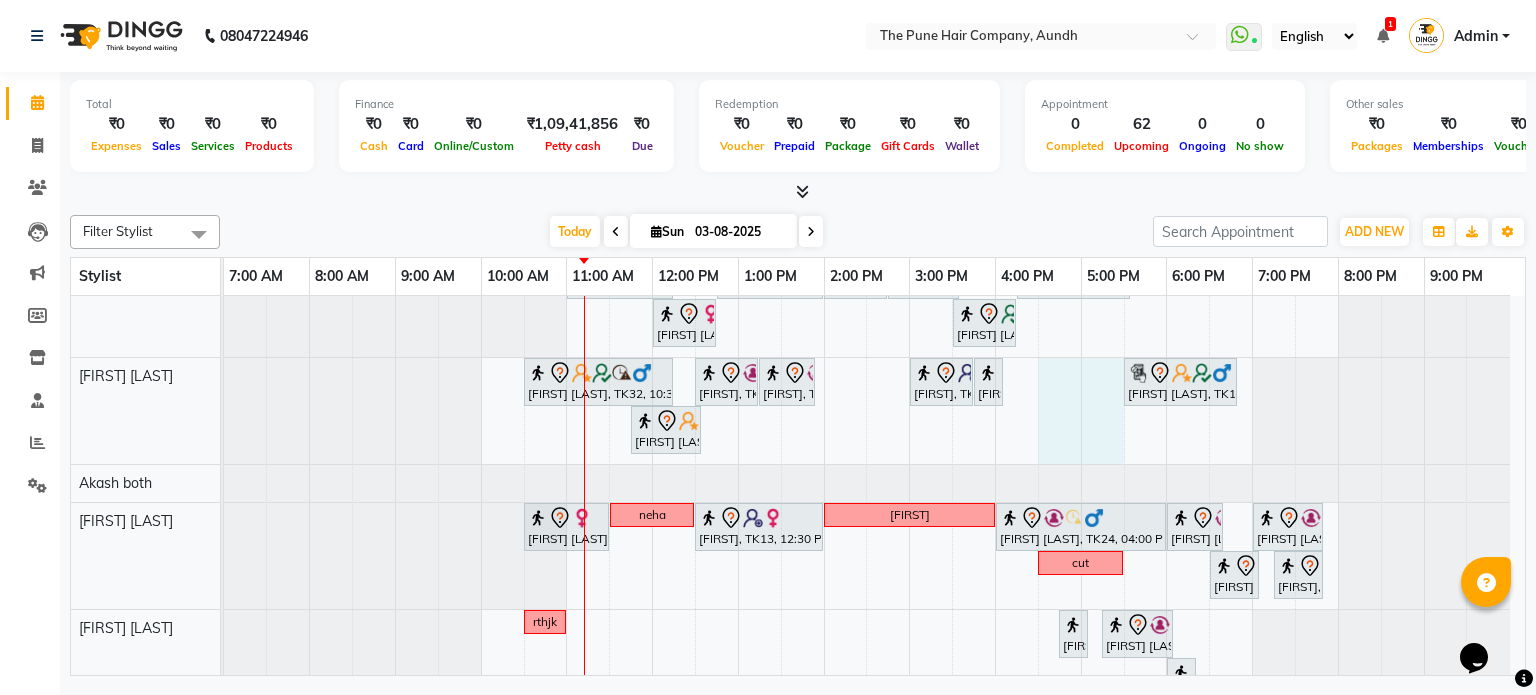 click on "break 10va              Prachi sonde, TK23, 11:30 AM-12:30 PM, Hair wash & blow dry -medium             Amita kulkarni, TK14, 12:30 PM-02:30 PM, Hair Color Inoa - Inoa Touchup 2 Inch             Amita kulkarni, TK14, 02:30 PM-03:00 PM, Cut Female ( Top Stylist )             adarsh, TK12, 03:00 PM-04:00 PM, Cut Male ( Top Stylist )             adarsh, TK12, 04:00 PM-04:20 PM,  Beard Crafting             preeti salvi, TK19, 04:30 PM-07:30 PM, Hair Color Inoa - Inoa Touchup 2 Inch             MEHER, TK25, 10:00 AM-10:40 AM, Cut male (Expert)             MEHER, TK25, 10:45 AM-12:05 PM,  Beard Crafting             aditi shignan, TK04, 02:00 PM-04:00 PM, Hair Color Inoa - Inoa Touchup 2 Inch             aditi shignan, TK04, 04:00 PM-05:10 PM, Cut male (Expert)             sudeep sawant, TK02, 06:00 PM-07:20 PM,  Beard Crafting             Sandeep Mehta, TK29, 11:15 AM-11:55 AM, Cut male (Expert)             Pranjali, TK05, 12:00 PM-02:30 PM, Hair Color Inoa - Inoa Touchup 2 Inch" at bounding box center (874, 359) 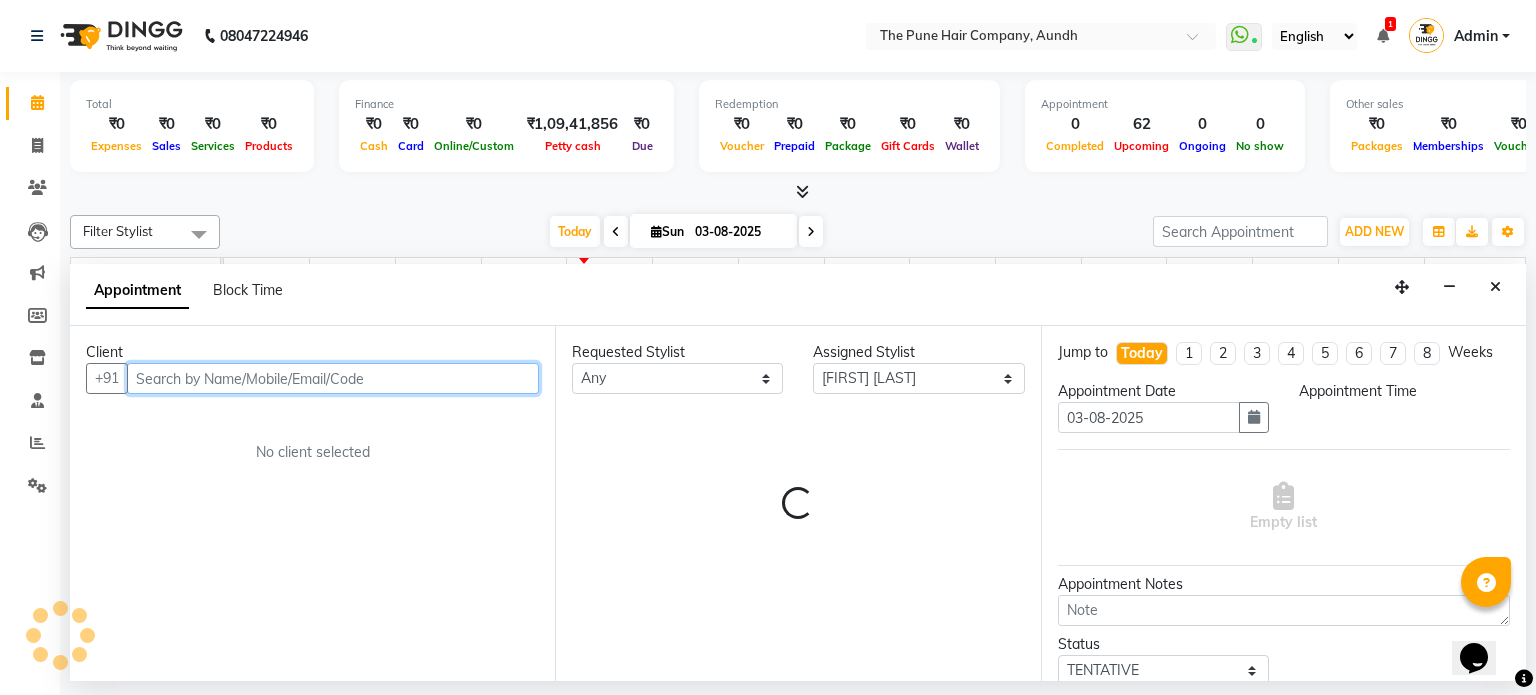 select on "990" 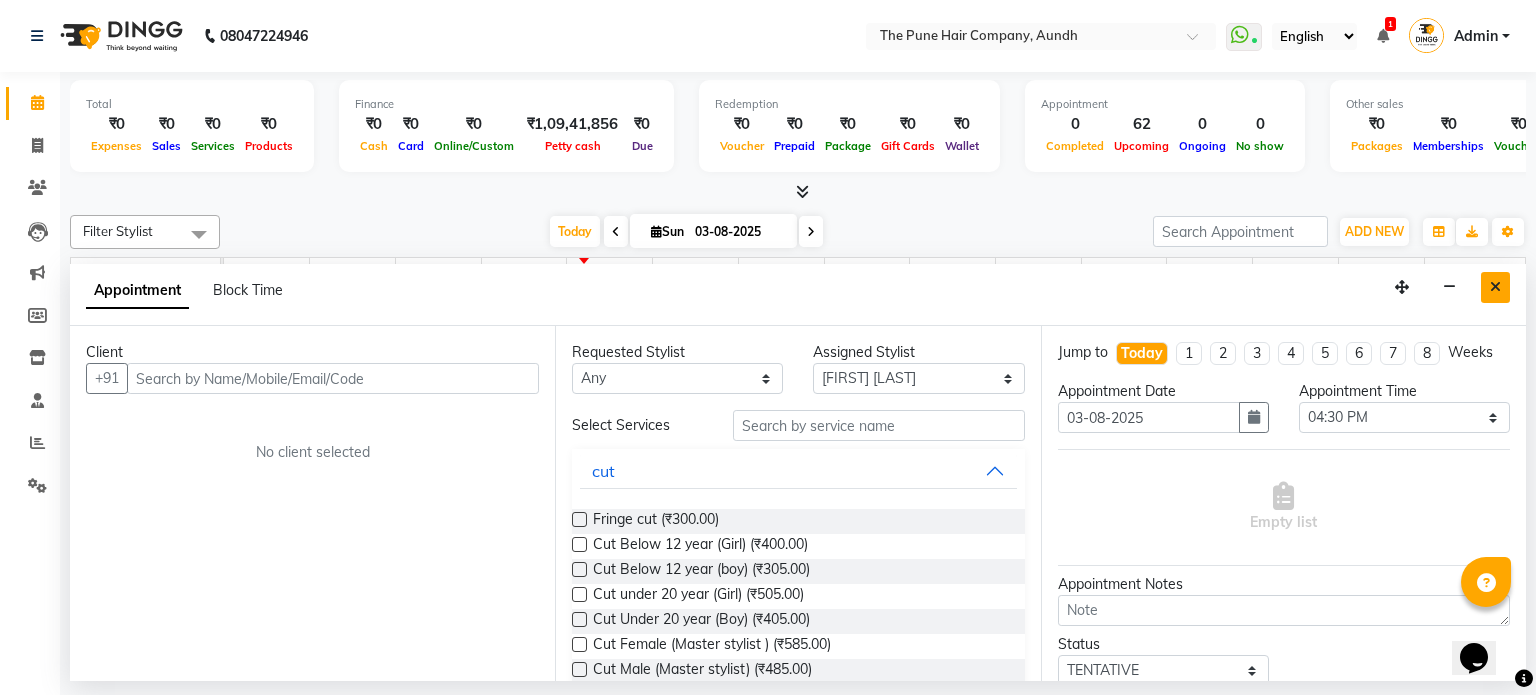 click at bounding box center [1495, 287] 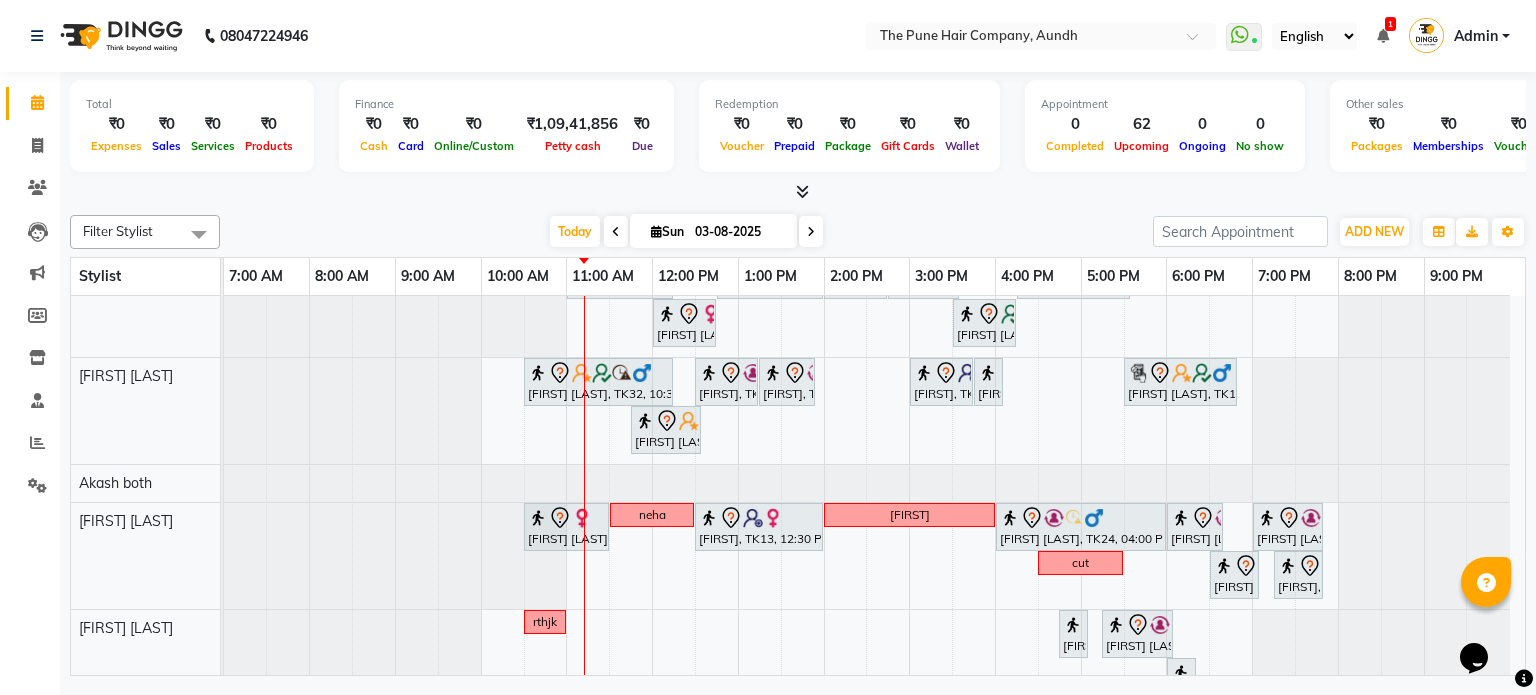 scroll, scrollTop: 656, scrollLeft: 0, axis: vertical 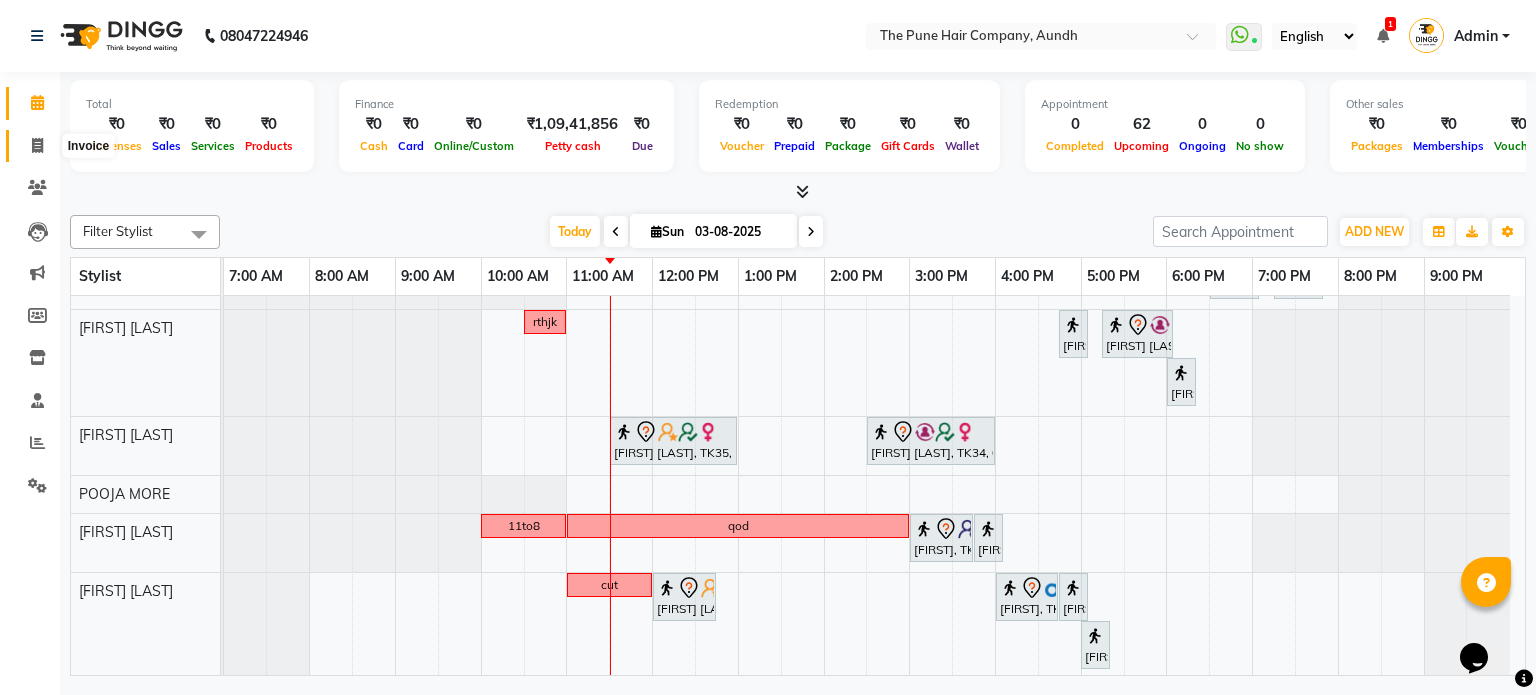 click 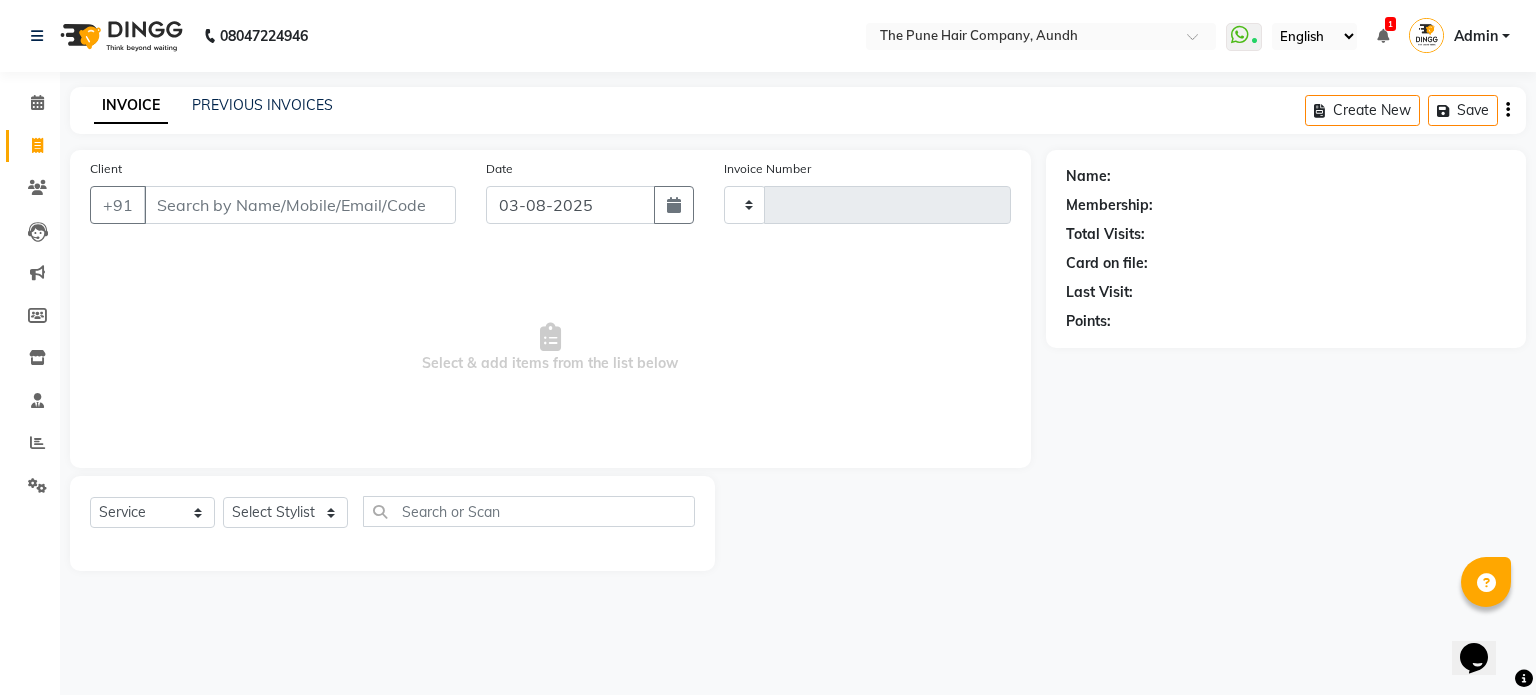 type on "3732" 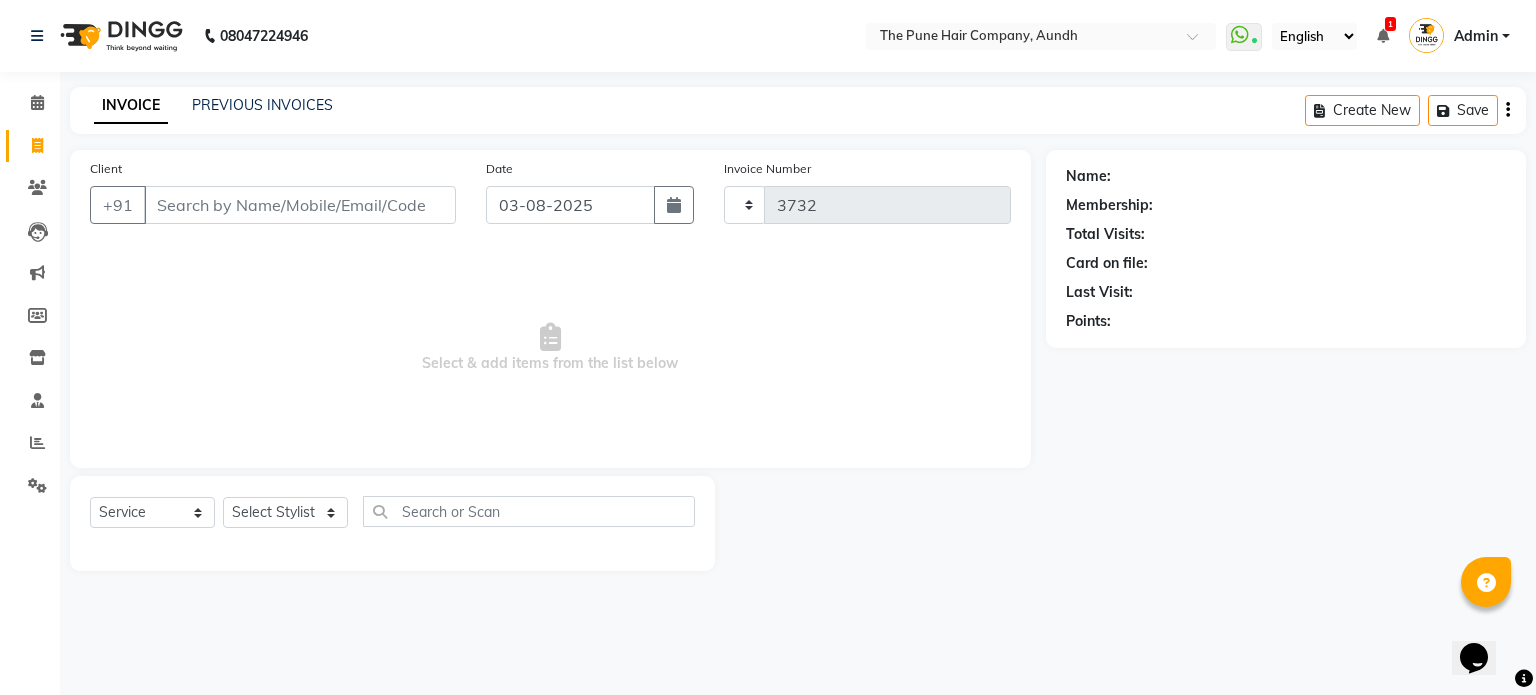 select on "106" 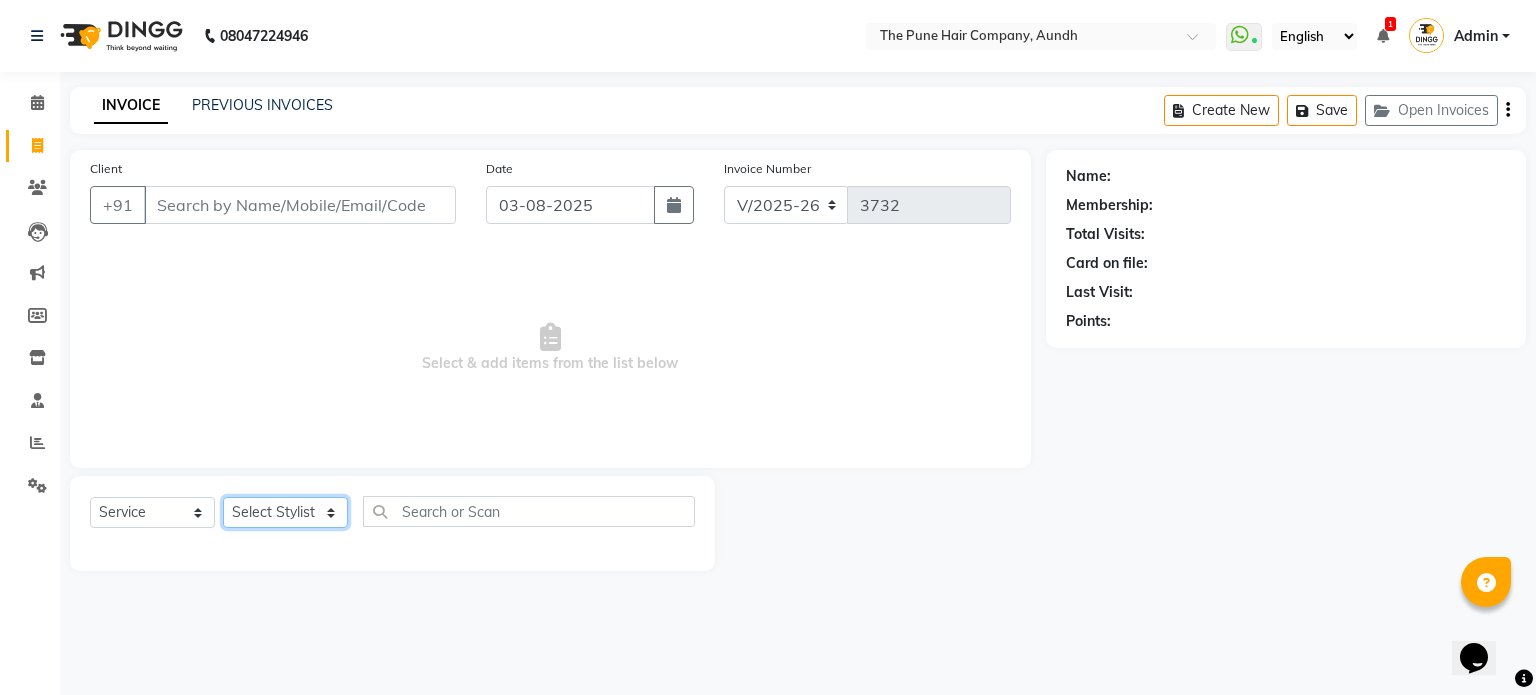 click on "Select Stylist Akash both AKSHAY .K harshal gaikwad kaif shaikh LAKKHAN SHINDE Nagesh Jadhav Nitish Desai  Pavan mane POOJA MORE Prasad Adhav  Prathmesh powar Shweta gotur Sonal saindane swapnil sonavane" 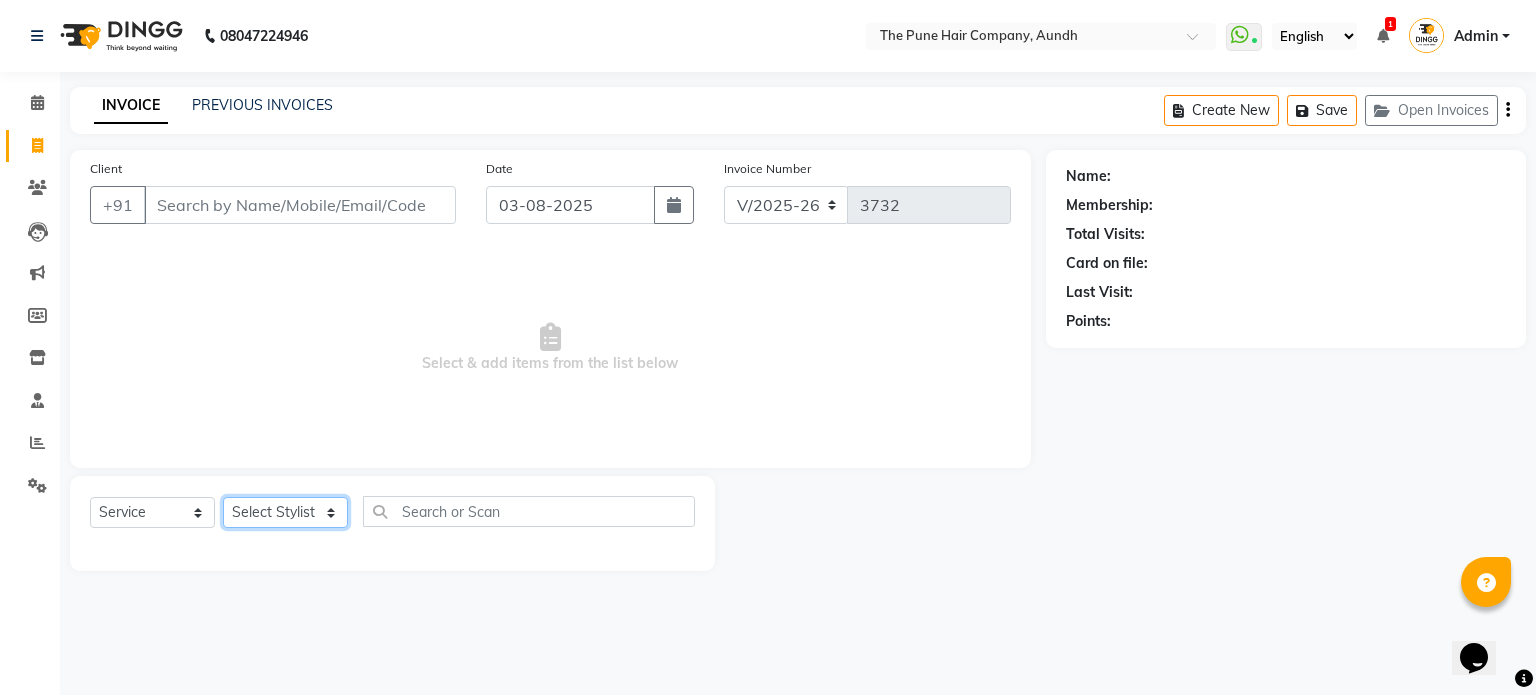 select on "50093" 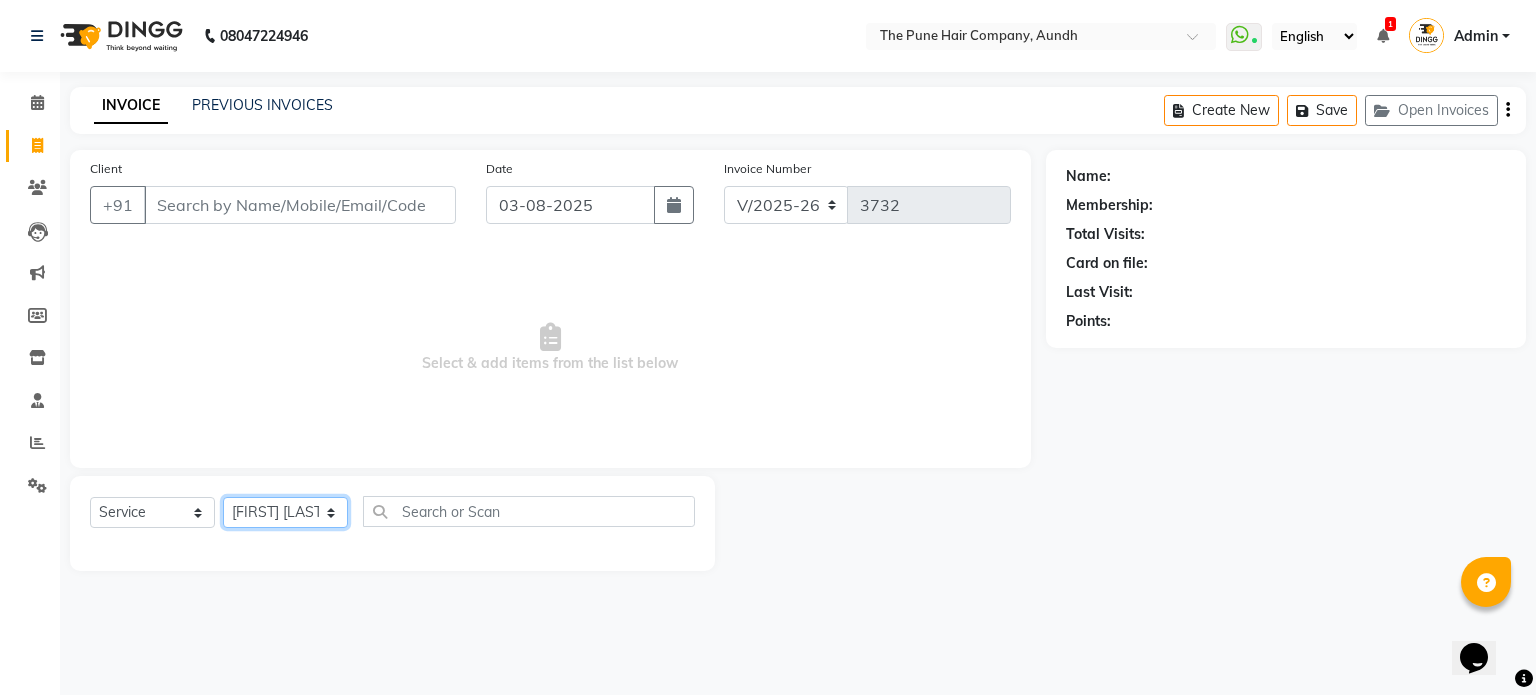 click on "Select Stylist Akash both AKSHAY .K harshal gaikwad kaif shaikh LAKKHAN SHINDE Nagesh Jadhav Nitish Desai  Pavan mane POOJA MORE Prasad Adhav  Prathmesh powar Shweta gotur Sonal saindane swapnil sonavane" 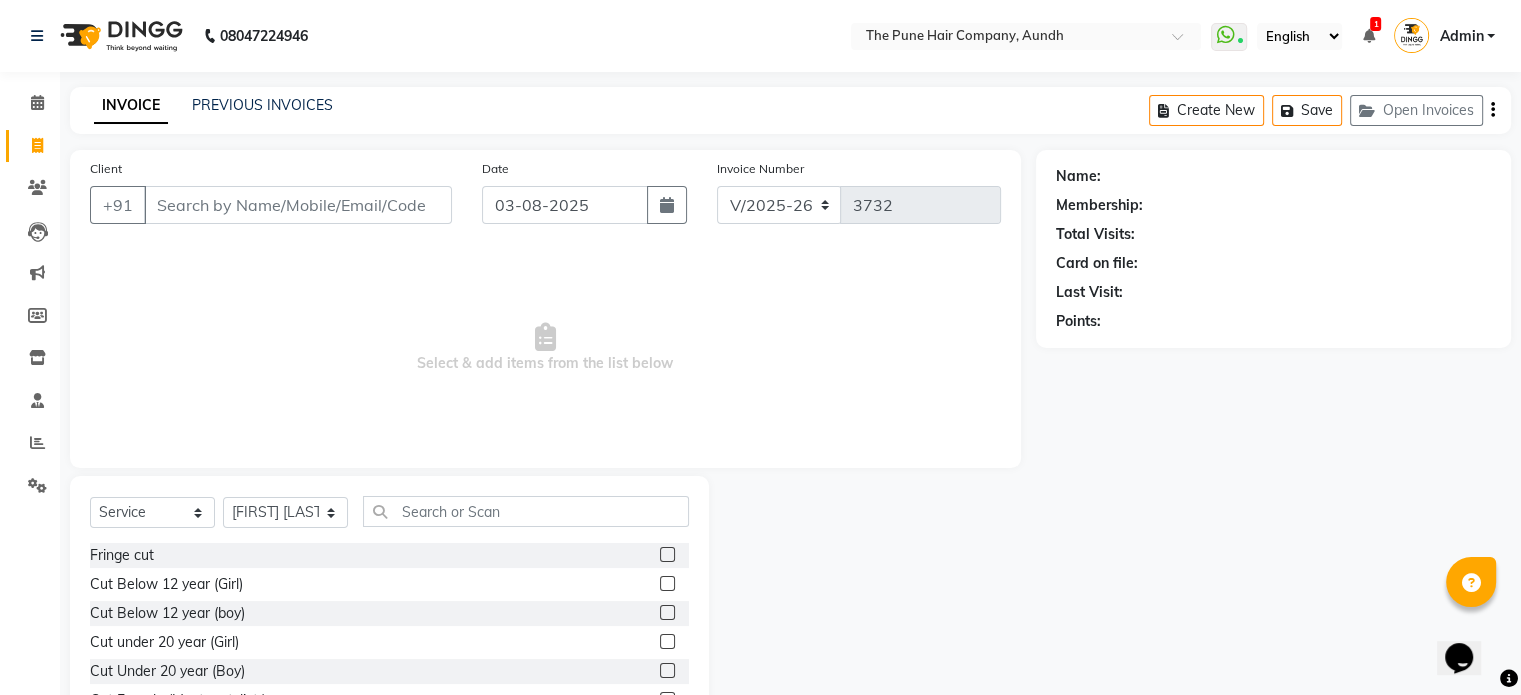 drag, startPoint x: 457, startPoint y: 531, endPoint x: 448, endPoint y: 511, distance: 21.931713 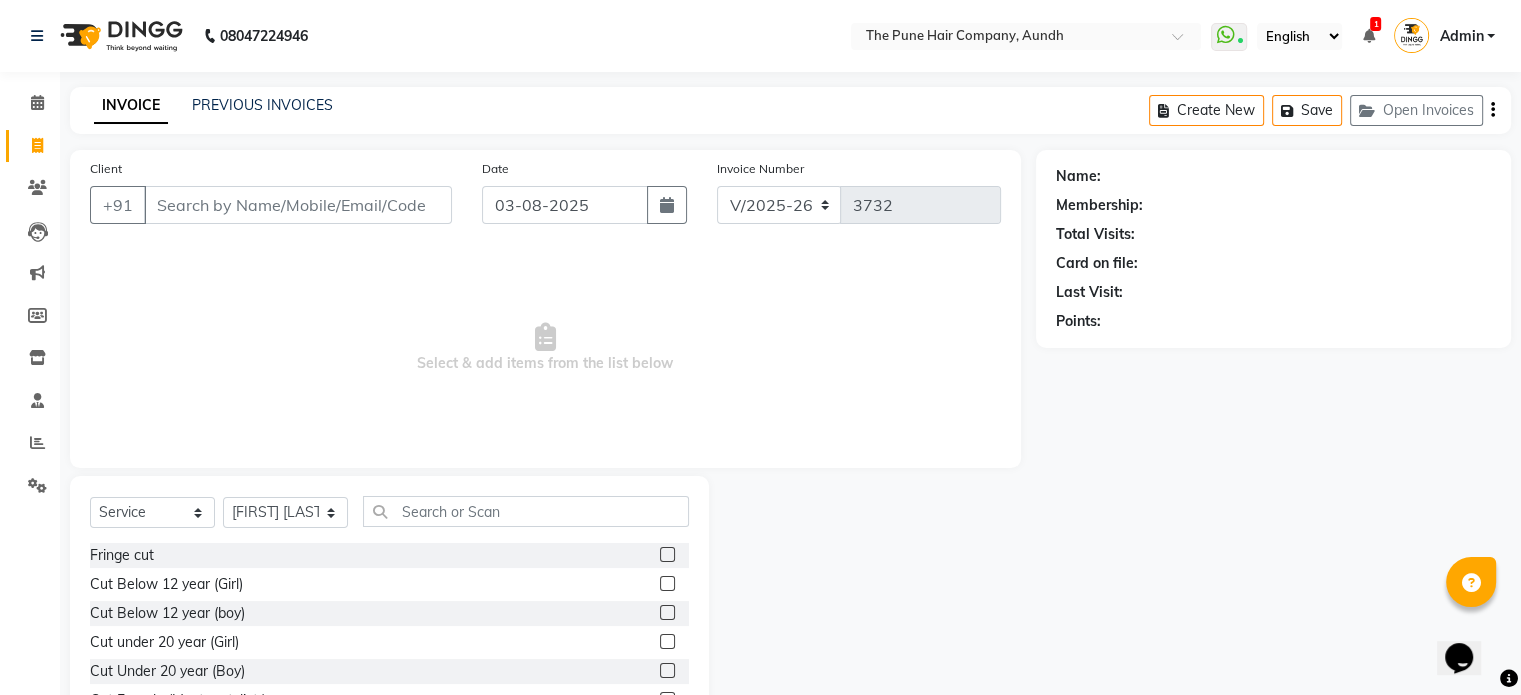 click on "Select  Service  Product  Membership  Package Voucher Prepaid Gift Card  Select Stylist Akash both AKSHAY .K harshal gaikwad kaif shaikh LAKKHAN SHINDE Nagesh Jadhav Nitish Desai  Pavan mane POOJA MORE Prasad Adhav  Prathmesh powar Shweta gotur Sonal saindane swapnil sonavane" 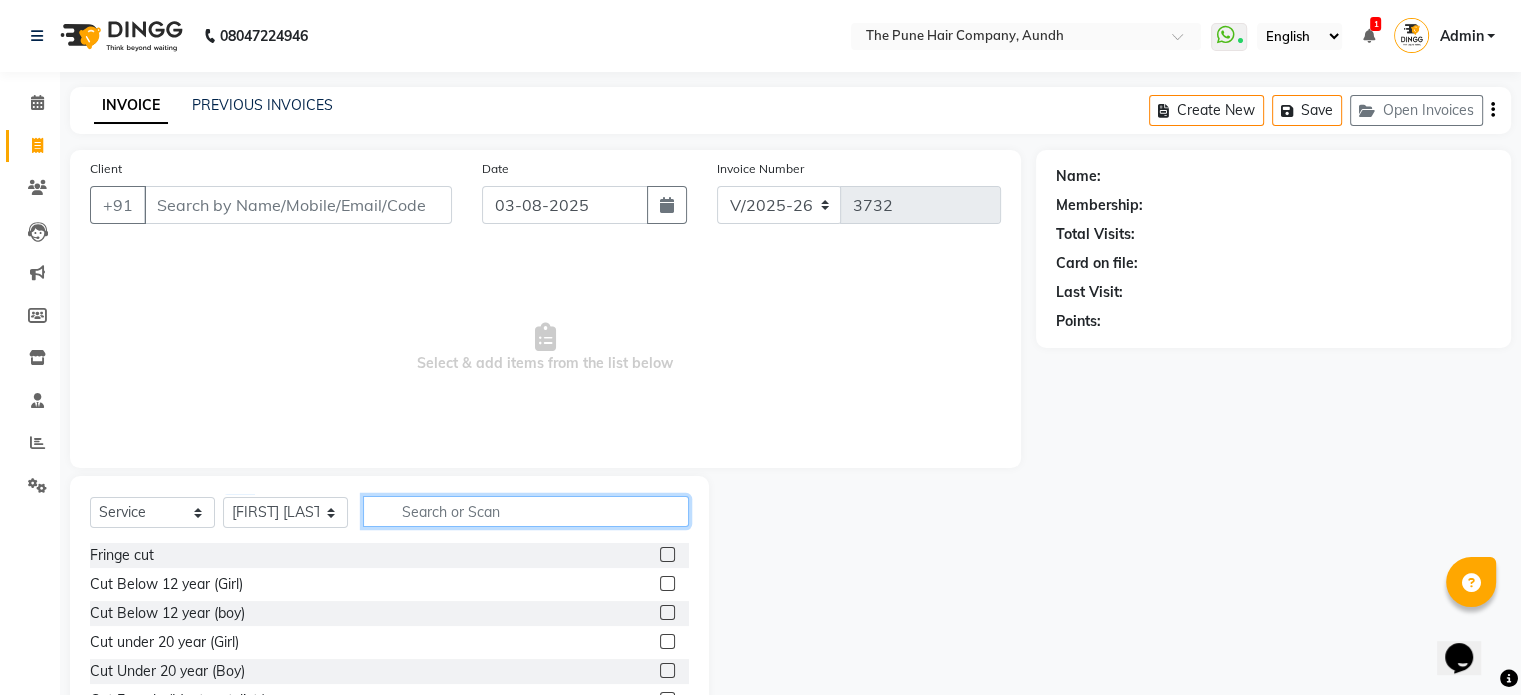 click 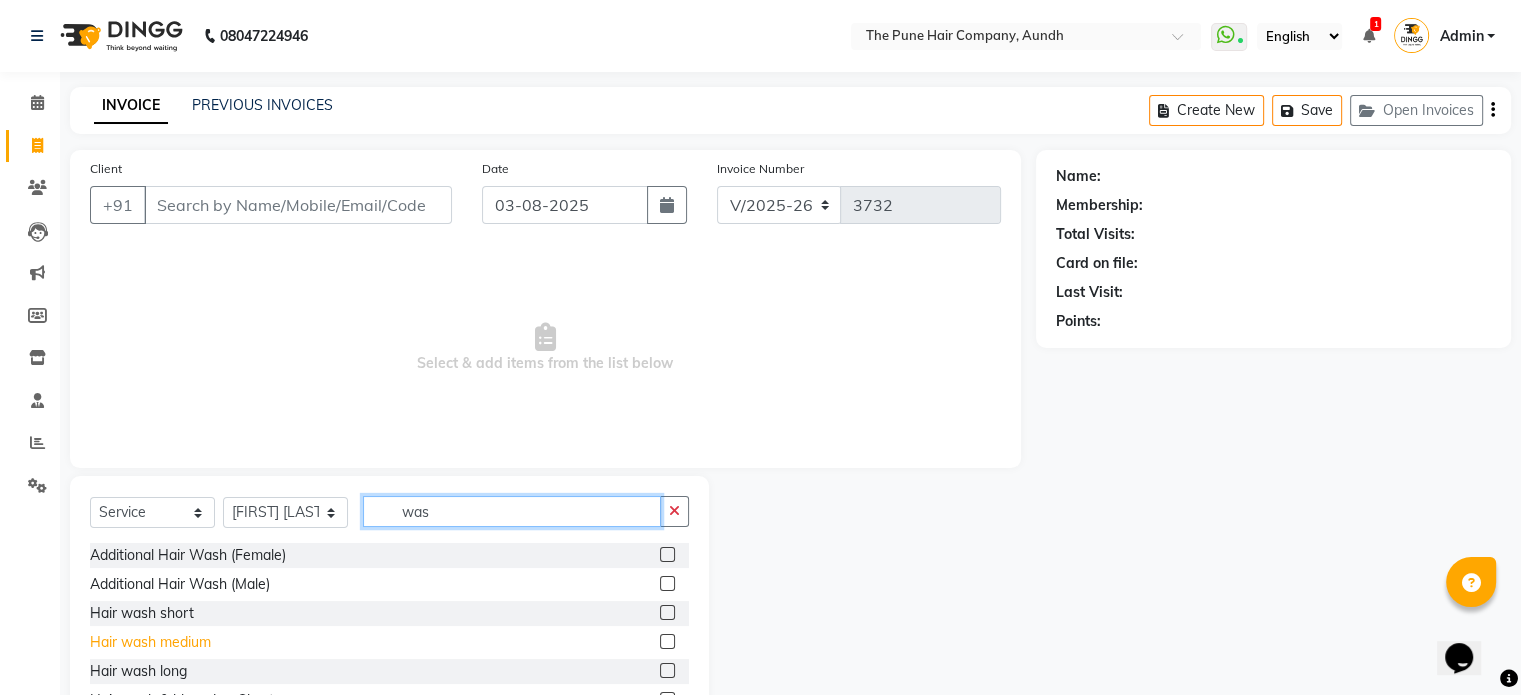 type on "was" 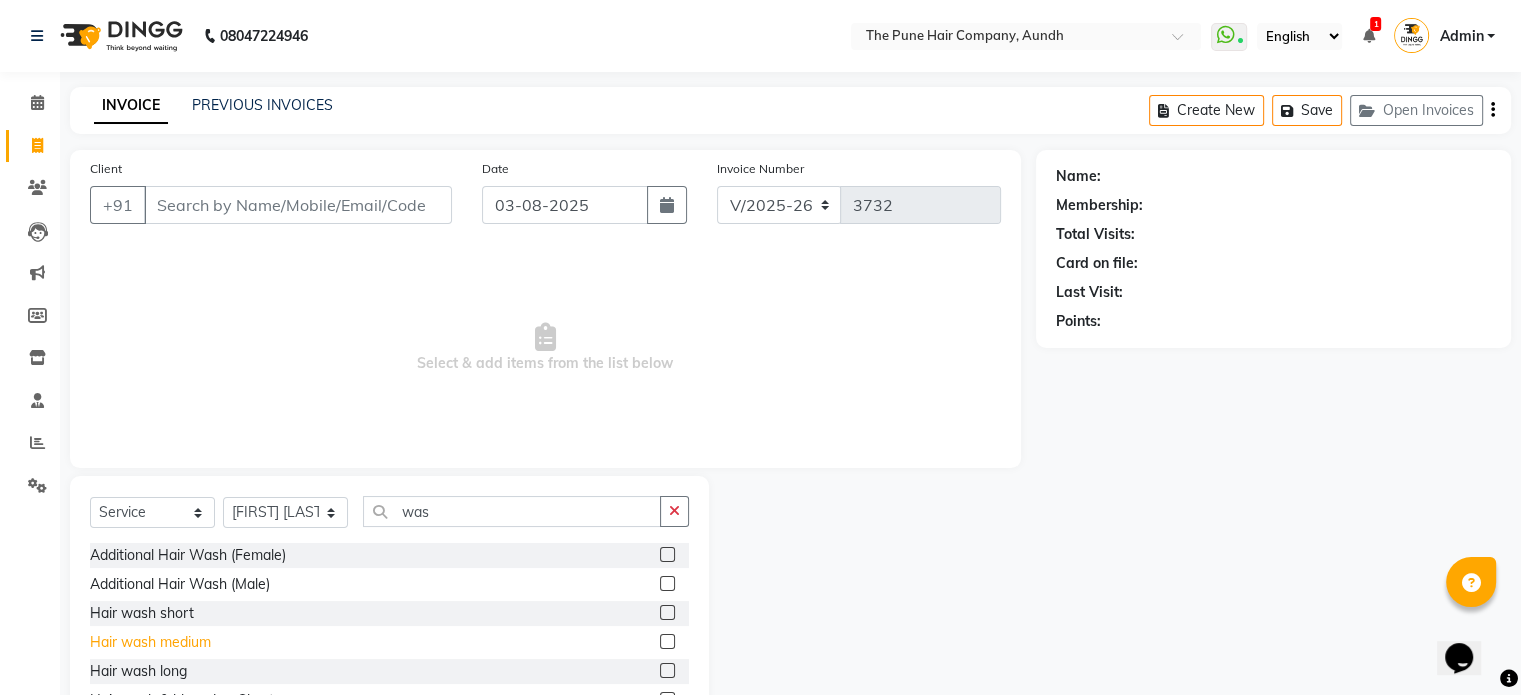 click on "Hair wash medium" 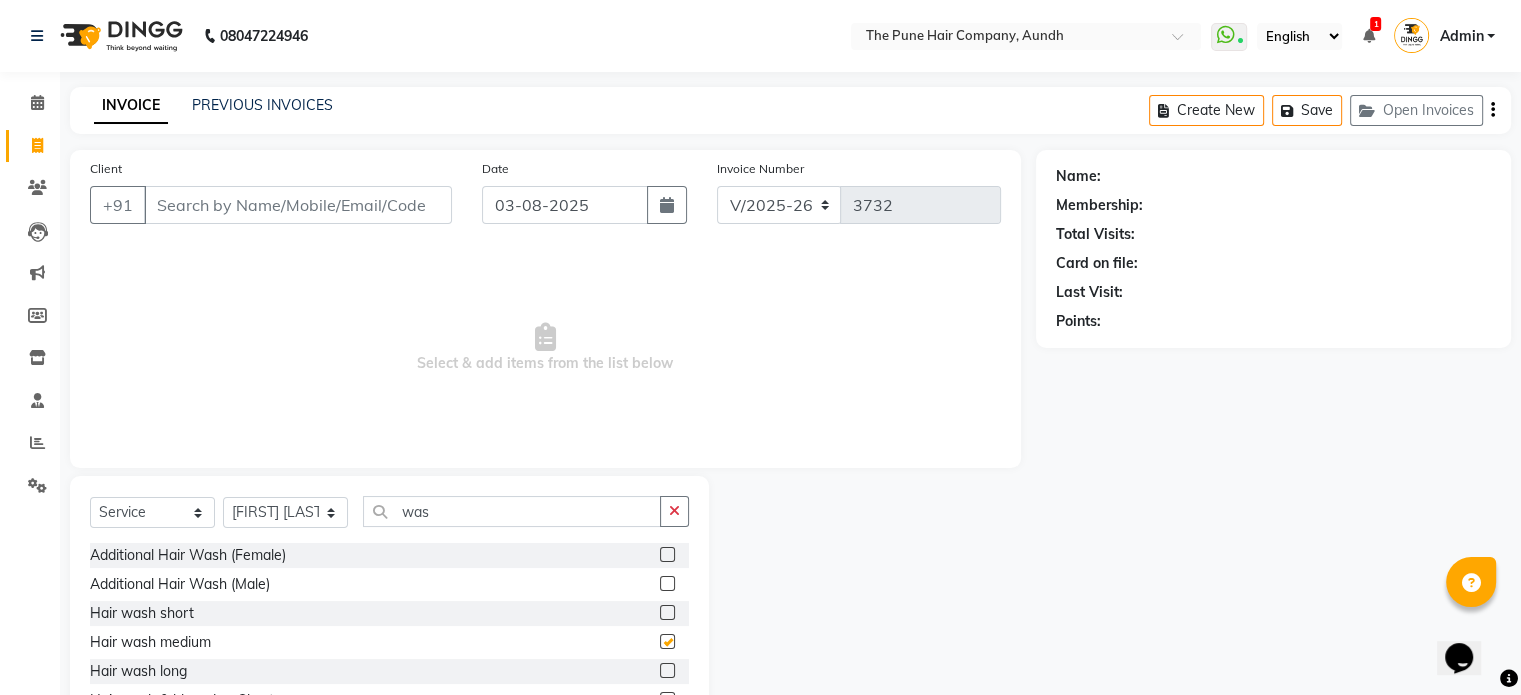 checkbox on "false" 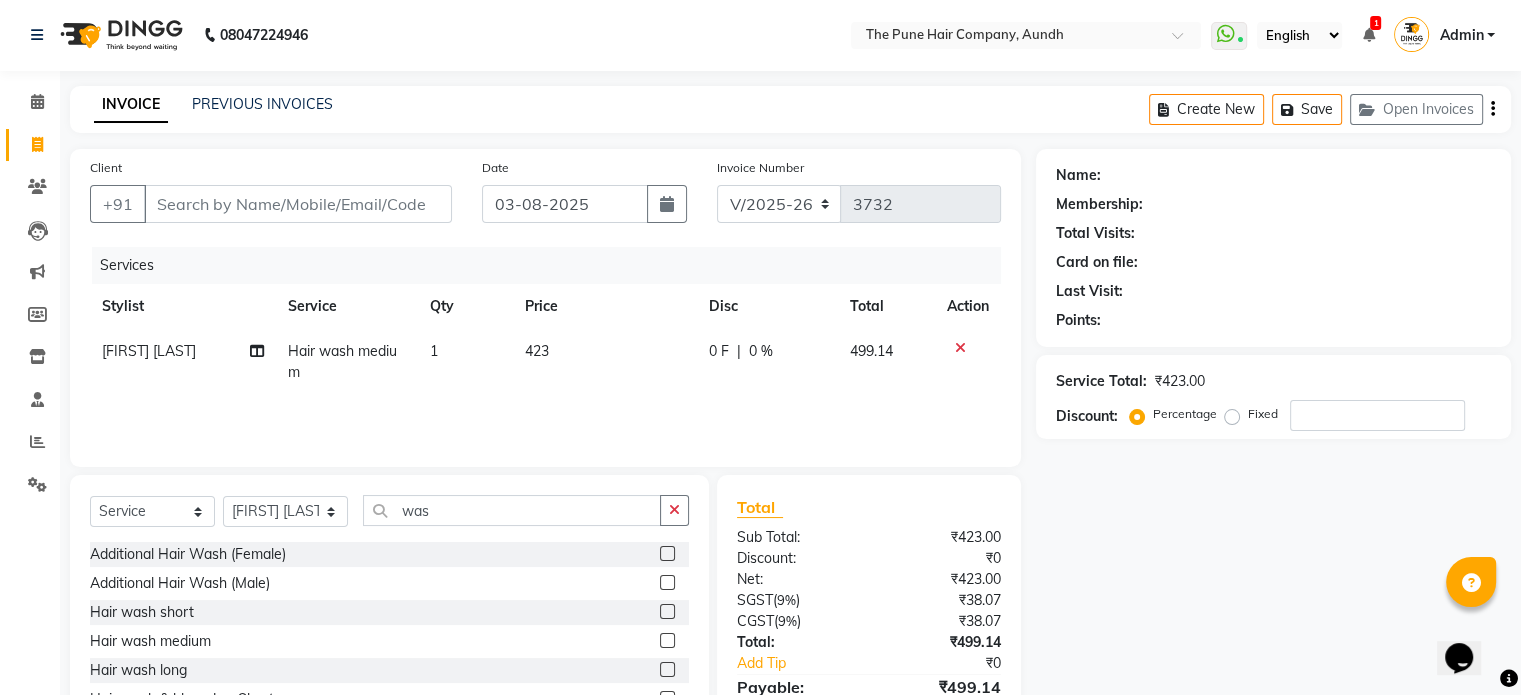 scroll, scrollTop: 0, scrollLeft: 0, axis: both 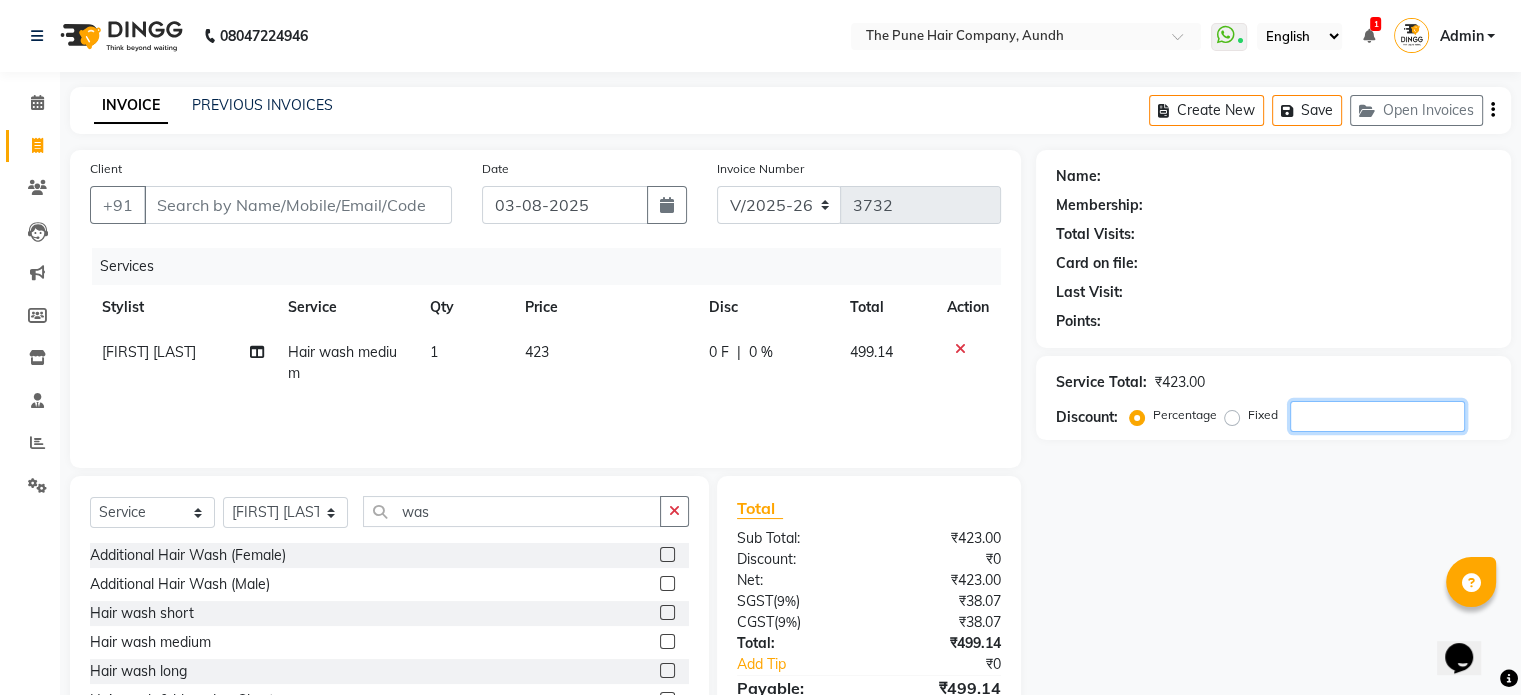 click 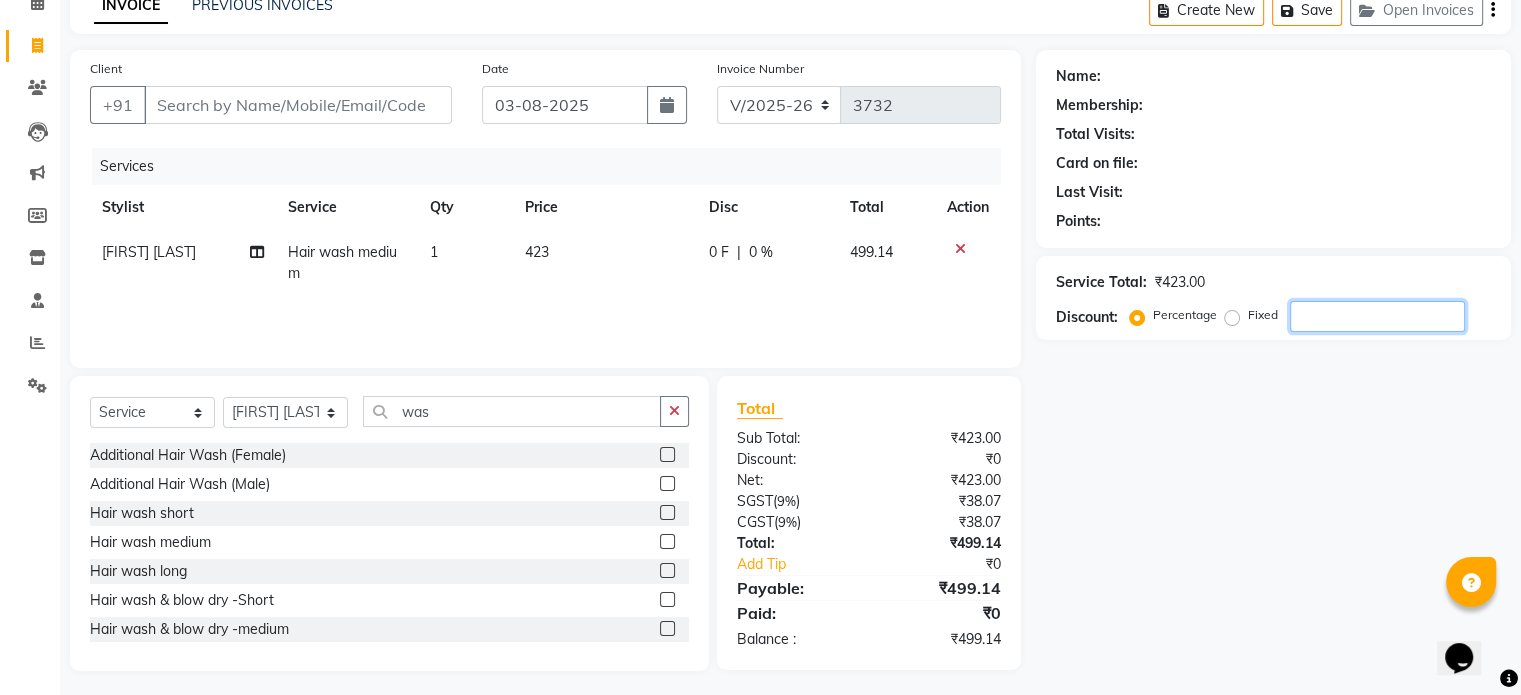 scroll, scrollTop: 106, scrollLeft: 0, axis: vertical 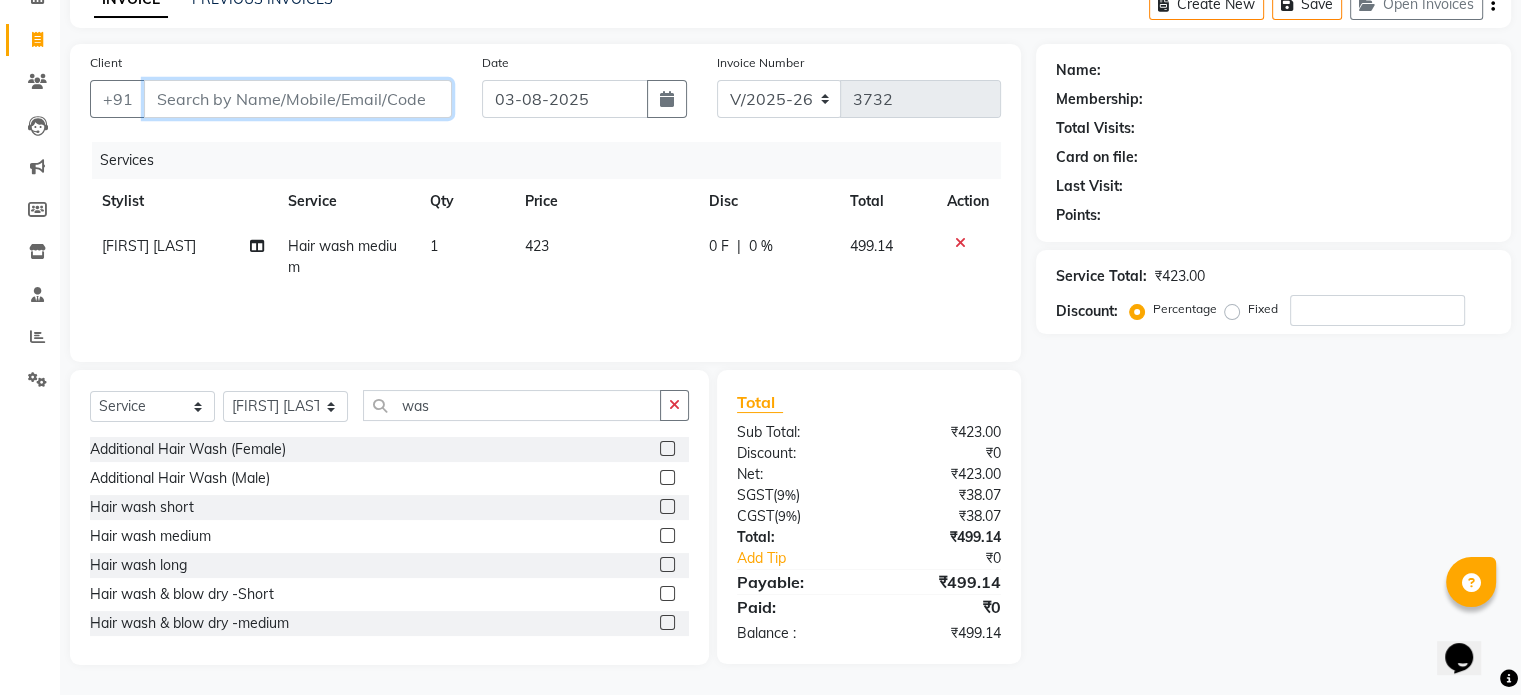 click on "Client" at bounding box center [298, 99] 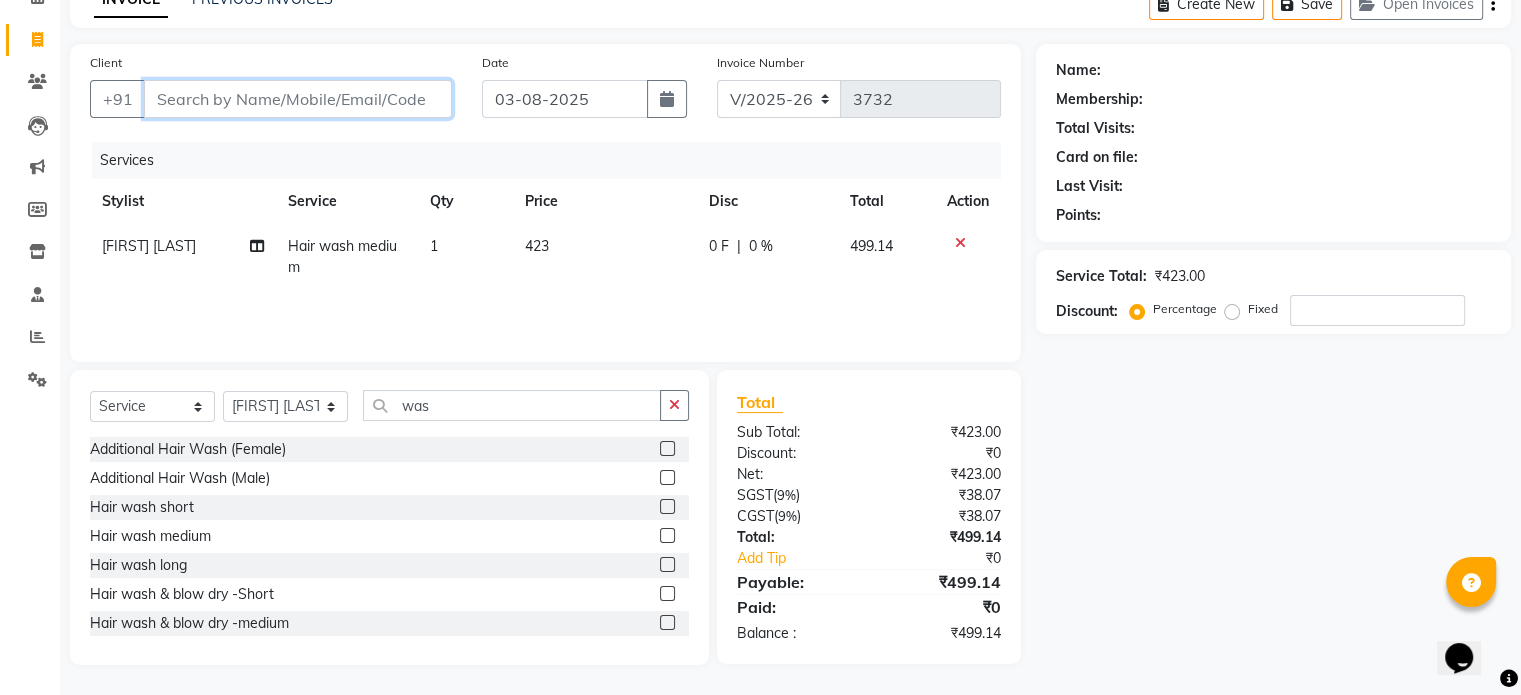 type on "r" 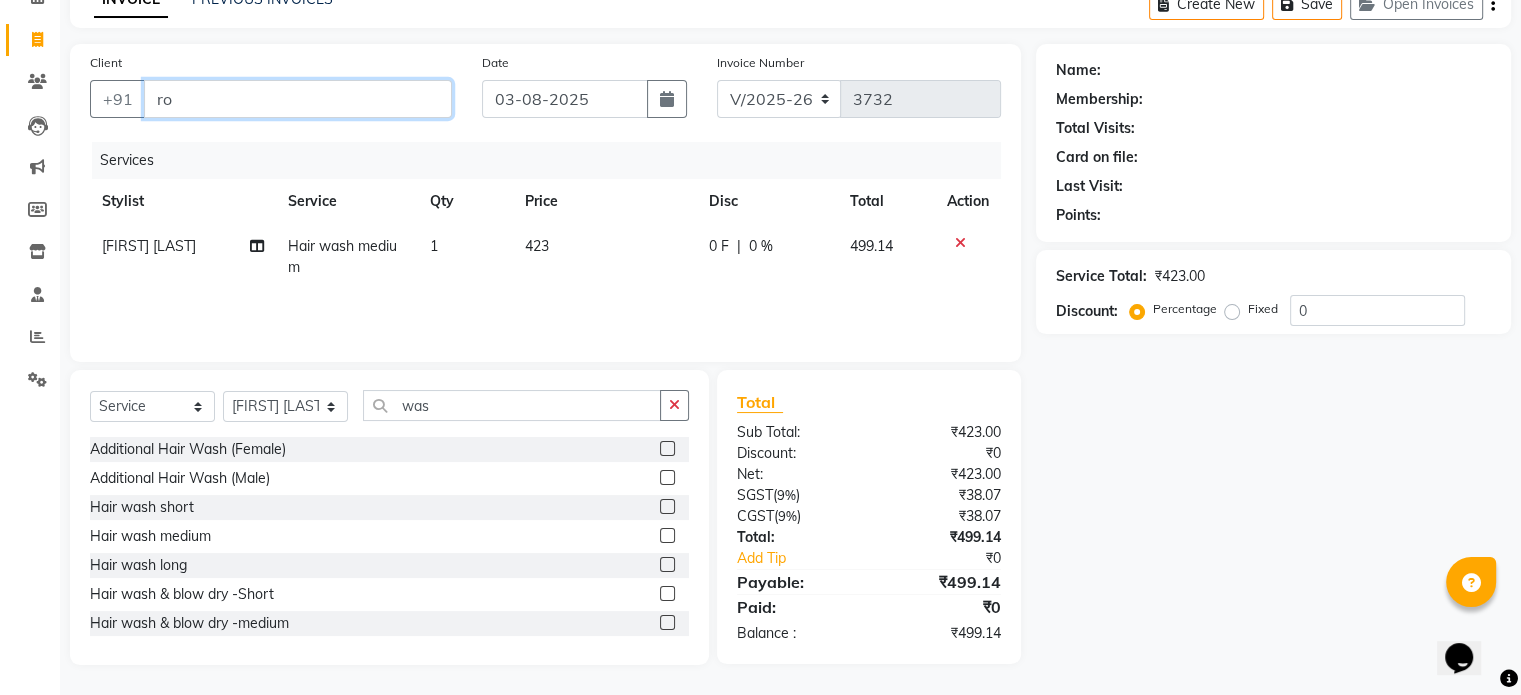type on "r" 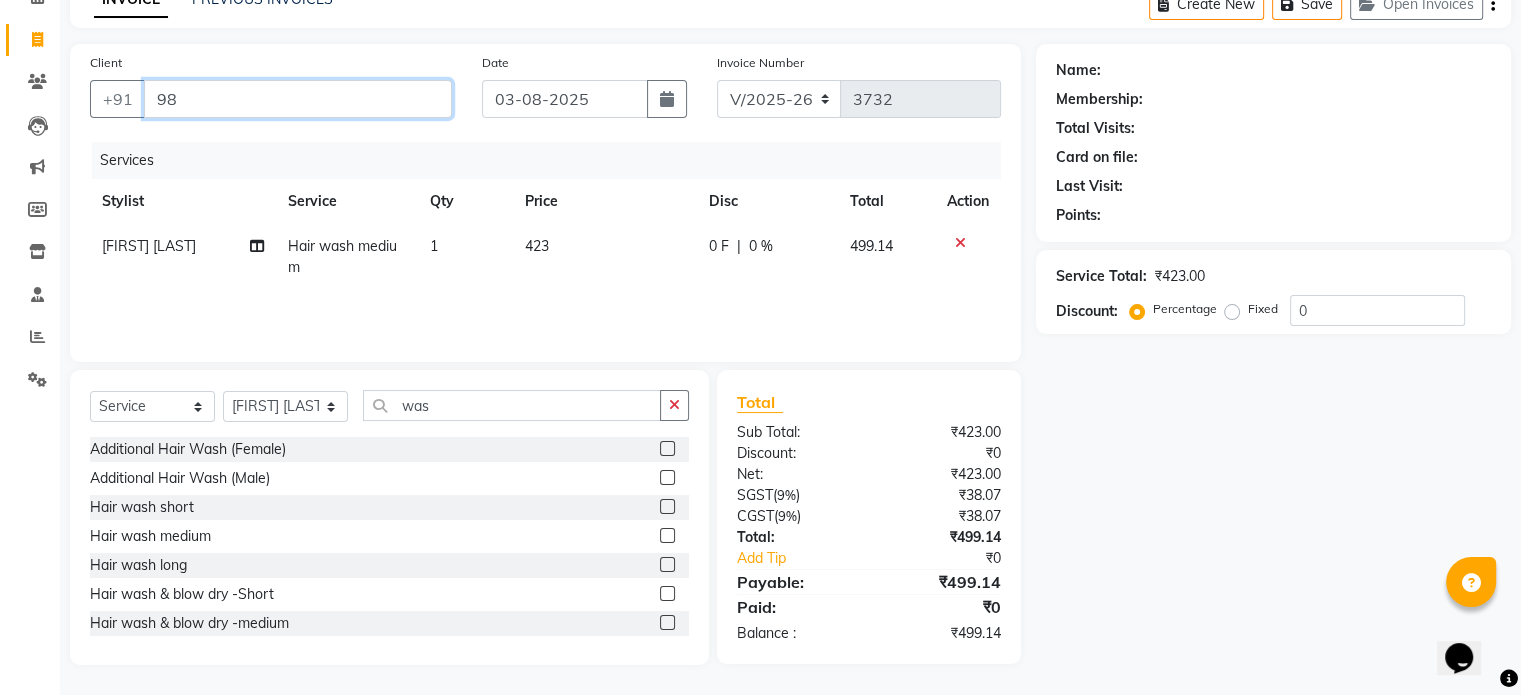 type on "9" 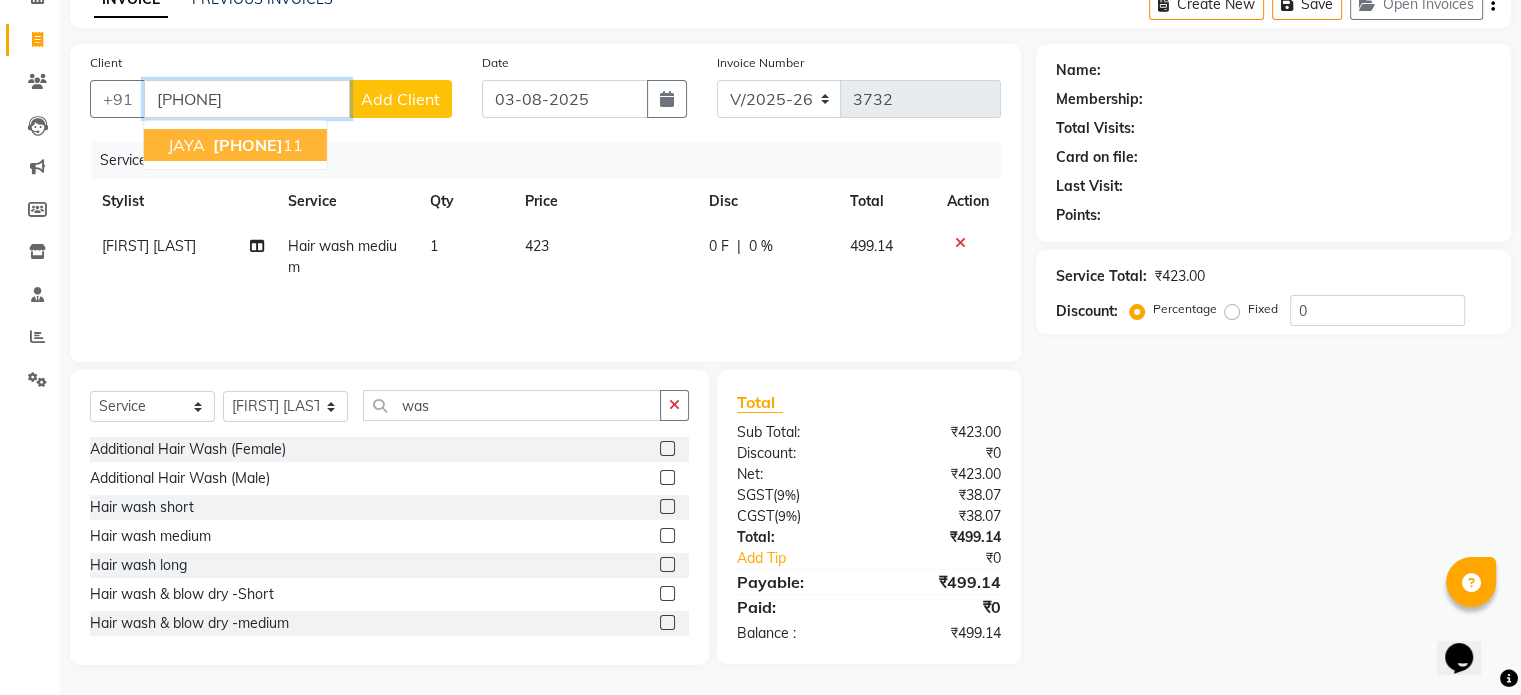 click on "99211522" at bounding box center [248, 145] 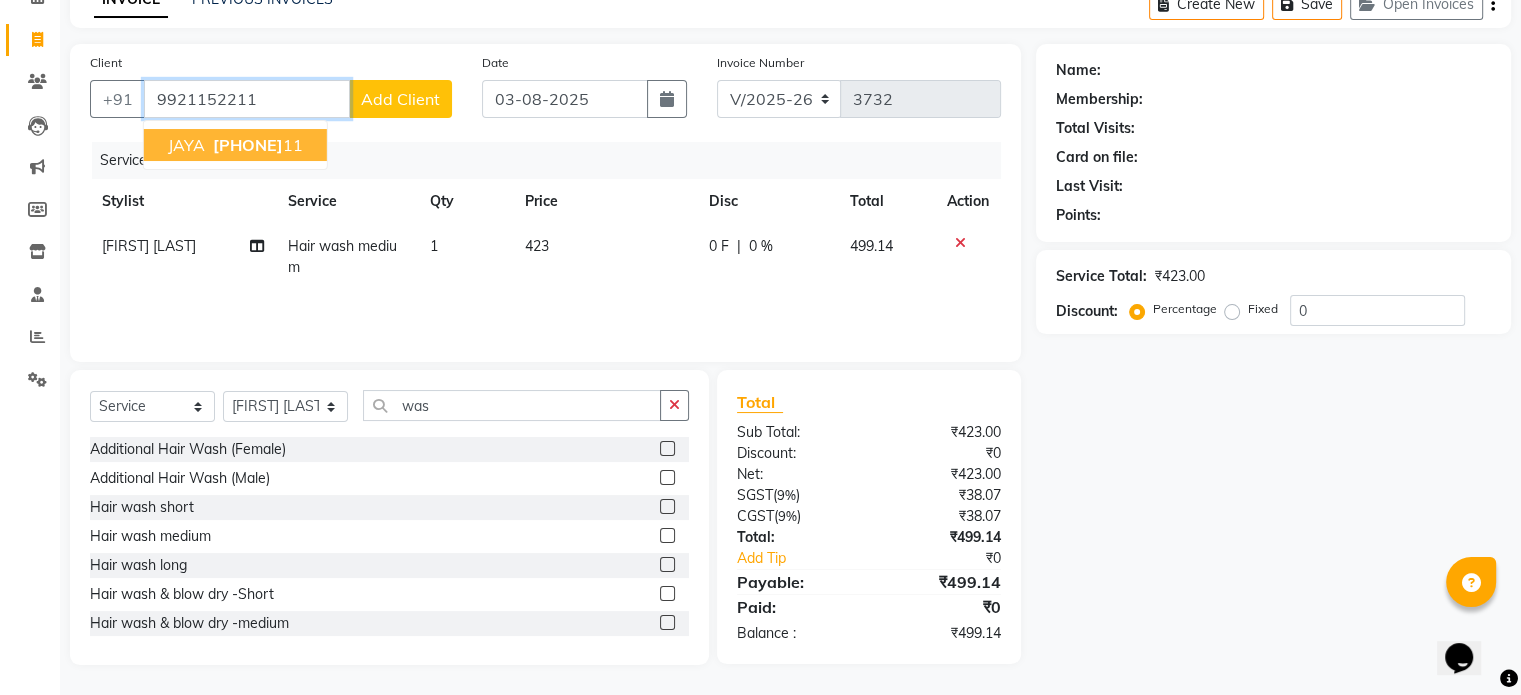 type on "9921152211" 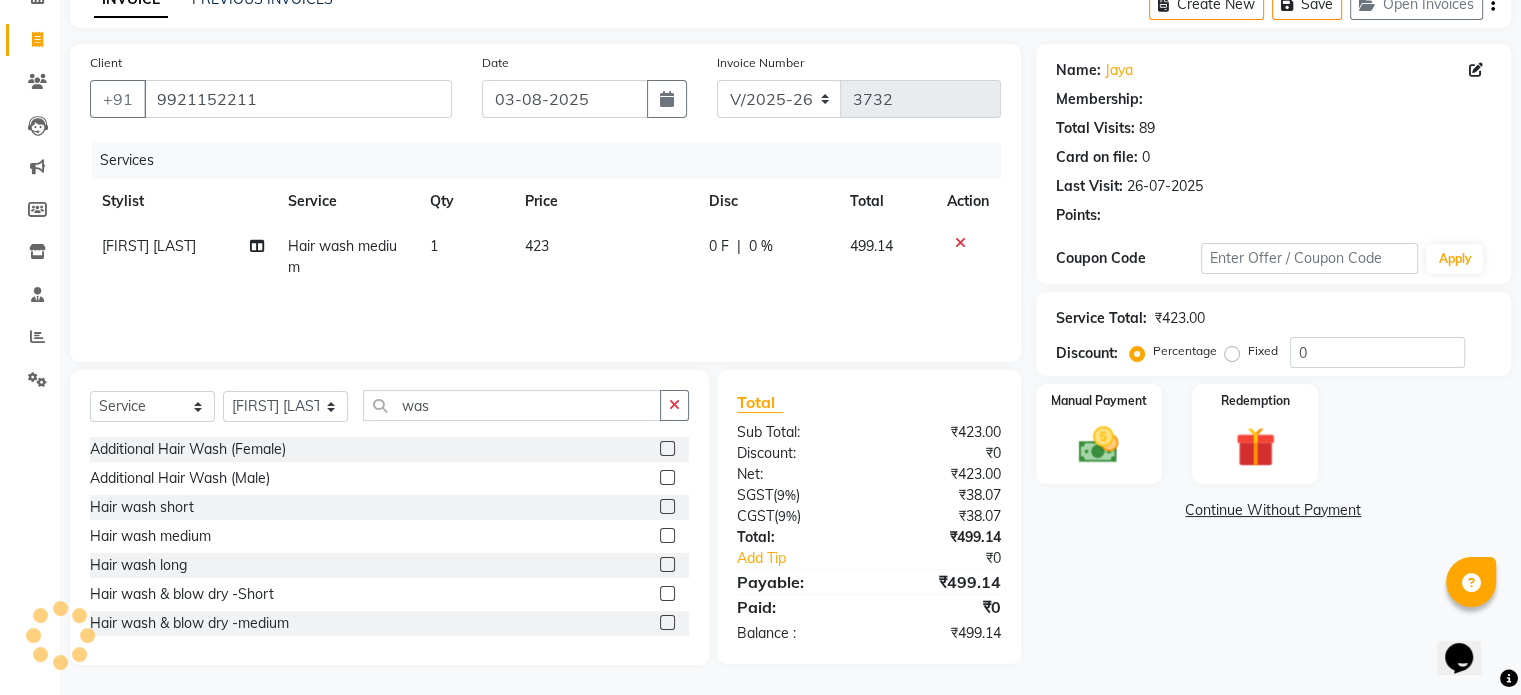 select on "1: Object" 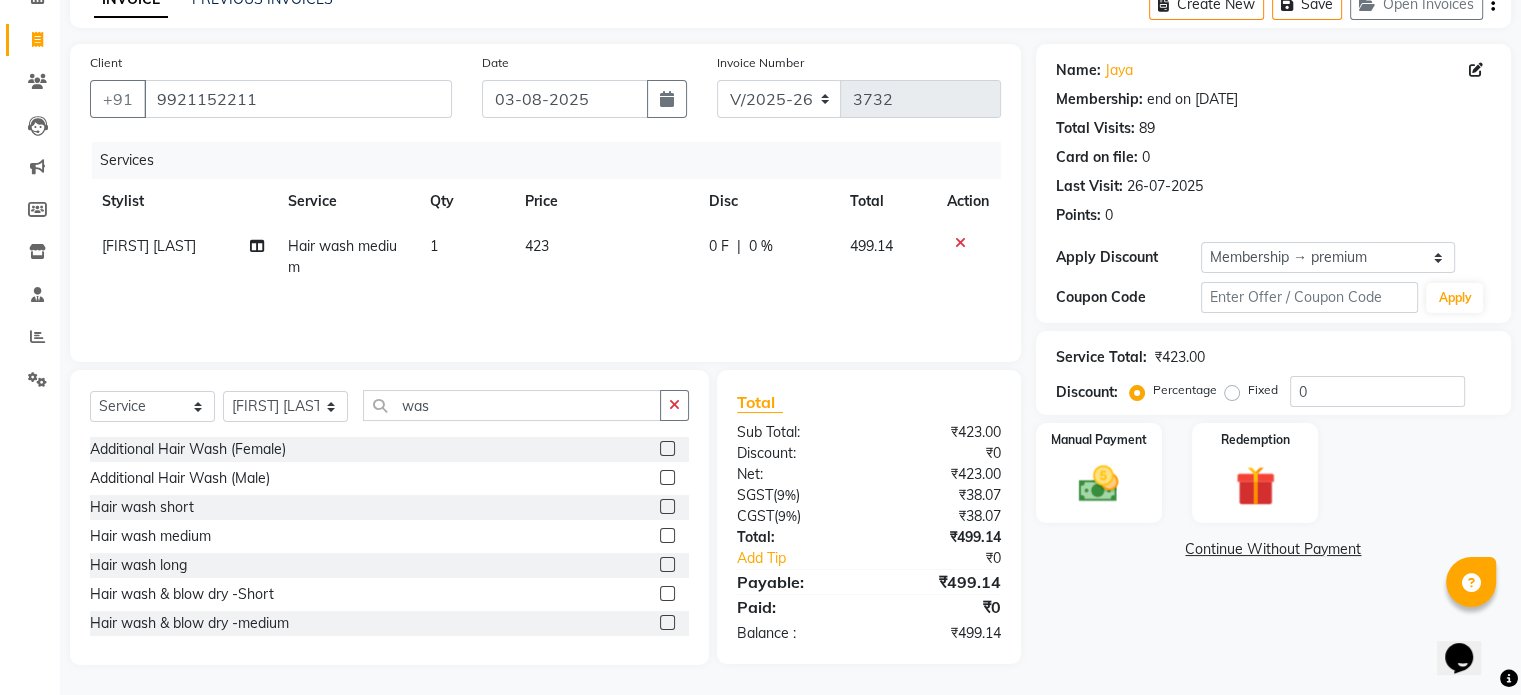 type on "20" 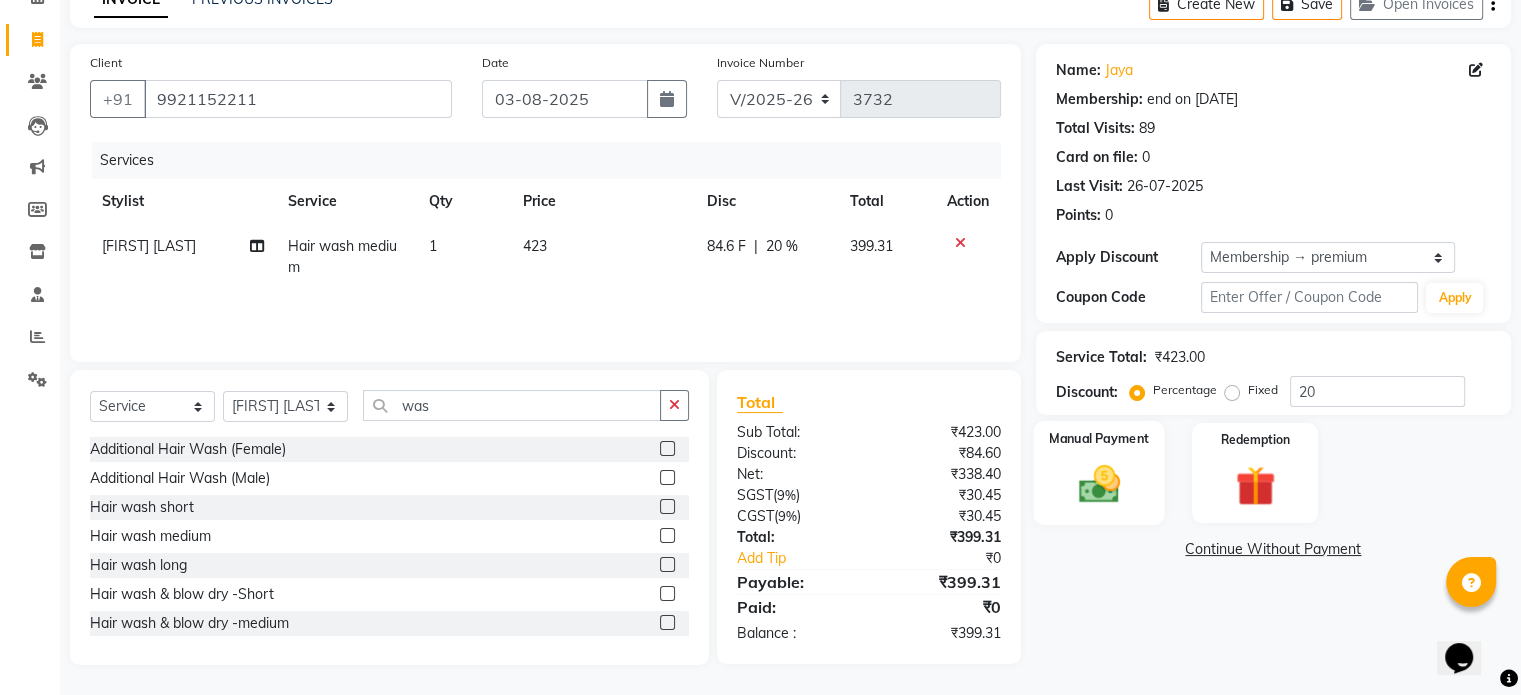 click on "Manual Payment" 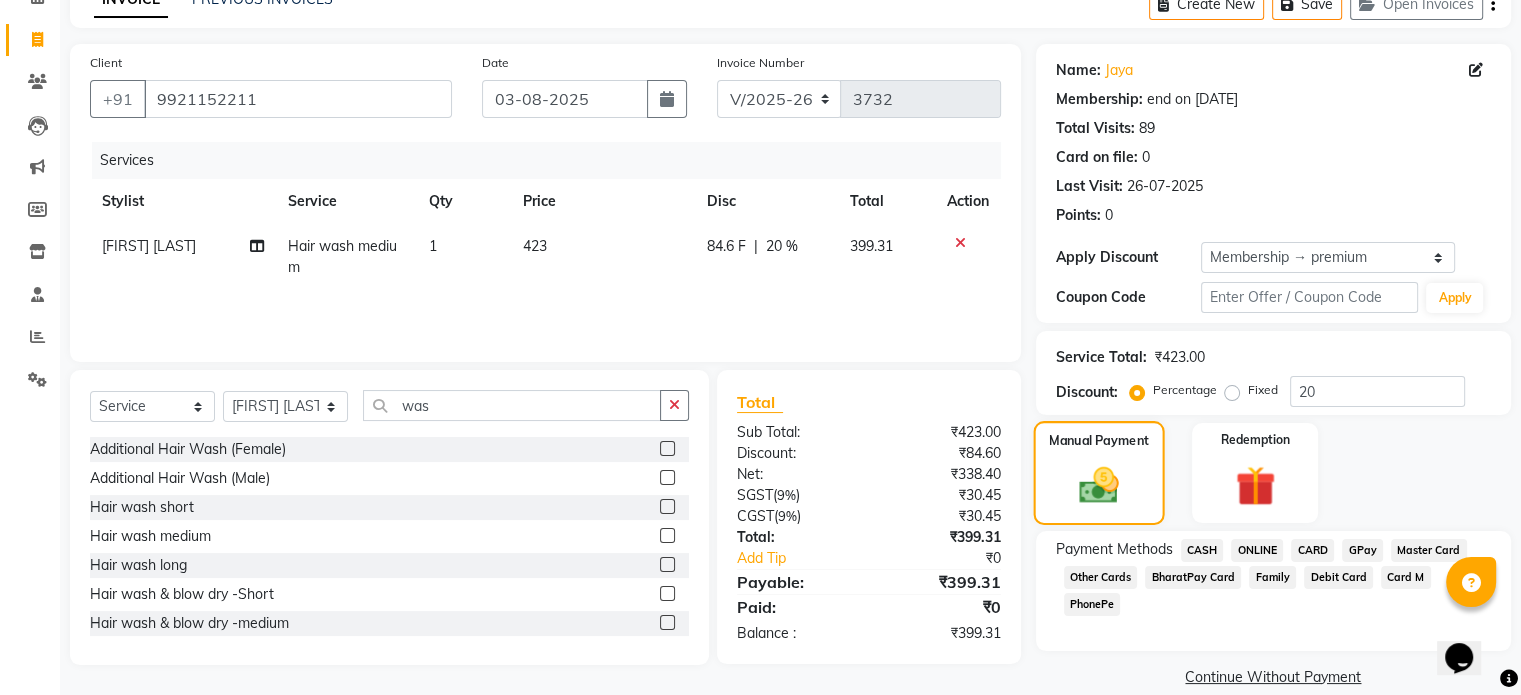 scroll, scrollTop: 132, scrollLeft: 0, axis: vertical 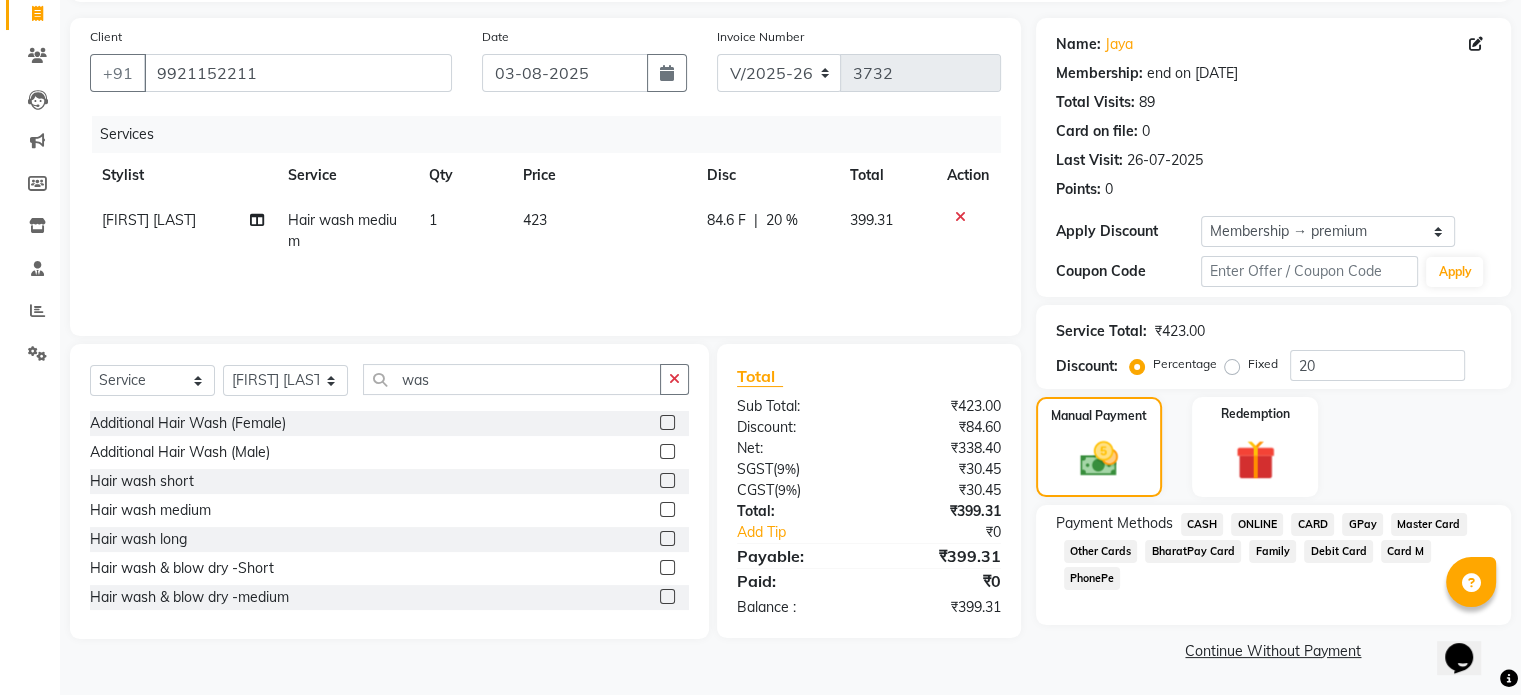 click on "CASH" 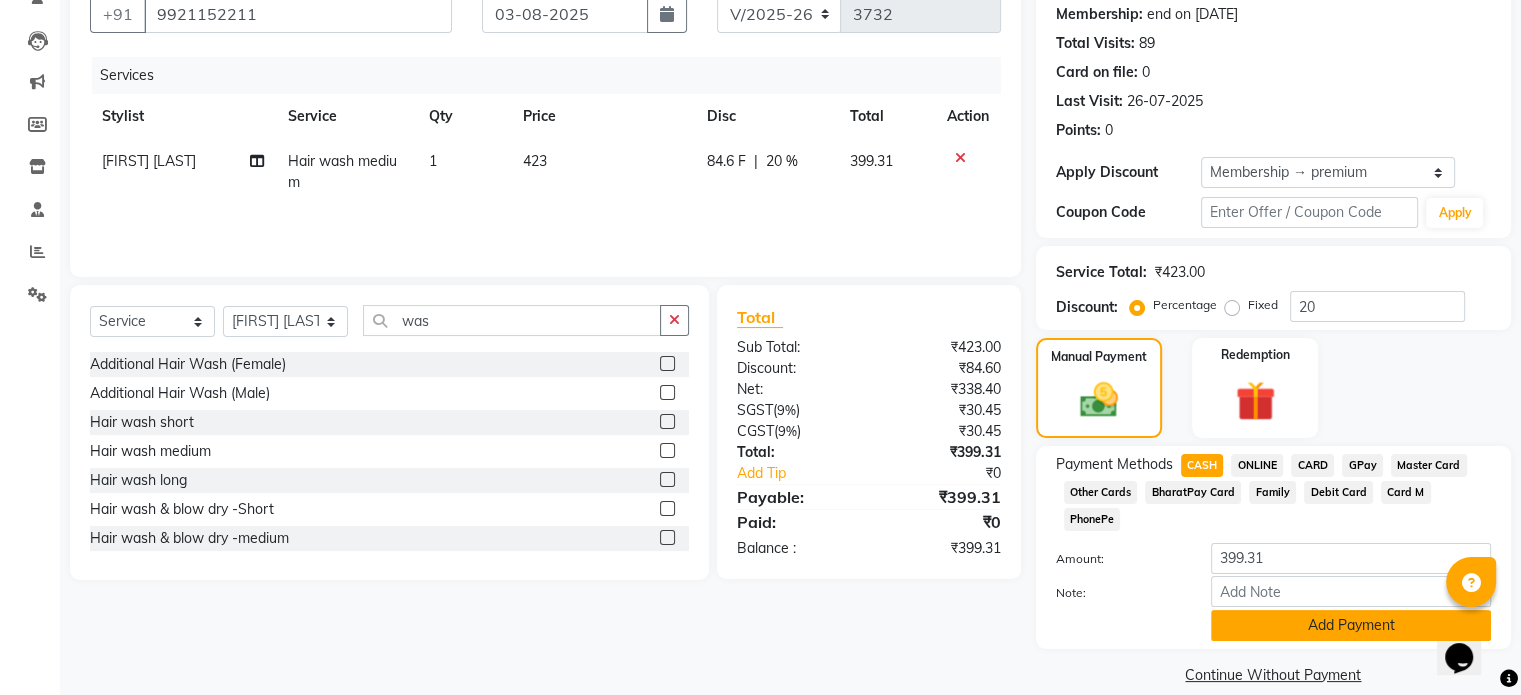 click on "Add Payment" 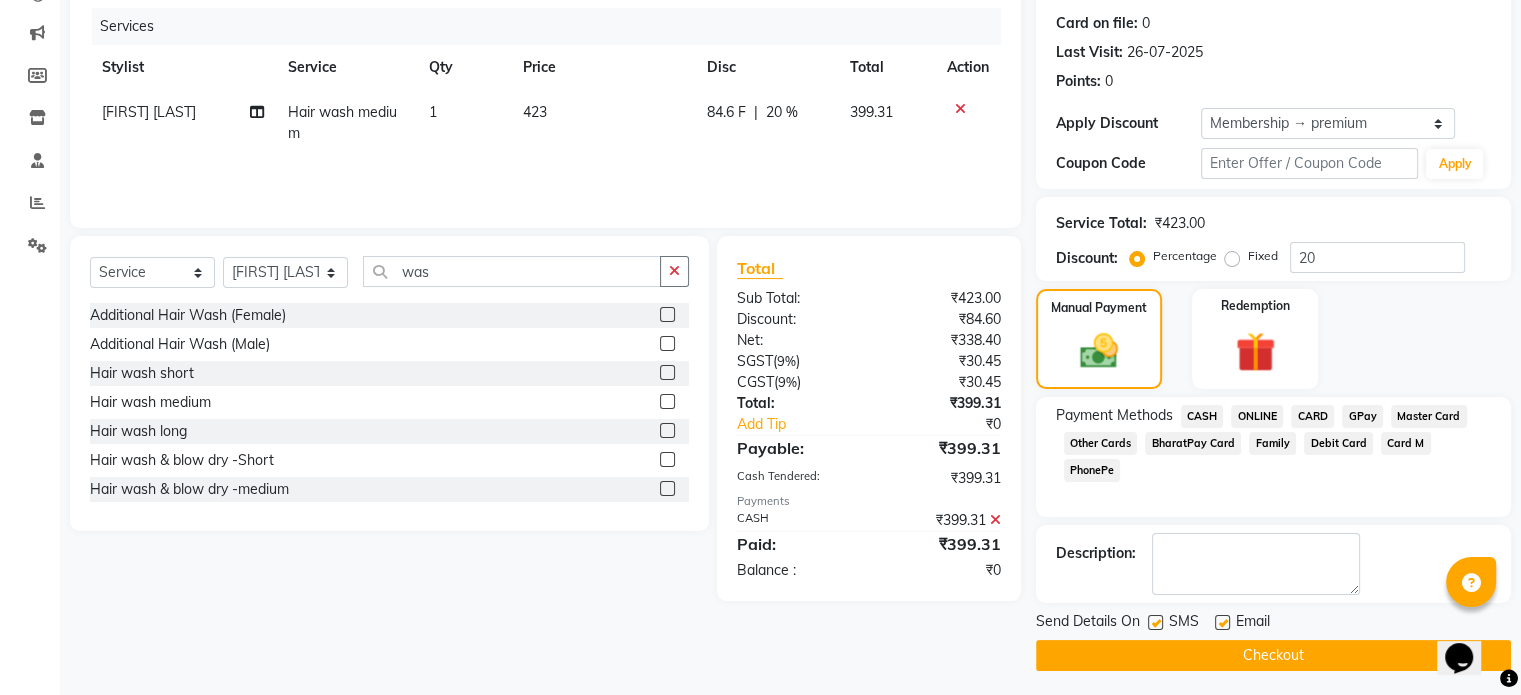 scroll, scrollTop: 244, scrollLeft: 0, axis: vertical 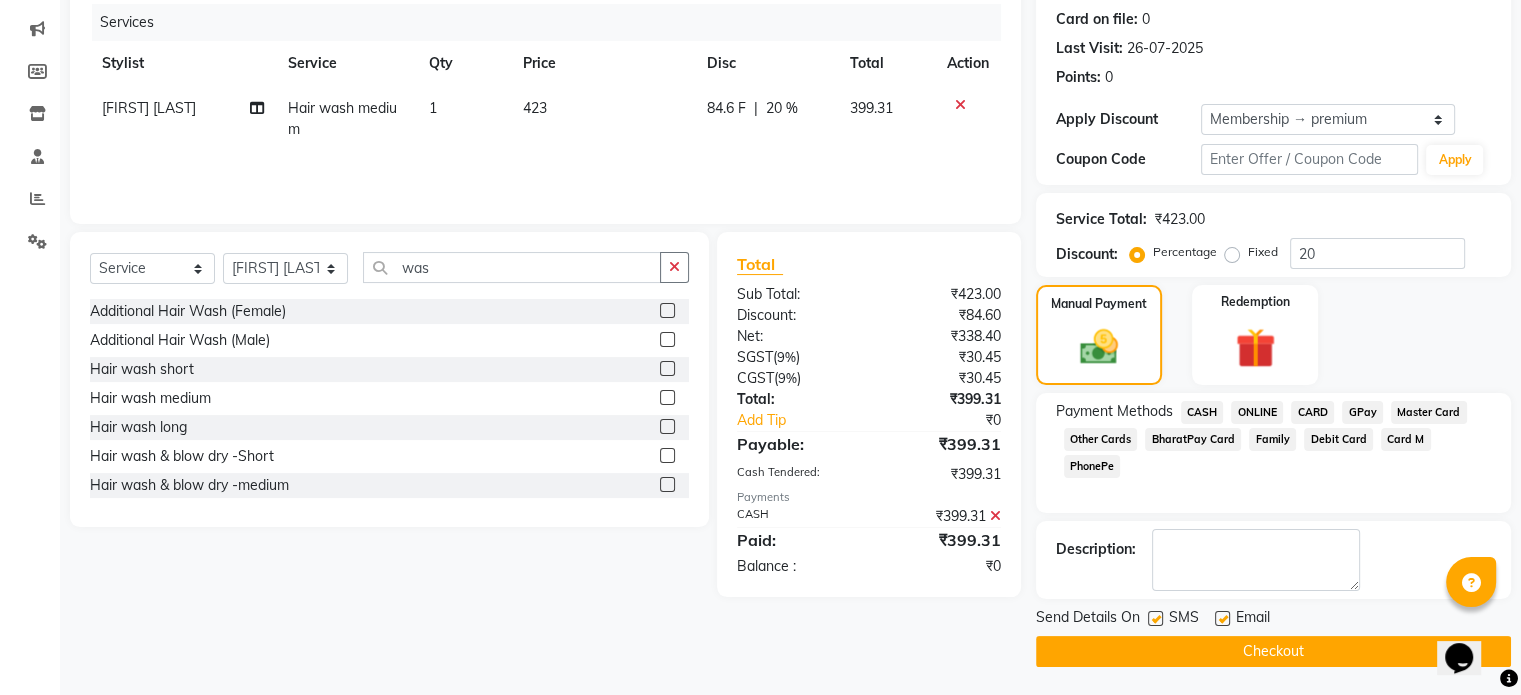 click on "Checkout" 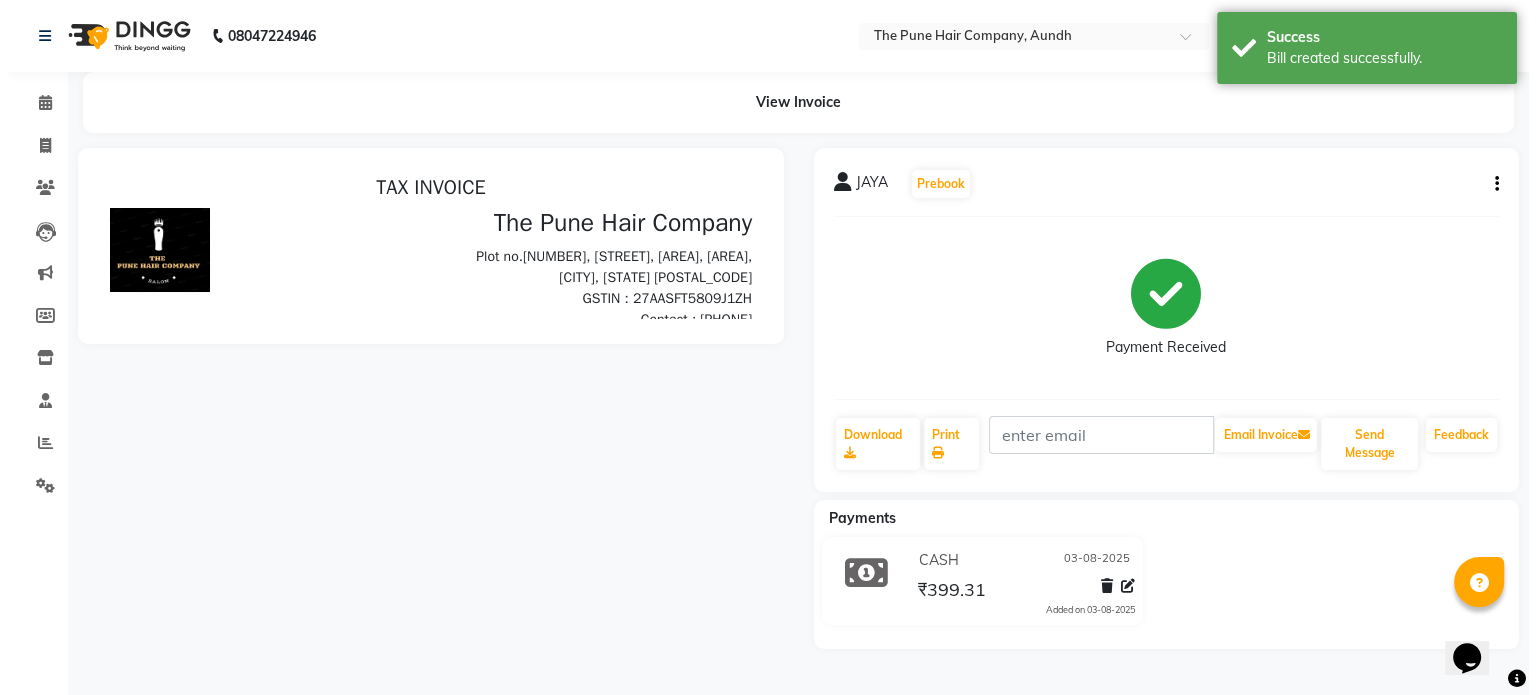scroll, scrollTop: 0, scrollLeft: 0, axis: both 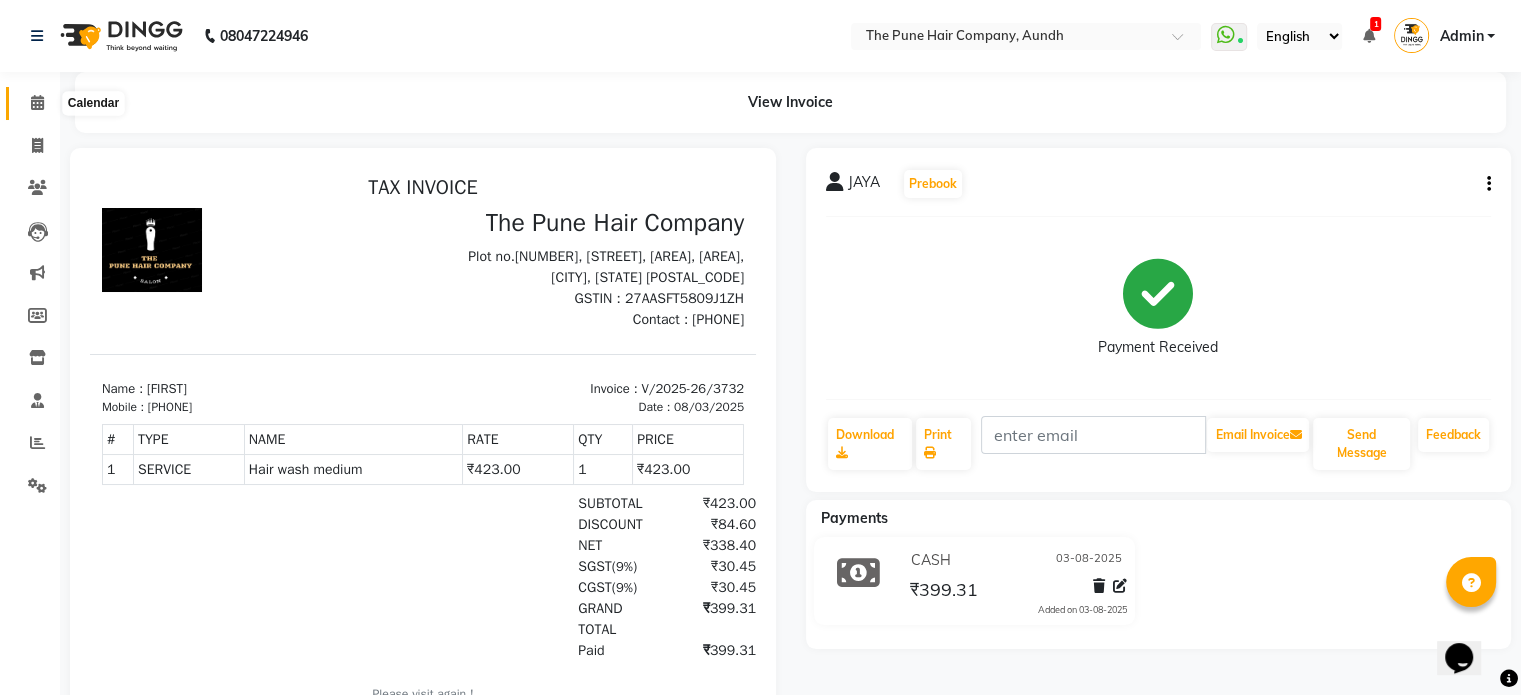 click 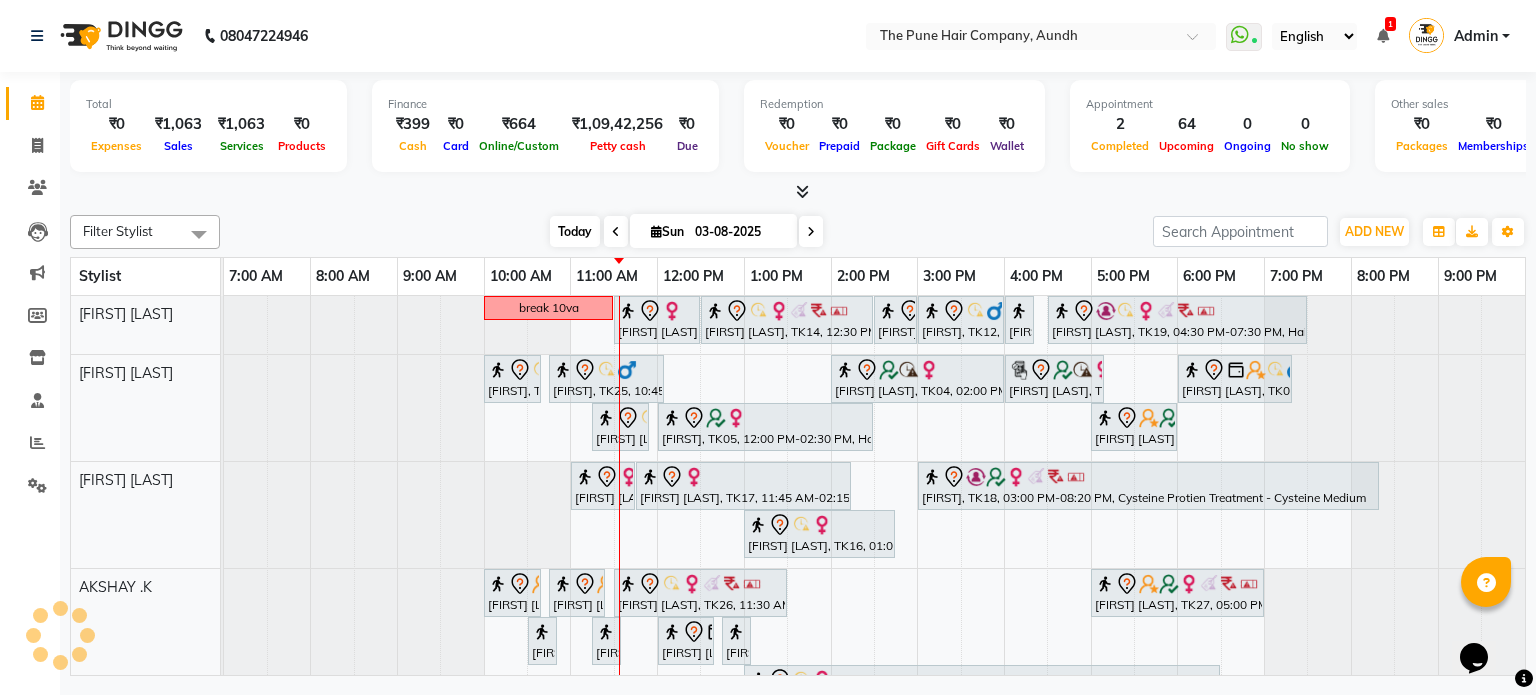 scroll, scrollTop: 0, scrollLeft: 0, axis: both 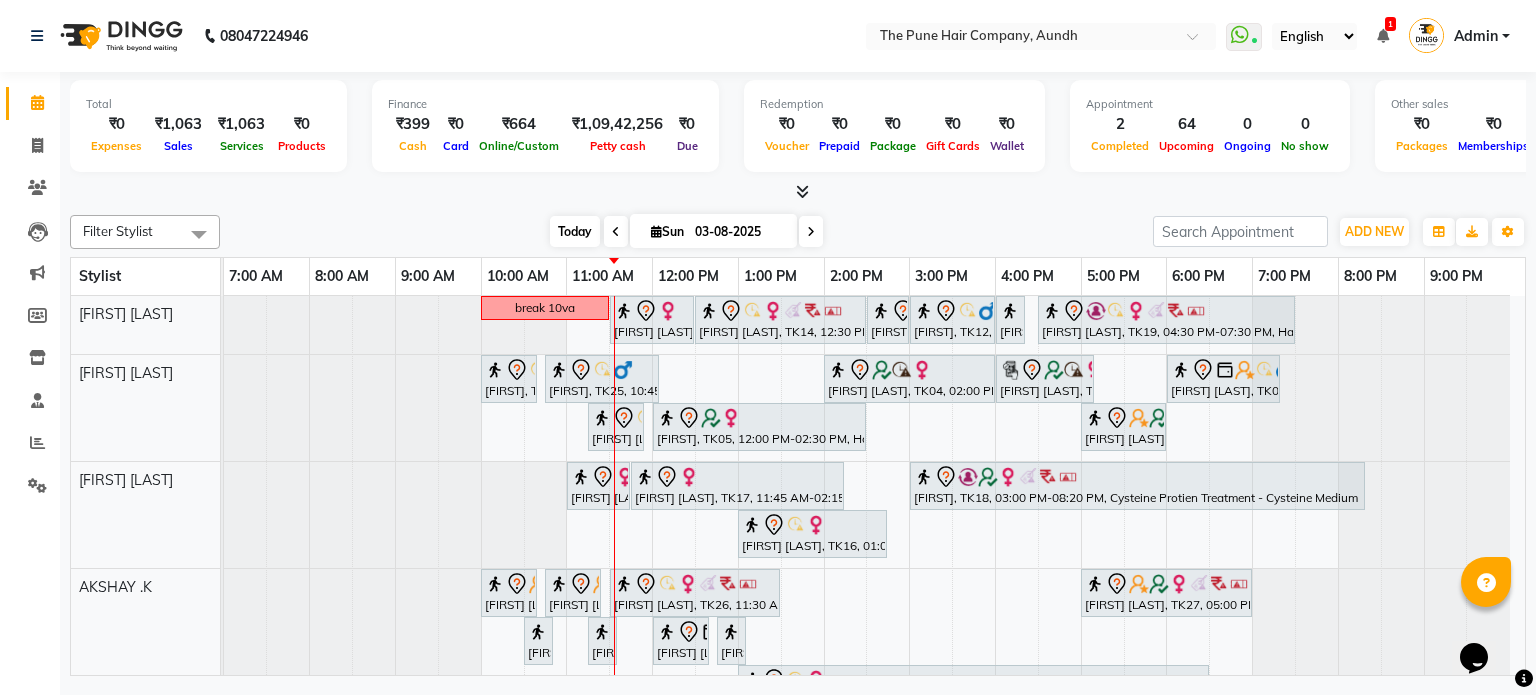 click on "Today" at bounding box center (575, 231) 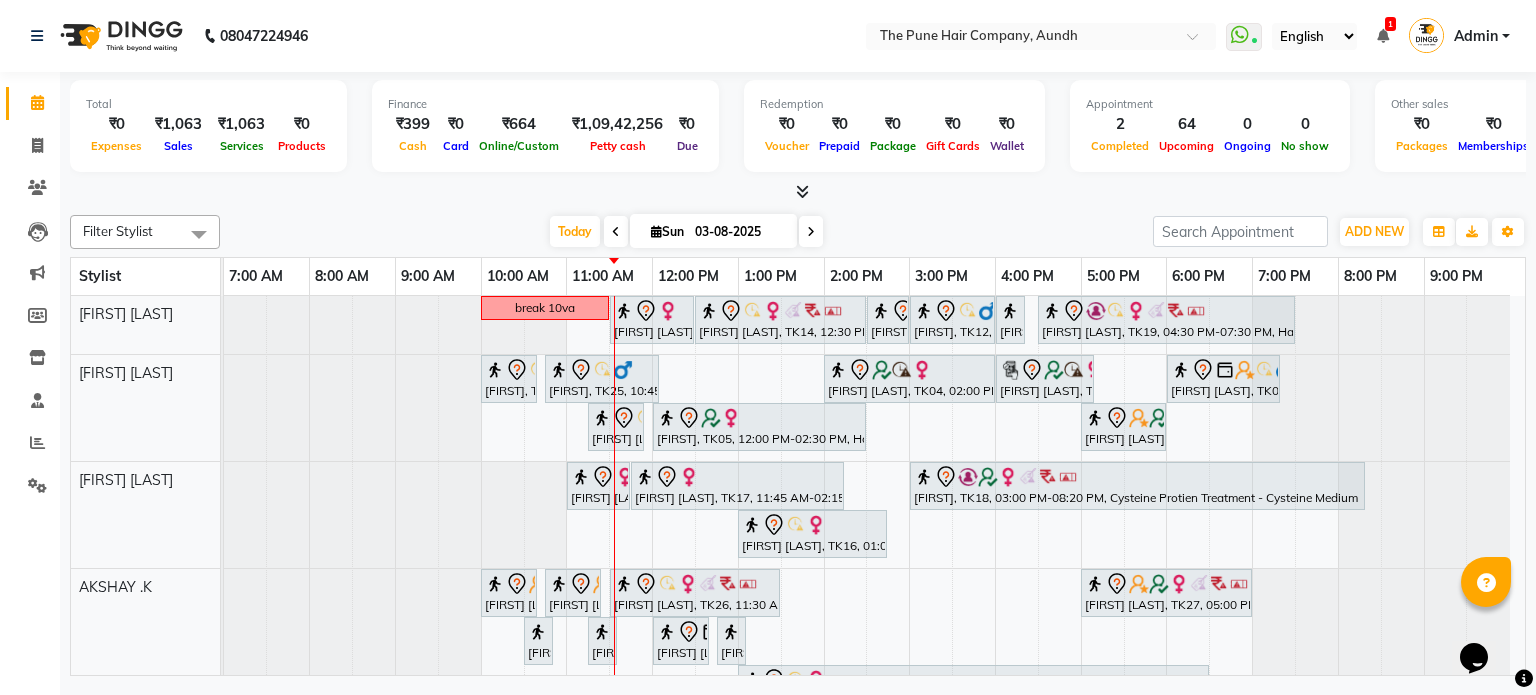 click at bounding box center (811, 231) 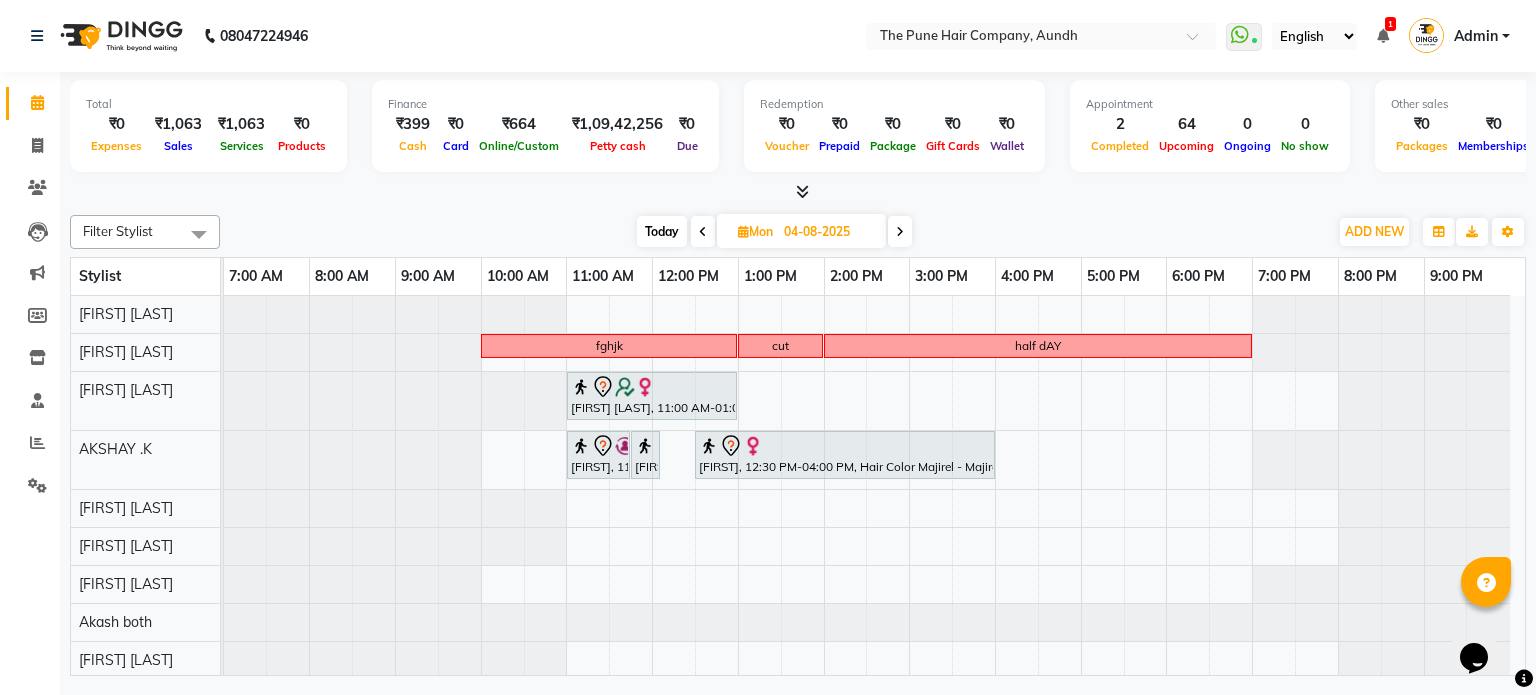 click on "Today" at bounding box center (662, 231) 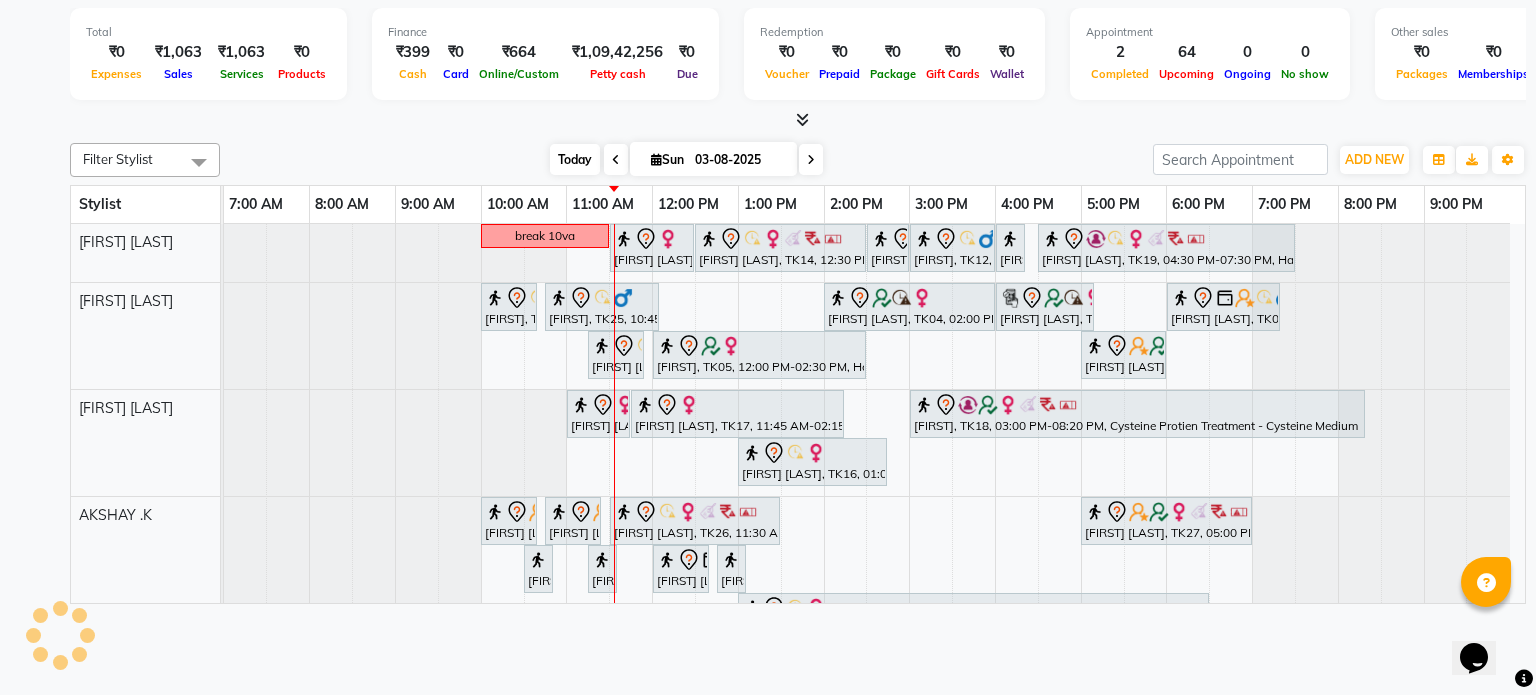 click on "Today" at bounding box center [575, 159] 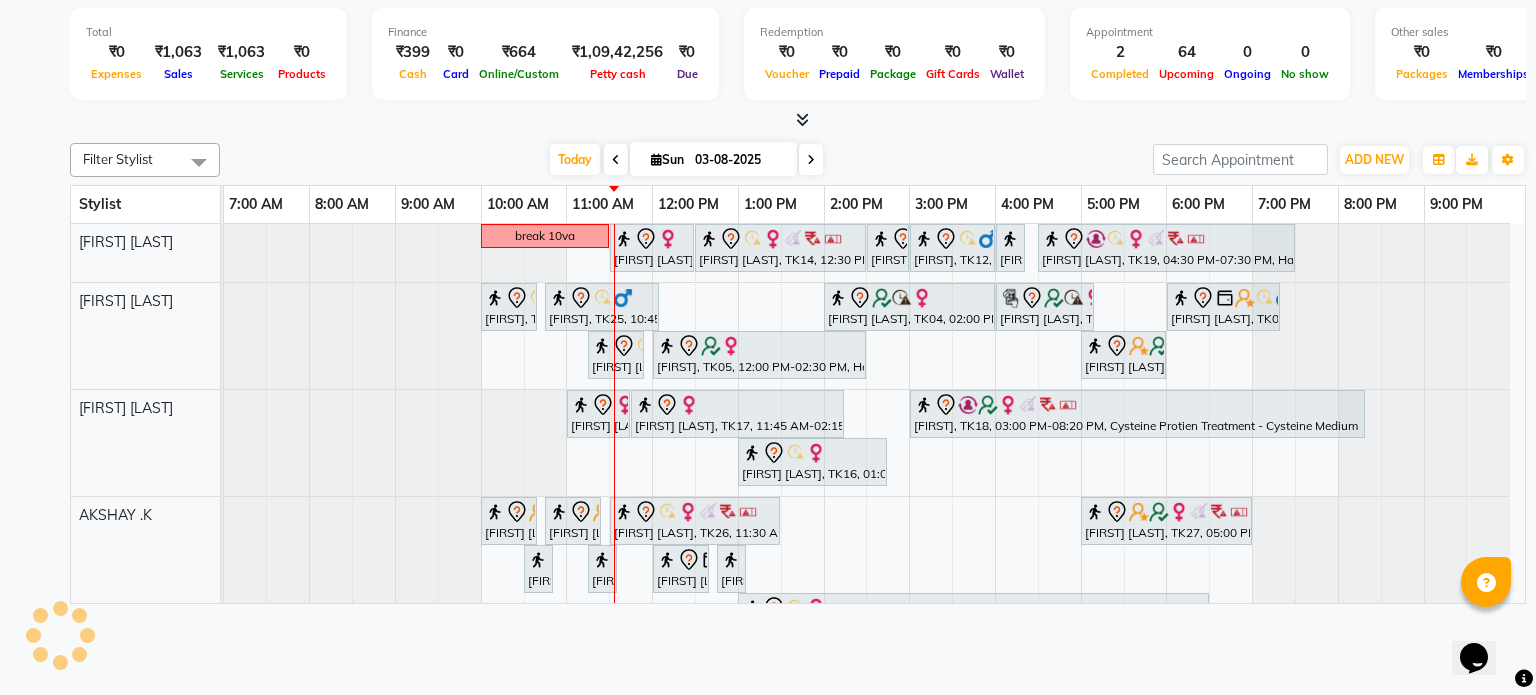 type on "Aug 3, 2025" 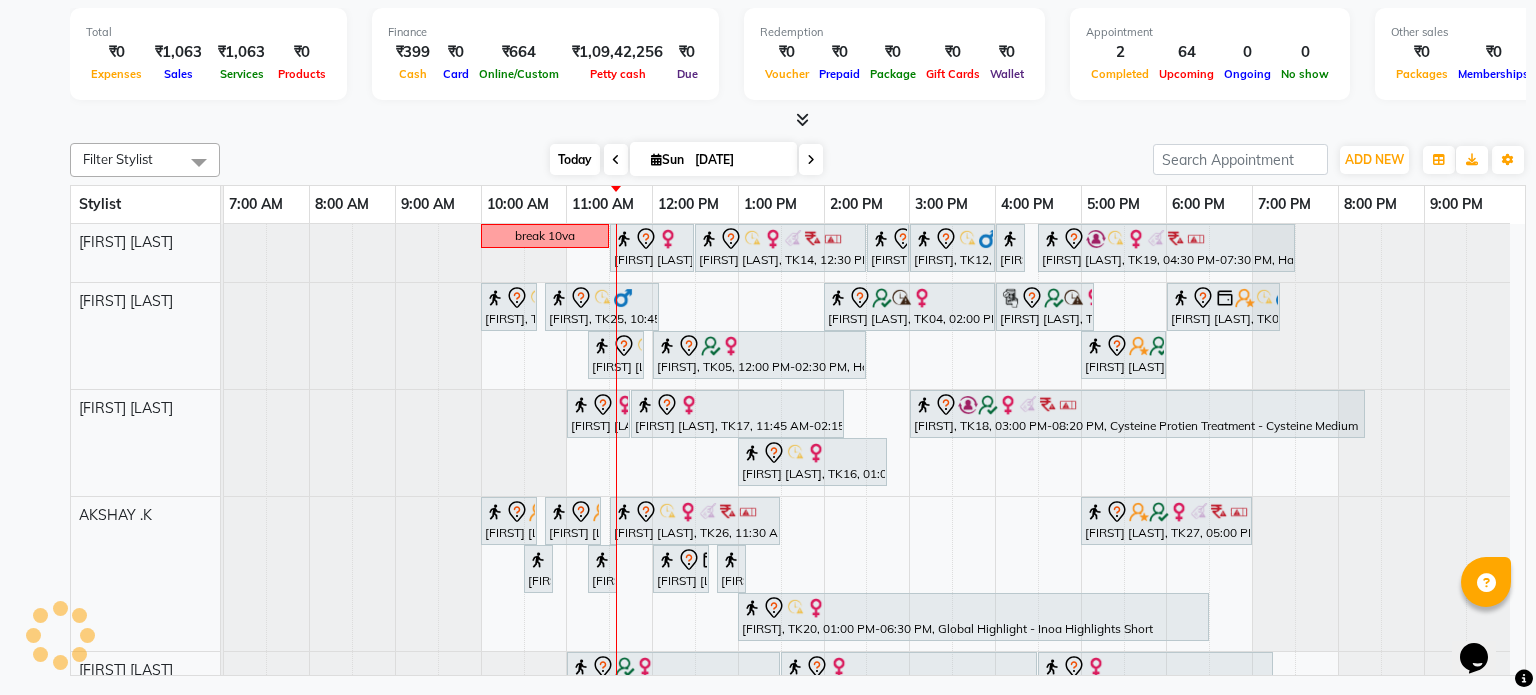 click on "Today" at bounding box center (575, 159) 